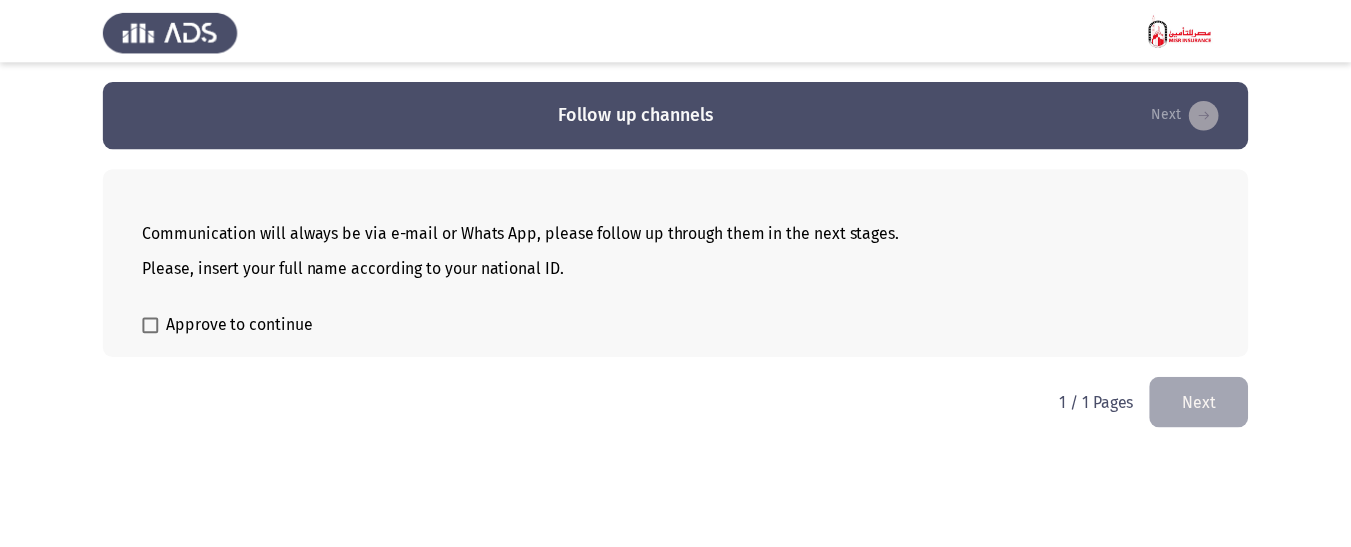 scroll, scrollTop: 0, scrollLeft: 0, axis: both 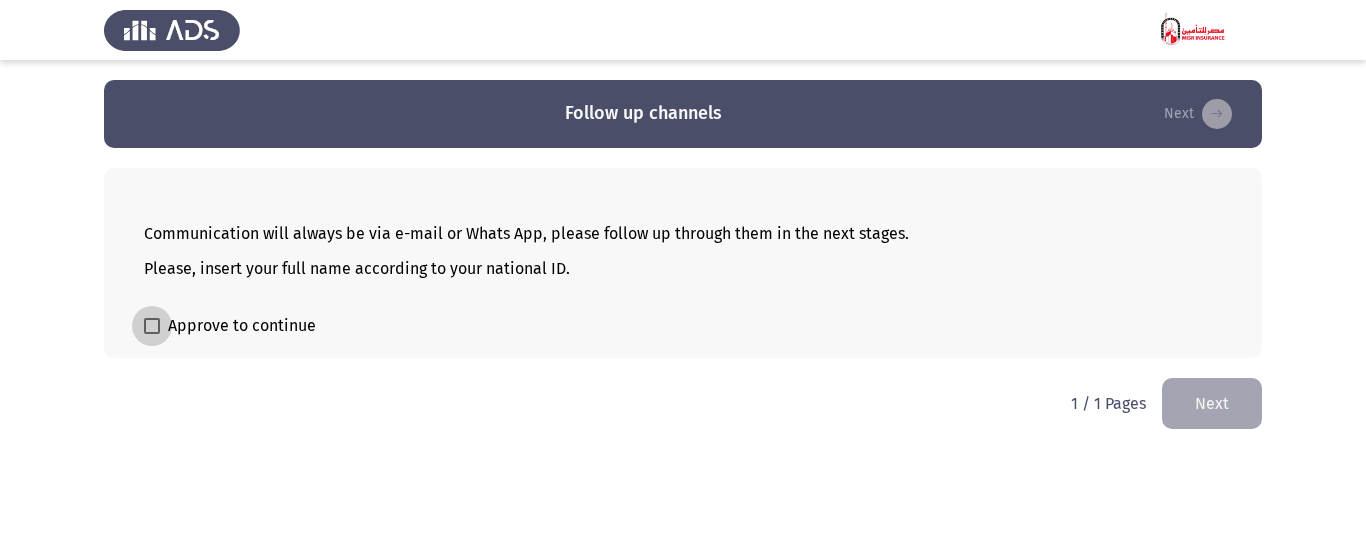 click at bounding box center [152, 326] 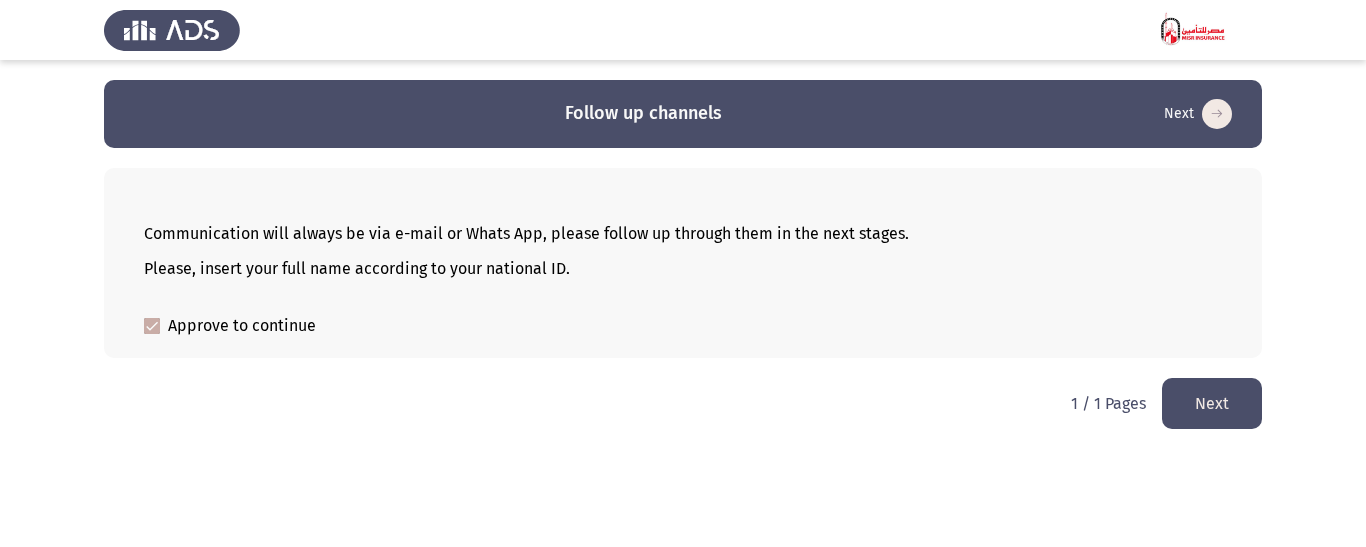click on "Next" 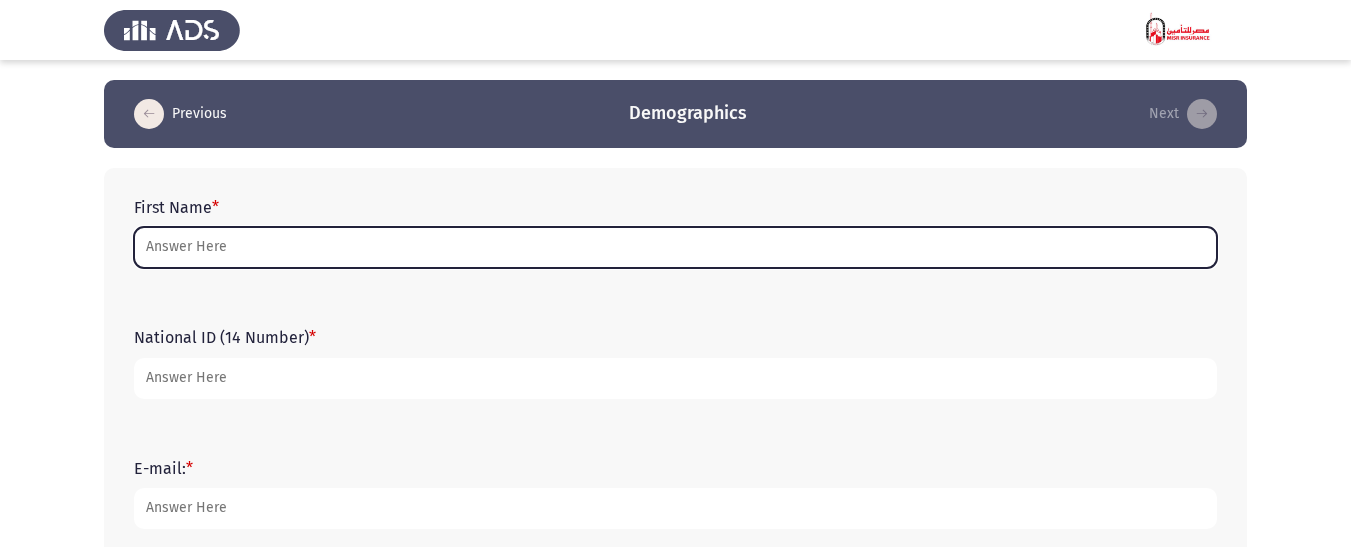 click on "First Name   *" at bounding box center [675, 247] 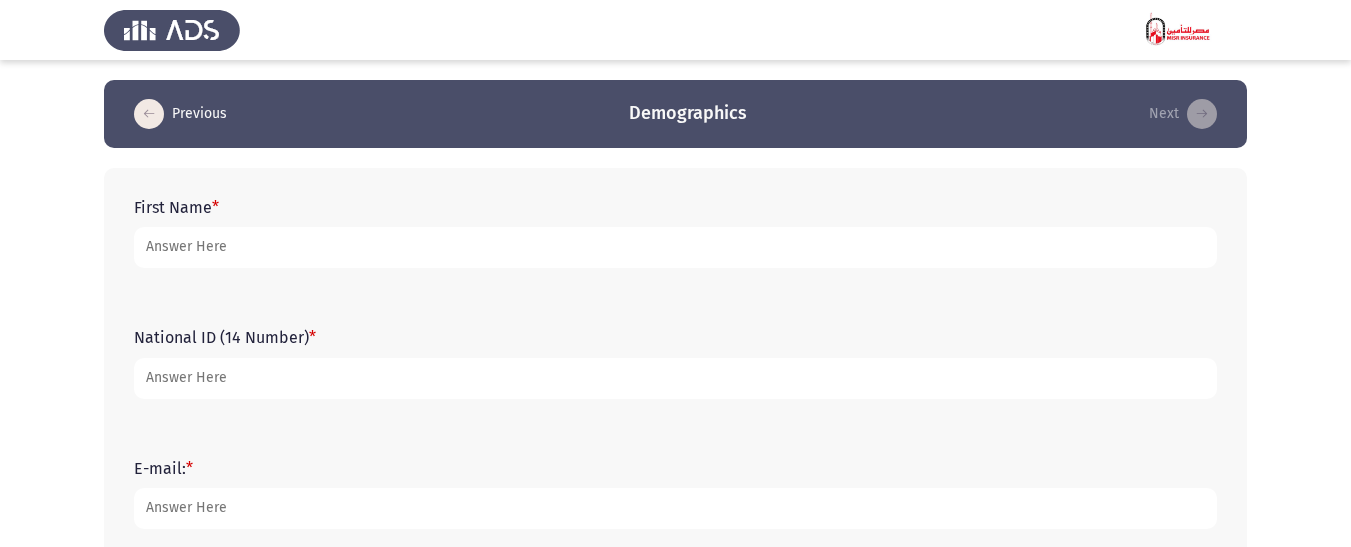 click on "First Name   *" 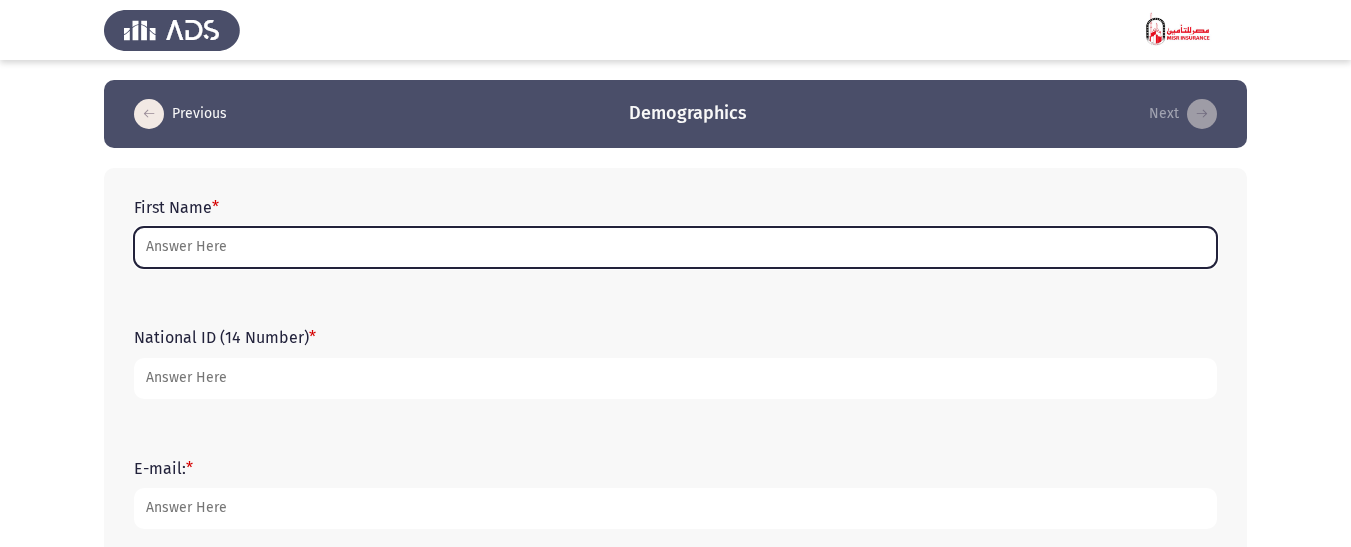 click on "First Name   *" at bounding box center [675, 247] 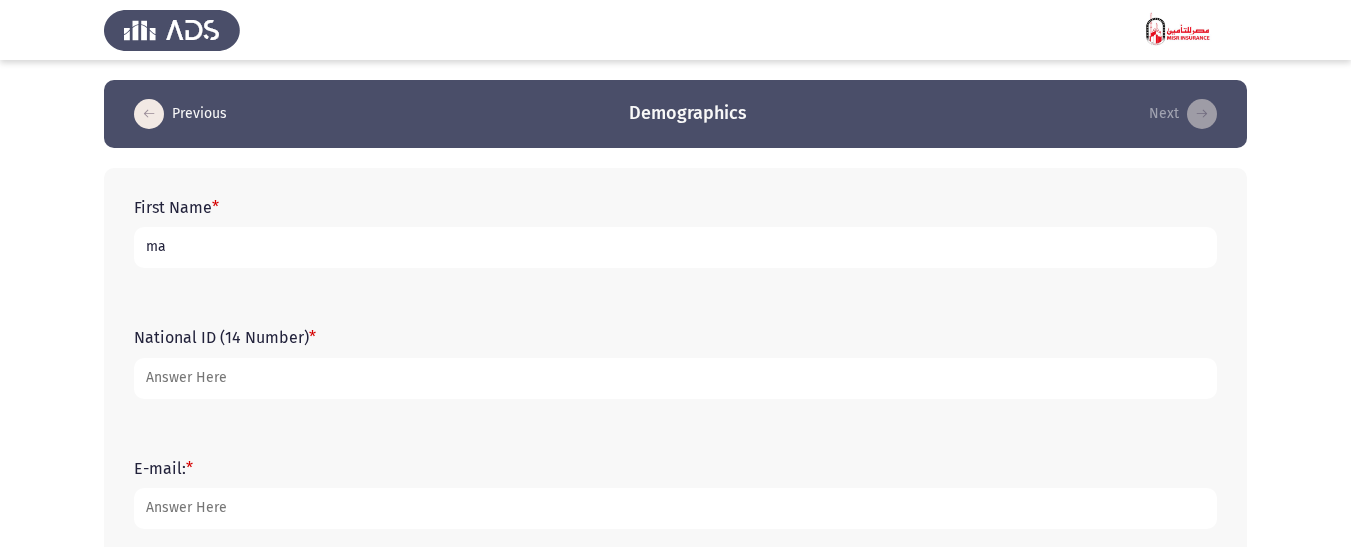 type on "m" 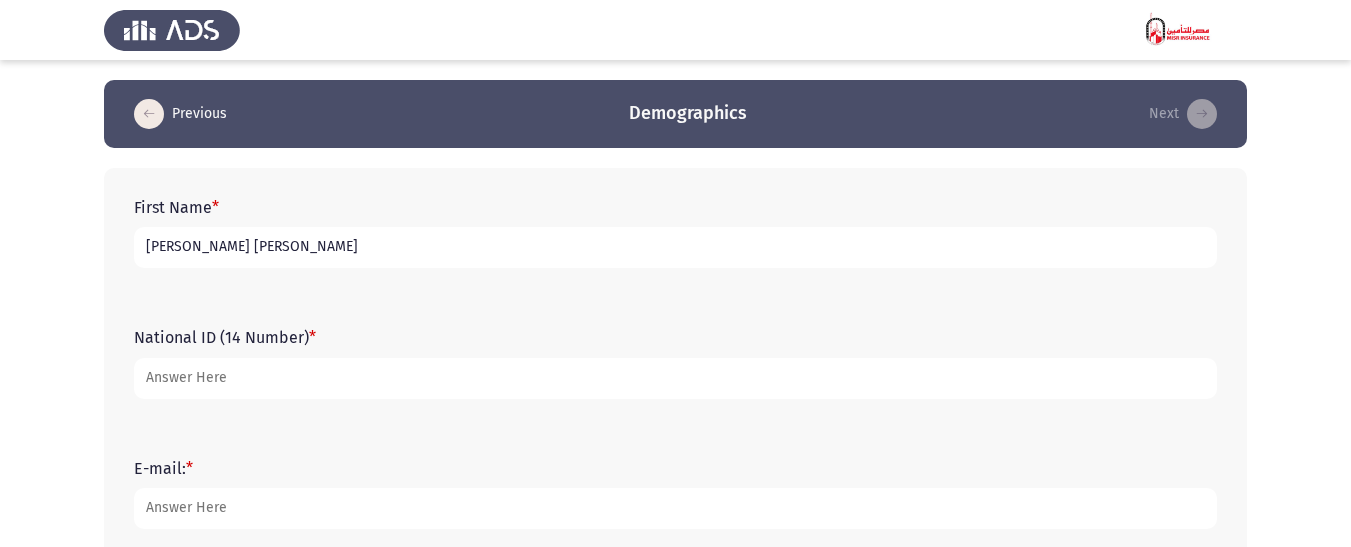 type on "[PERSON_NAME] [PERSON_NAME]" 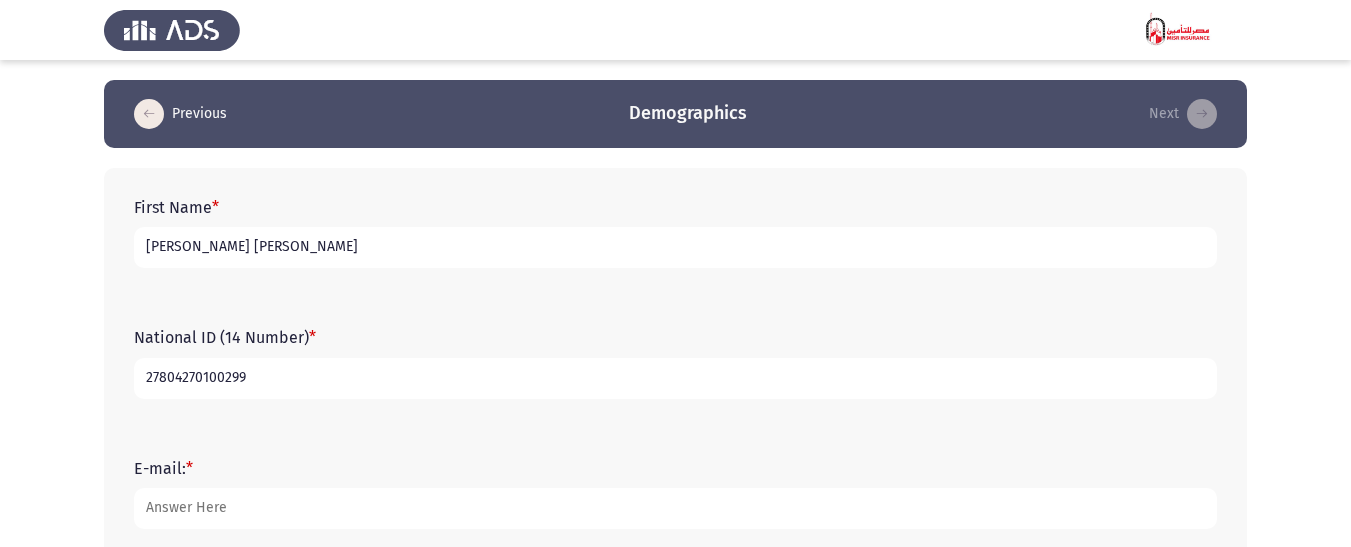 type on "27804270100299" 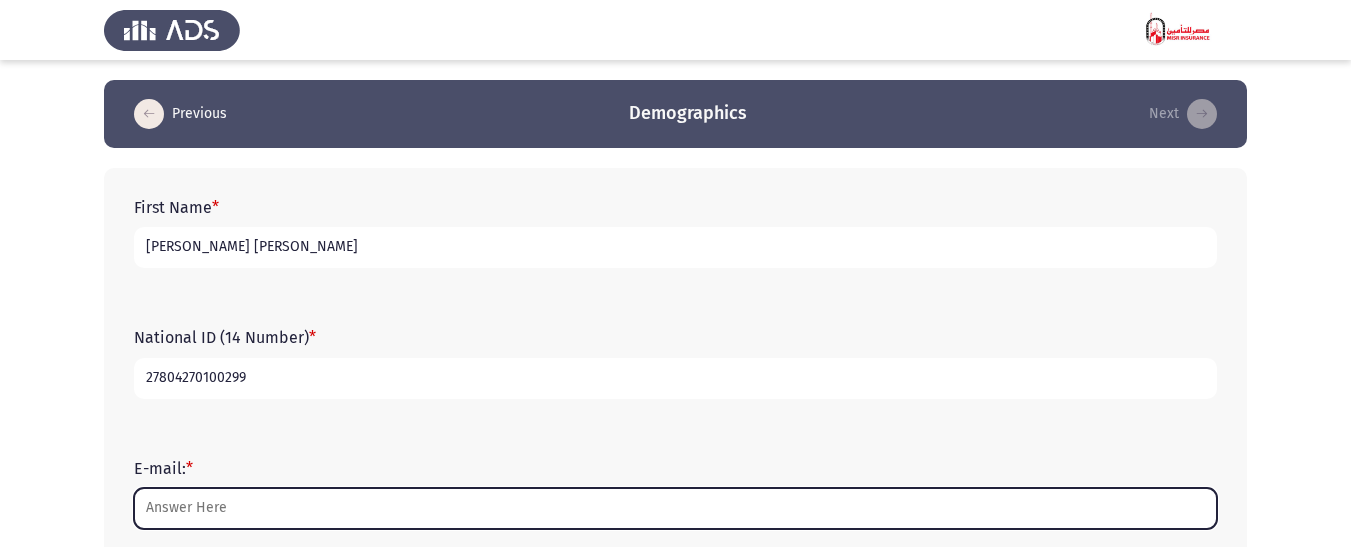 click on "E-mail:   *" at bounding box center [675, 508] 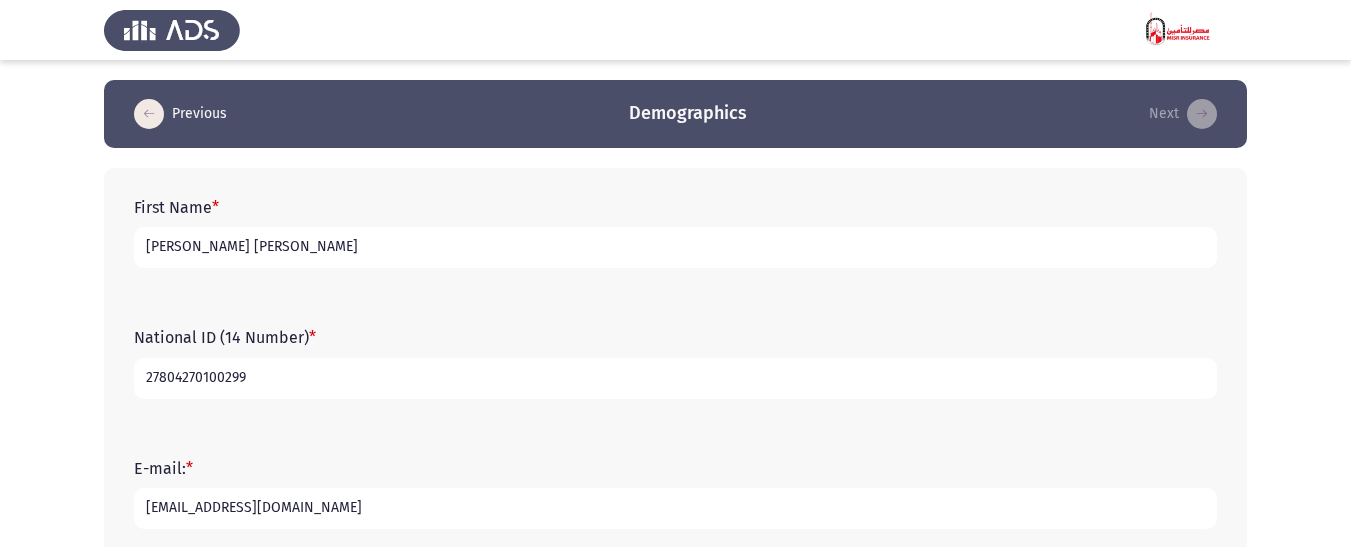 type on "[EMAIL_ADDRESS][DOMAIN_NAME]" 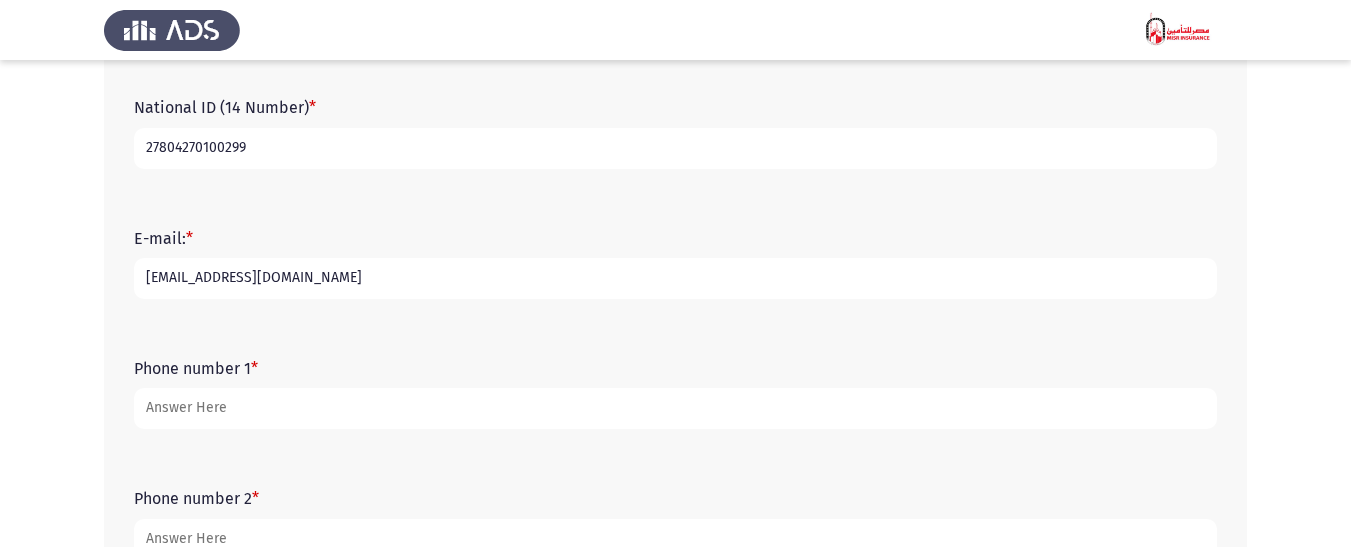 scroll, scrollTop: 300, scrollLeft: 0, axis: vertical 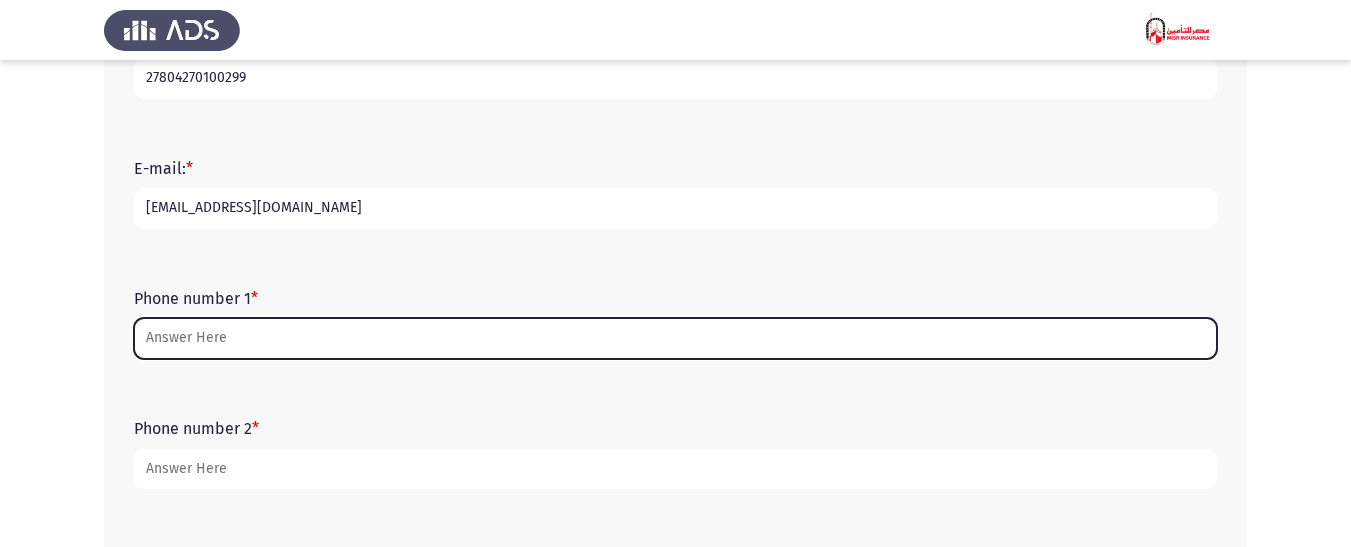 click on "Phone number 1   *" at bounding box center [675, 338] 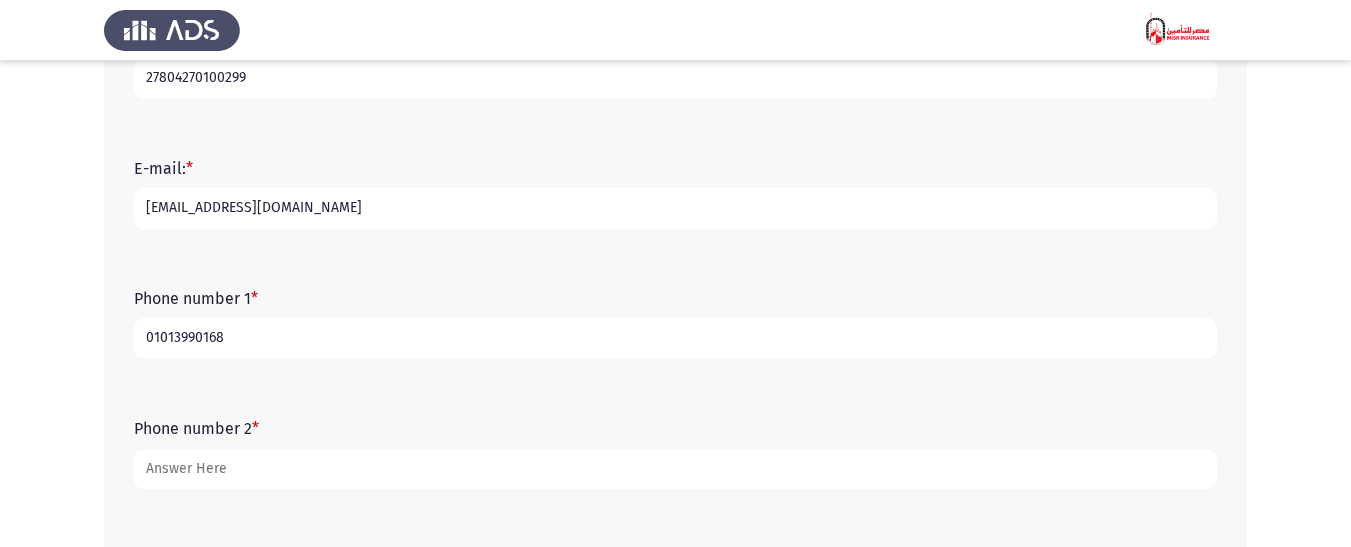 type on "01013990168" 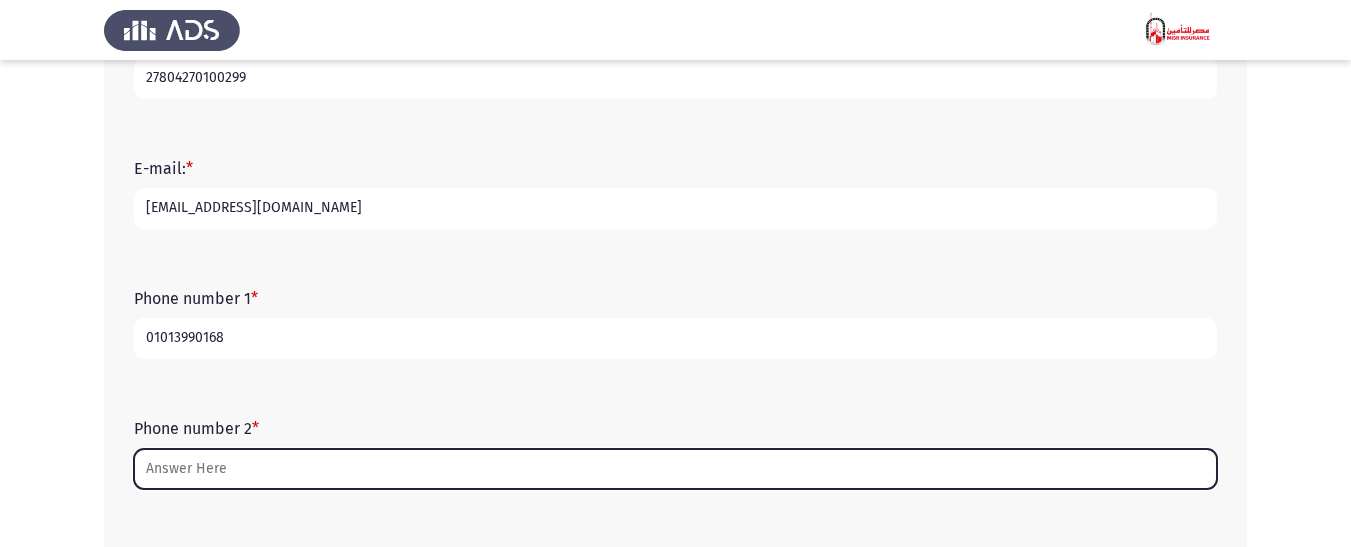 click on "Phone number 2   *" at bounding box center [675, 469] 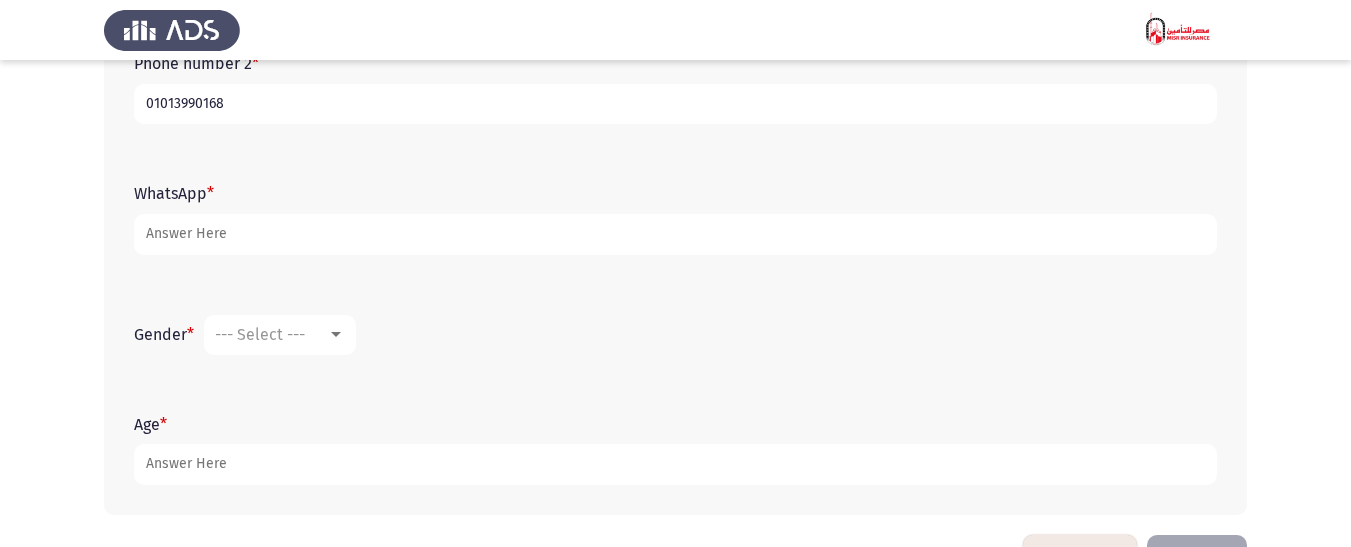 scroll, scrollTop: 700, scrollLeft: 0, axis: vertical 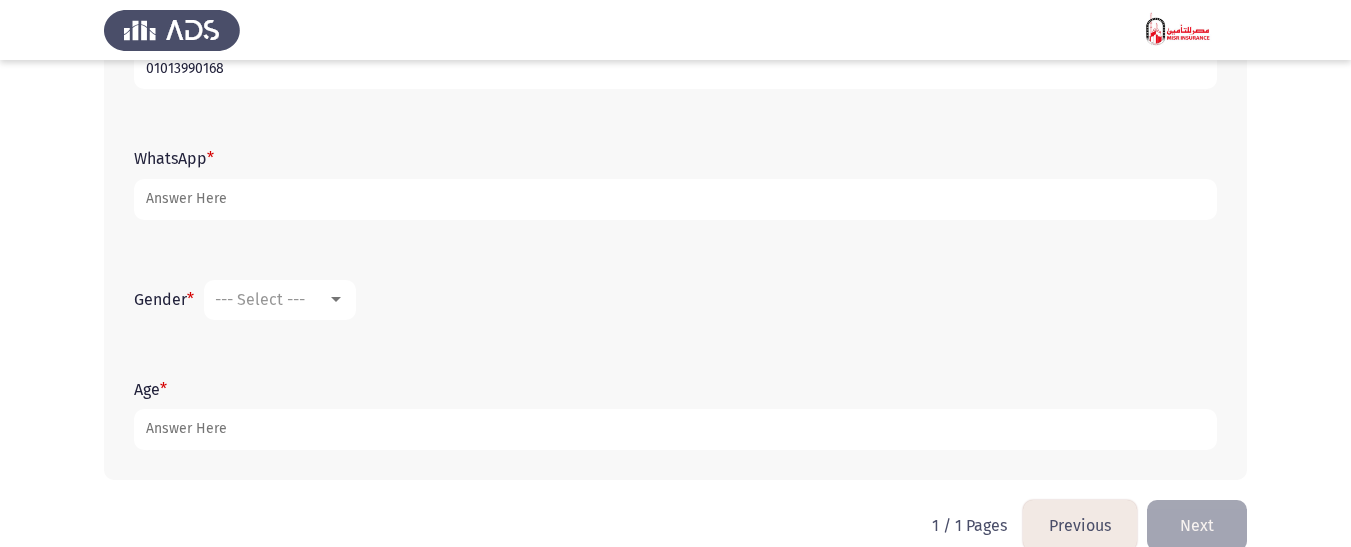 type on "01013990168" 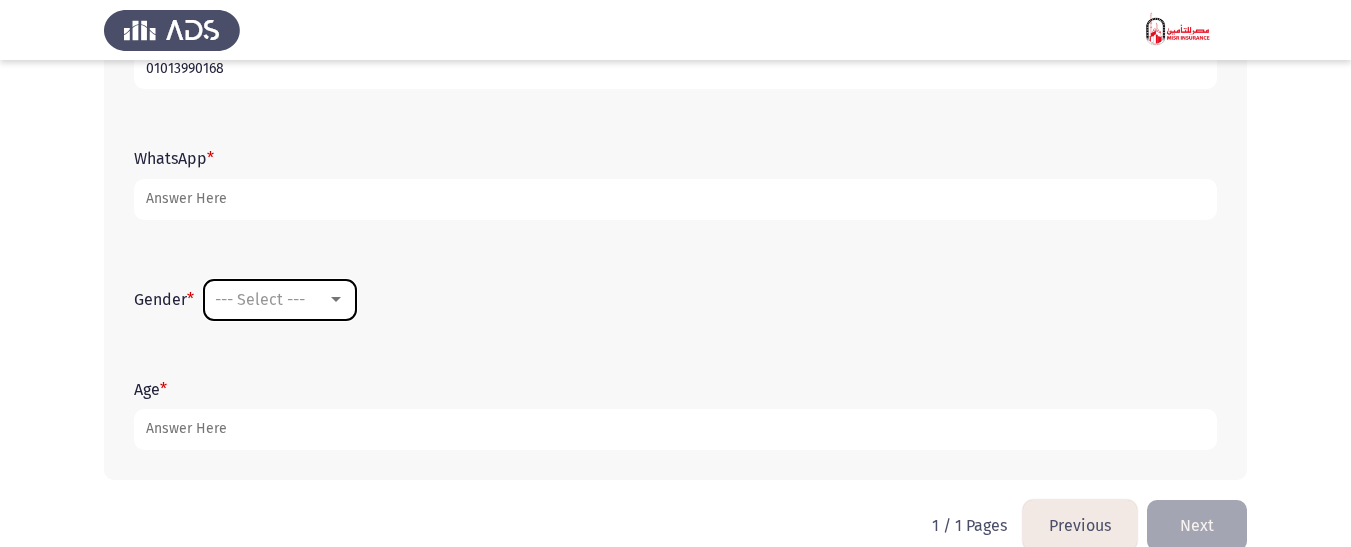 click at bounding box center [336, 300] 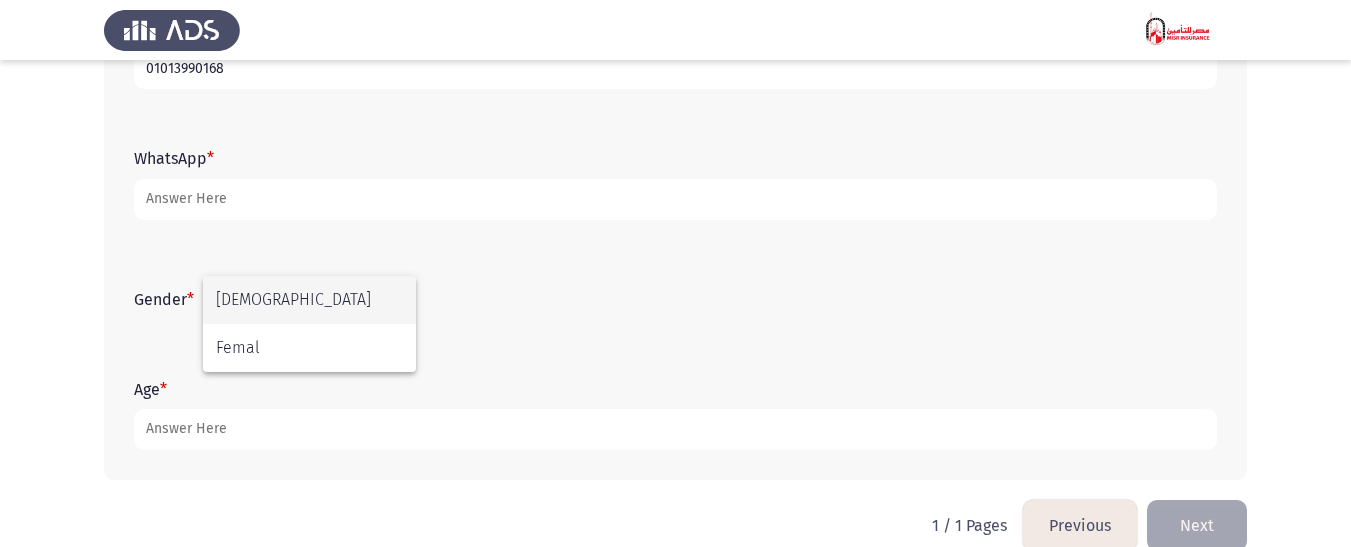 click on "[DEMOGRAPHIC_DATA]" at bounding box center [309, 300] 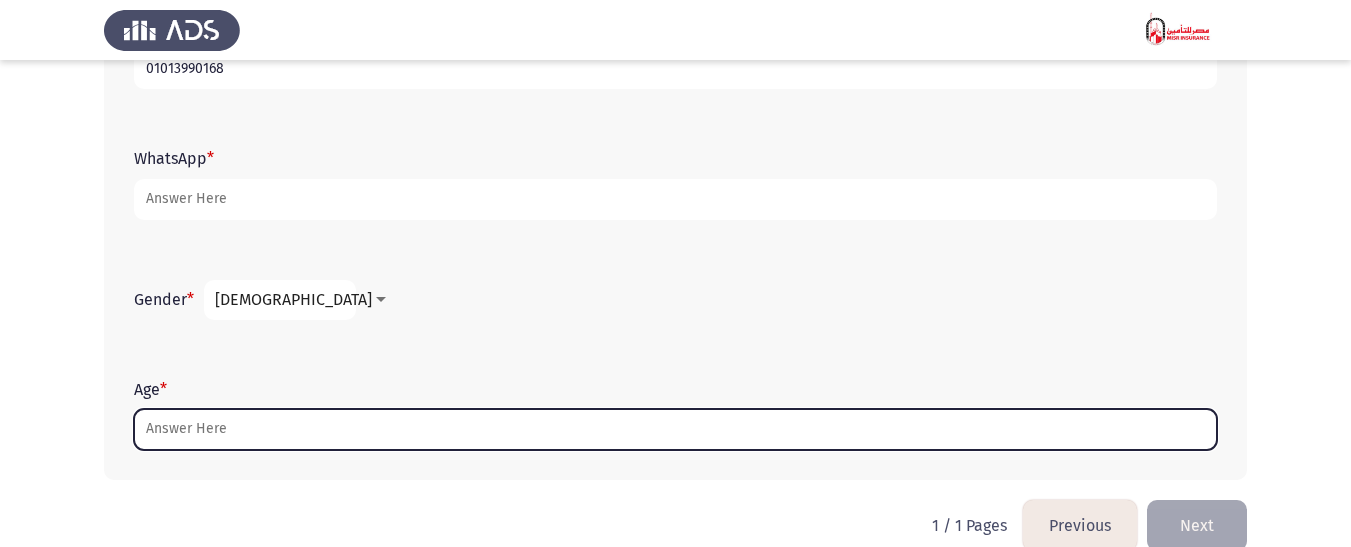 click on "Age   *" at bounding box center [675, 429] 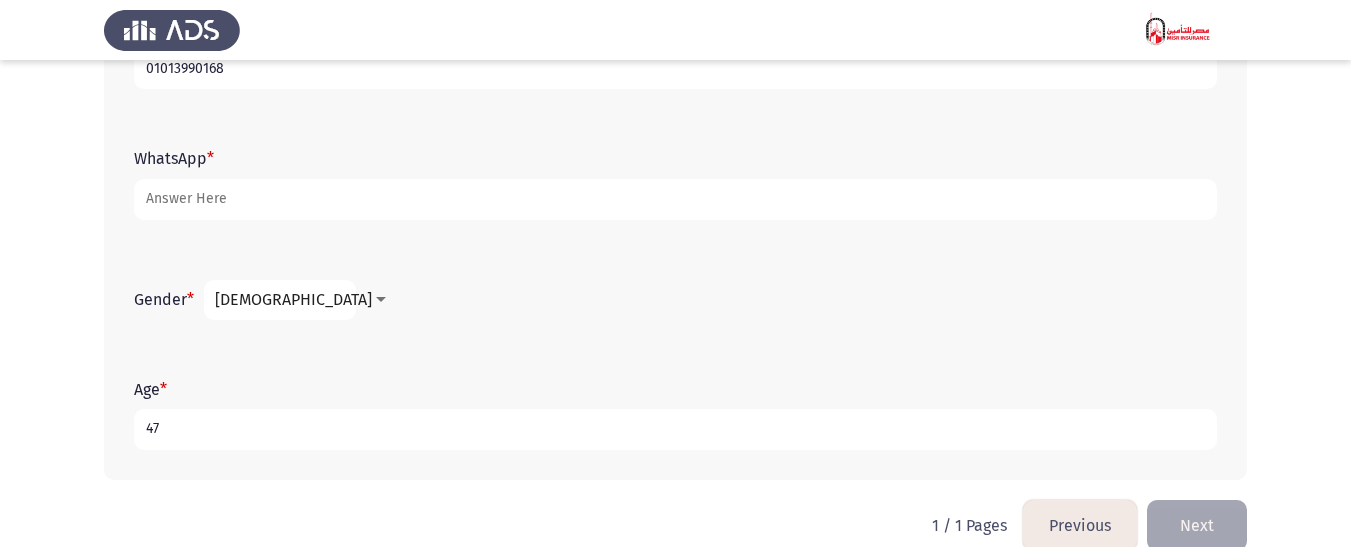 type on "47" 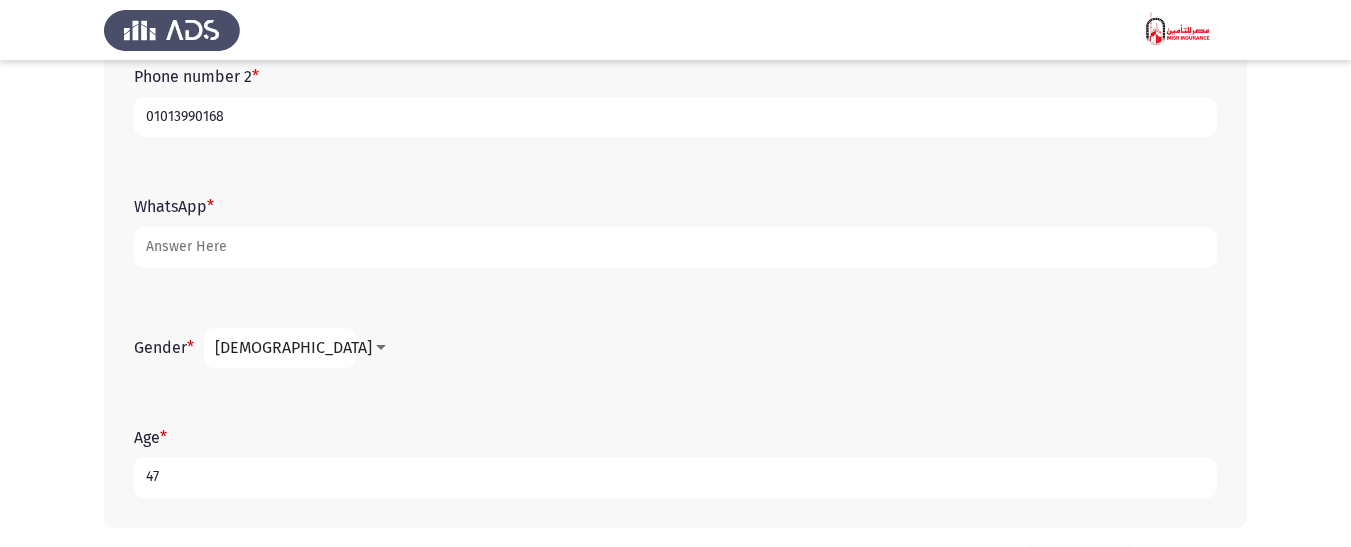 scroll, scrollTop: 733, scrollLeft: 0, axis: vertical 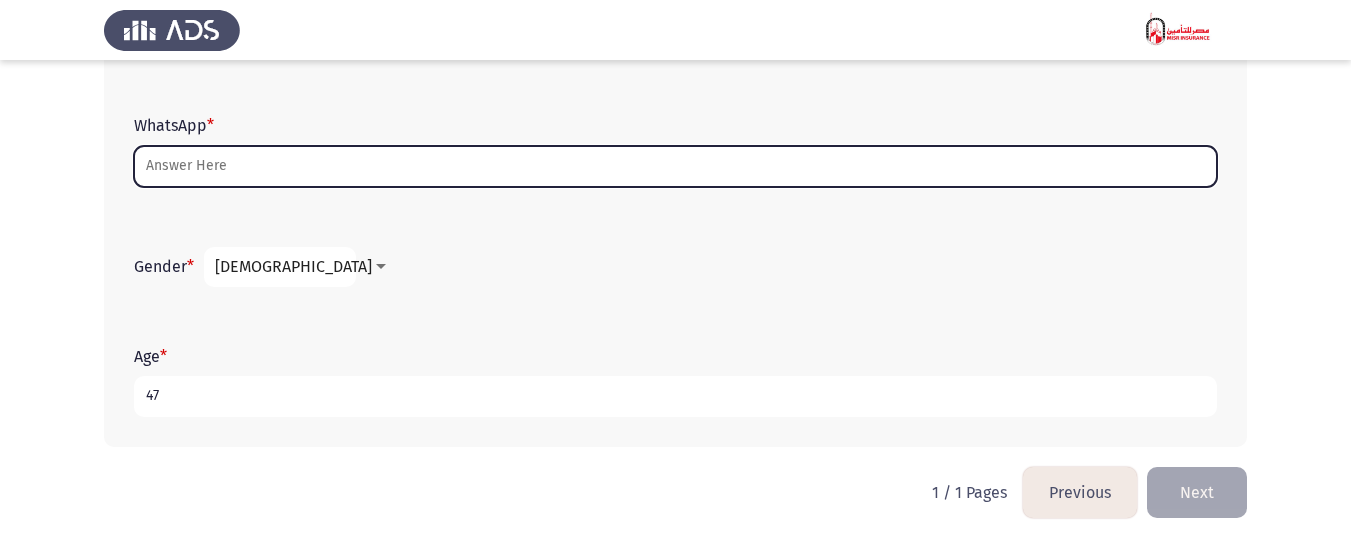 click on "WhatsApp   *" at bounding box center [675, 166] 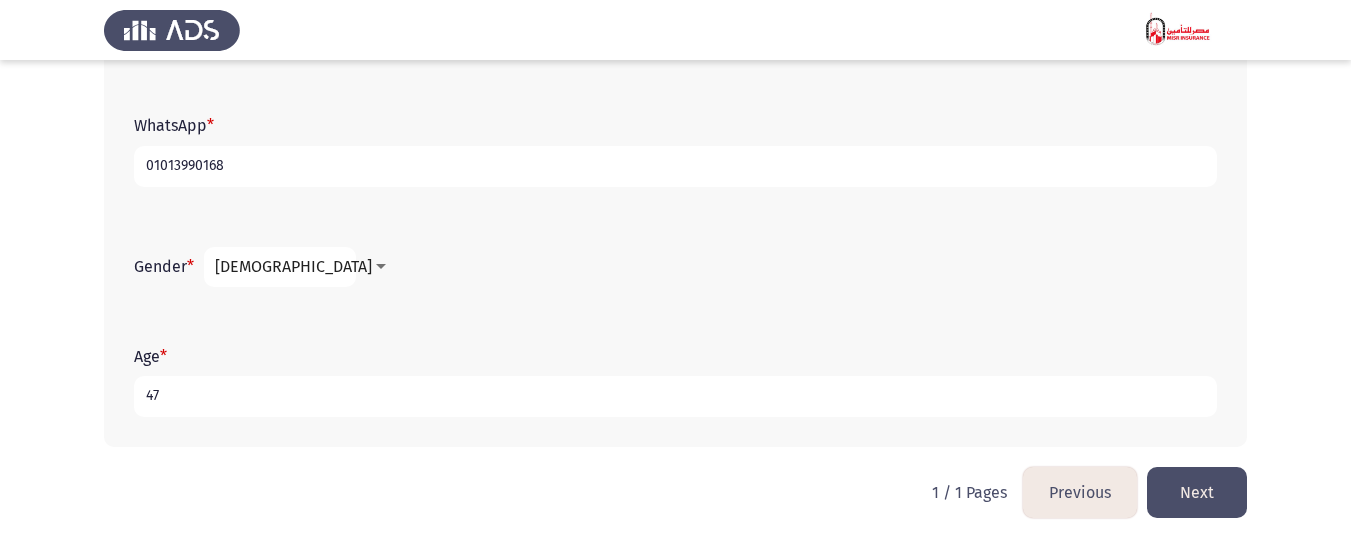 type on "01013990168" 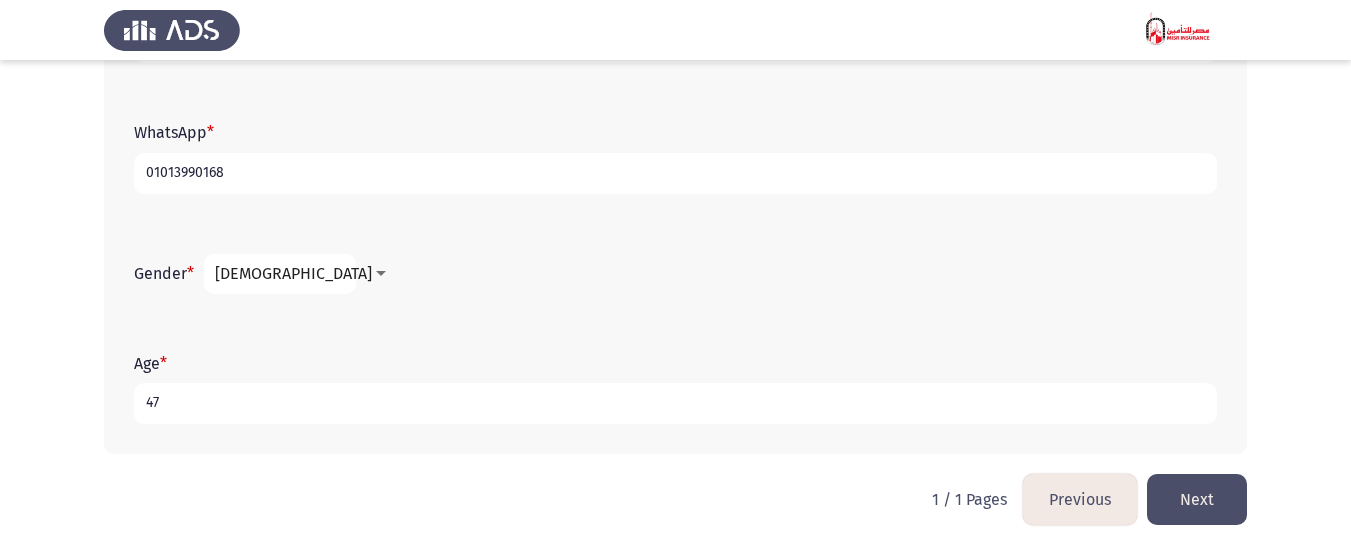 scroll, scrollTop: 733, scrollLeft: 0, axis: vertical 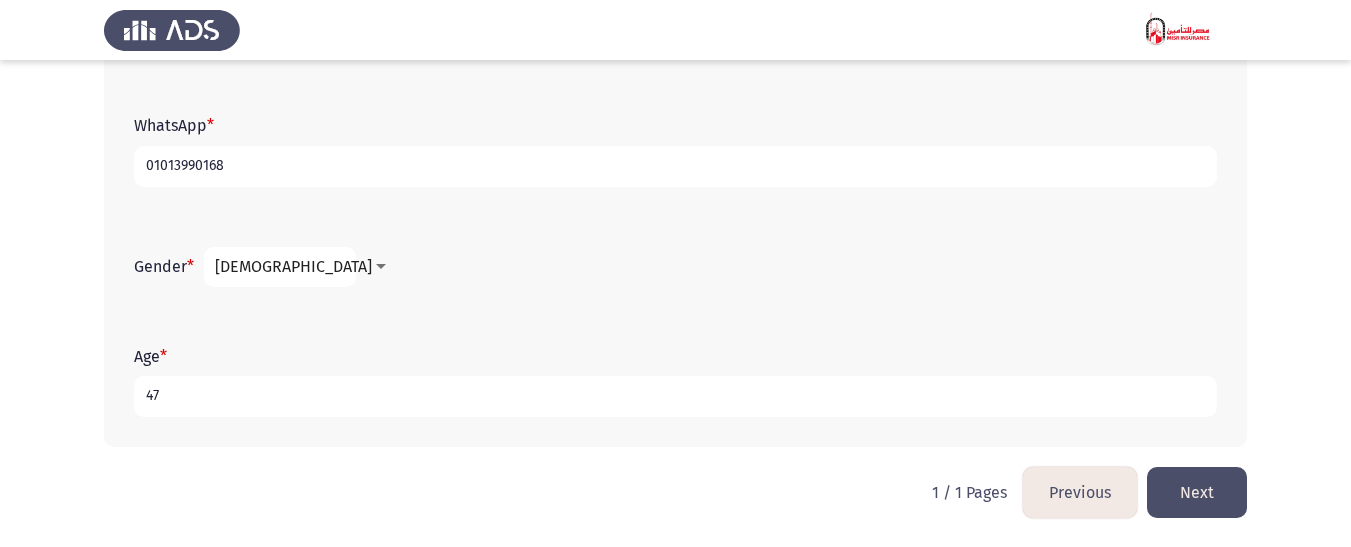 click on "Next" 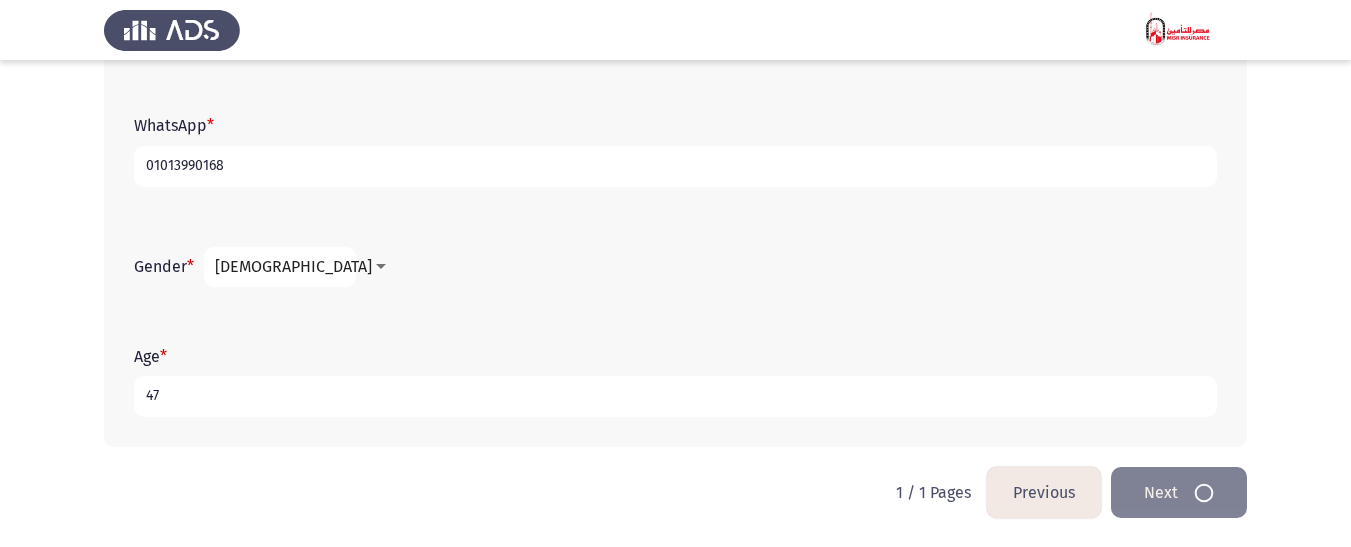 scroll, scrollTop: 0, scrollLeft: 0, axis: both 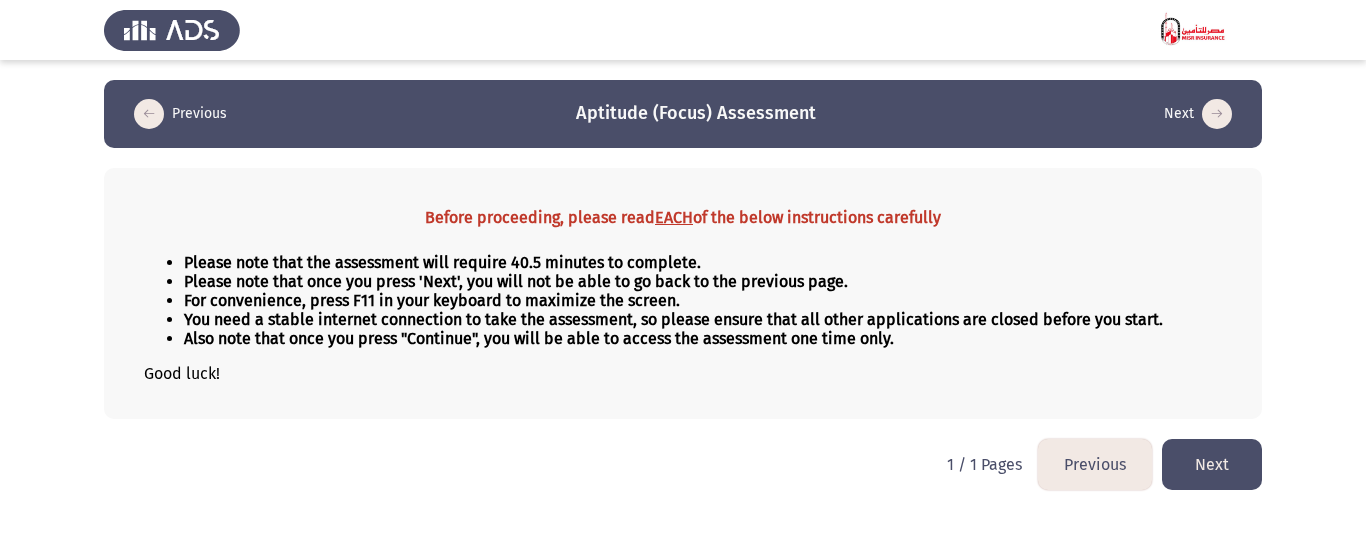 click on "Next" 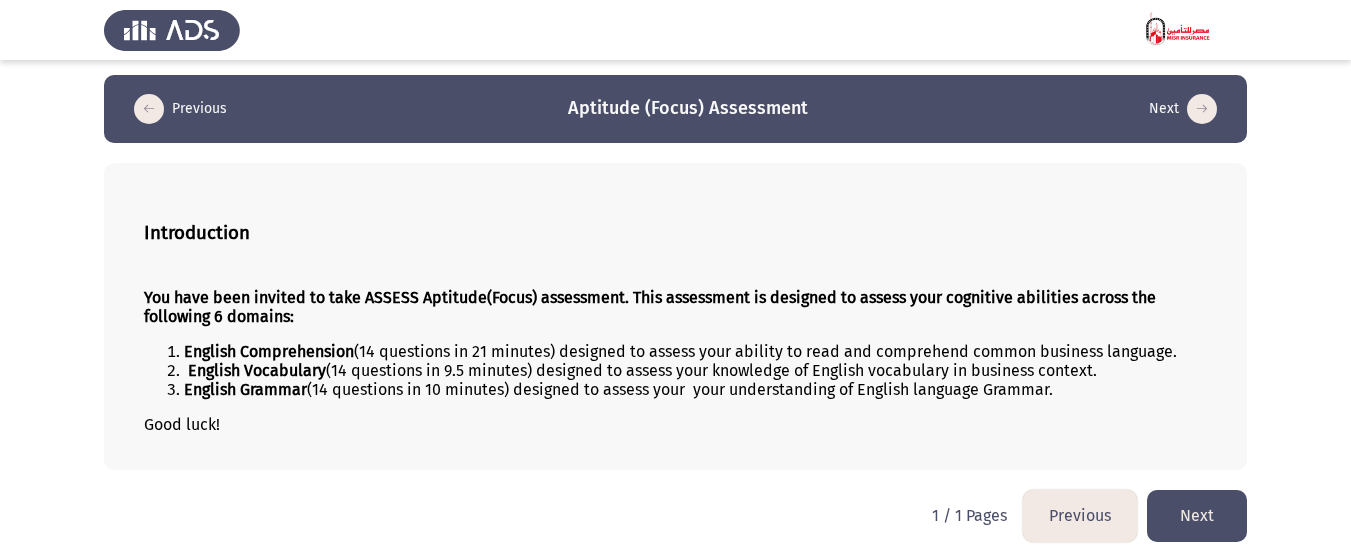 scroll, scrollTop: 20, scrollLeft: 0, axis: vertical 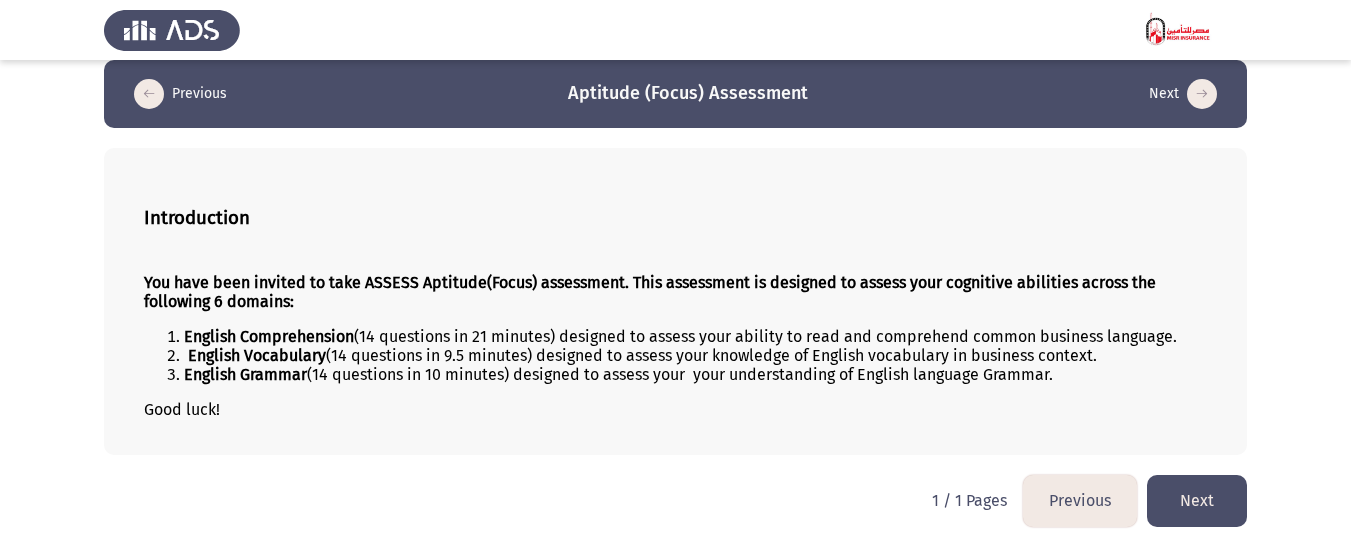 click on "Next" 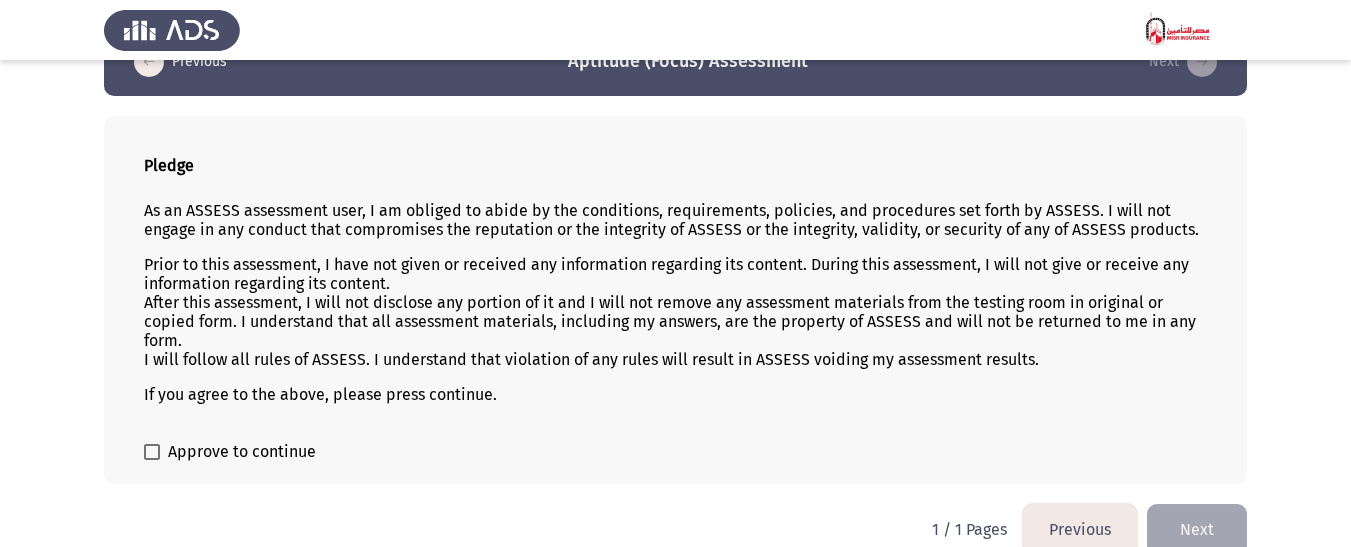 scroll, scrollTop: 80, scrollLeft: 0, axis: vertical 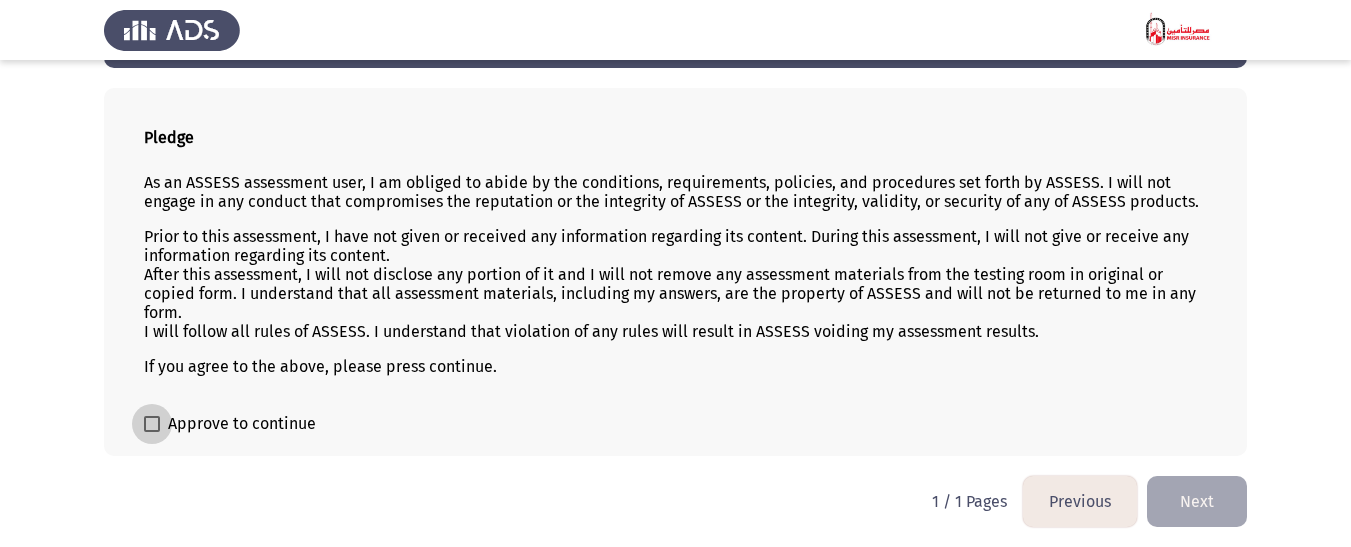 click at bounding box center (152, 424) 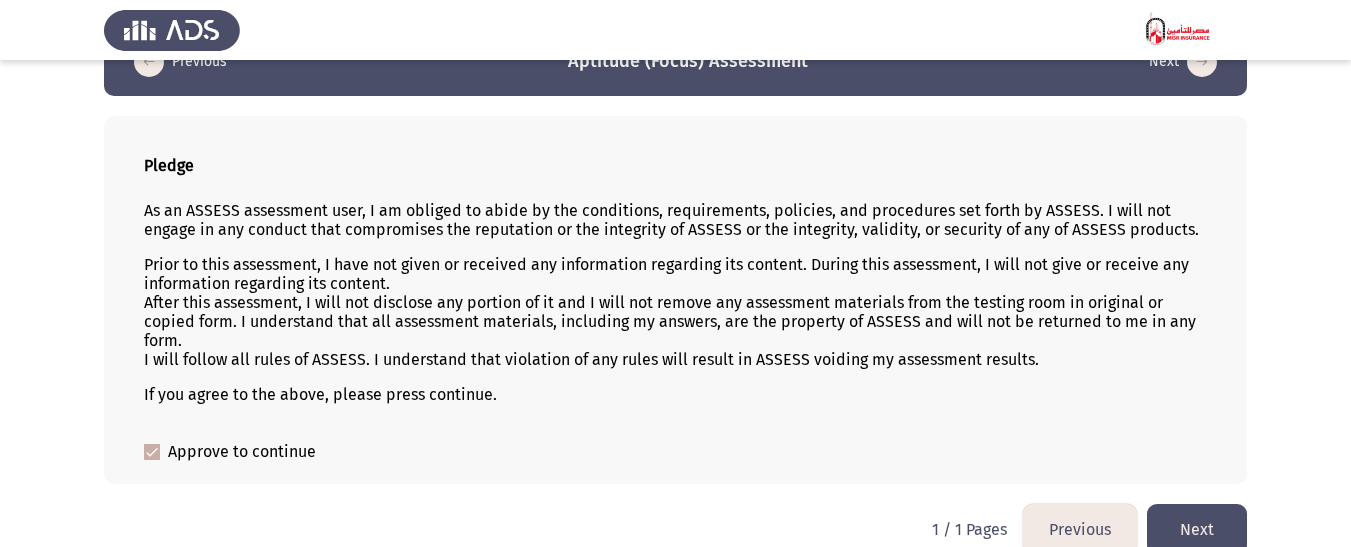 scroll, scrollTop: 80, scrollLeft: 0, axis: vertical 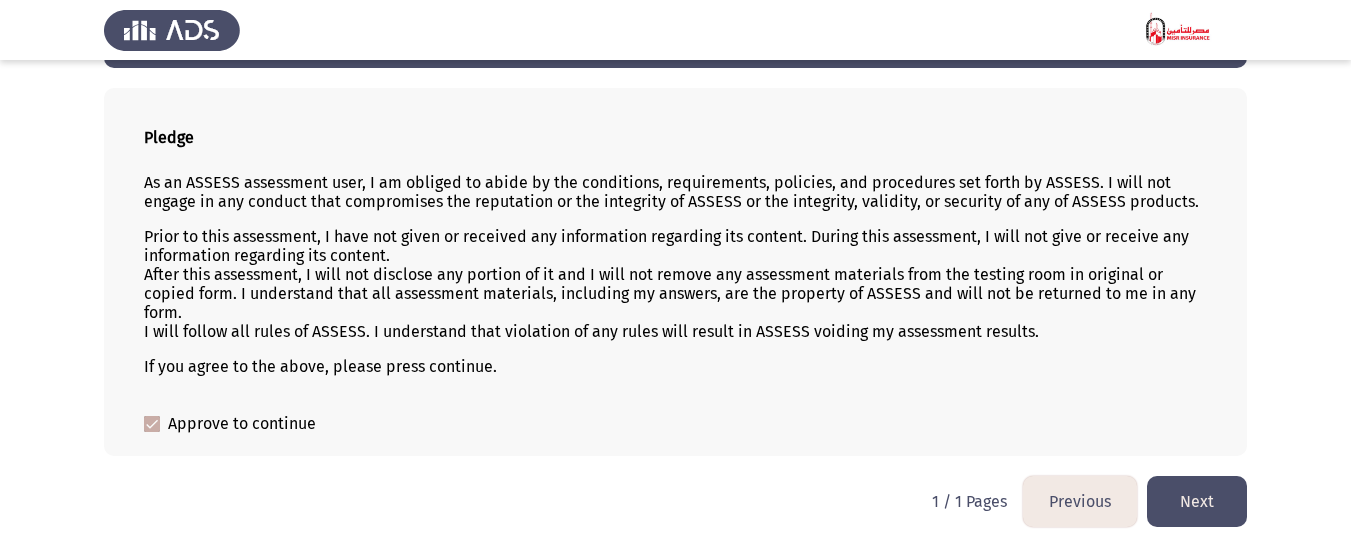 click on "Next" 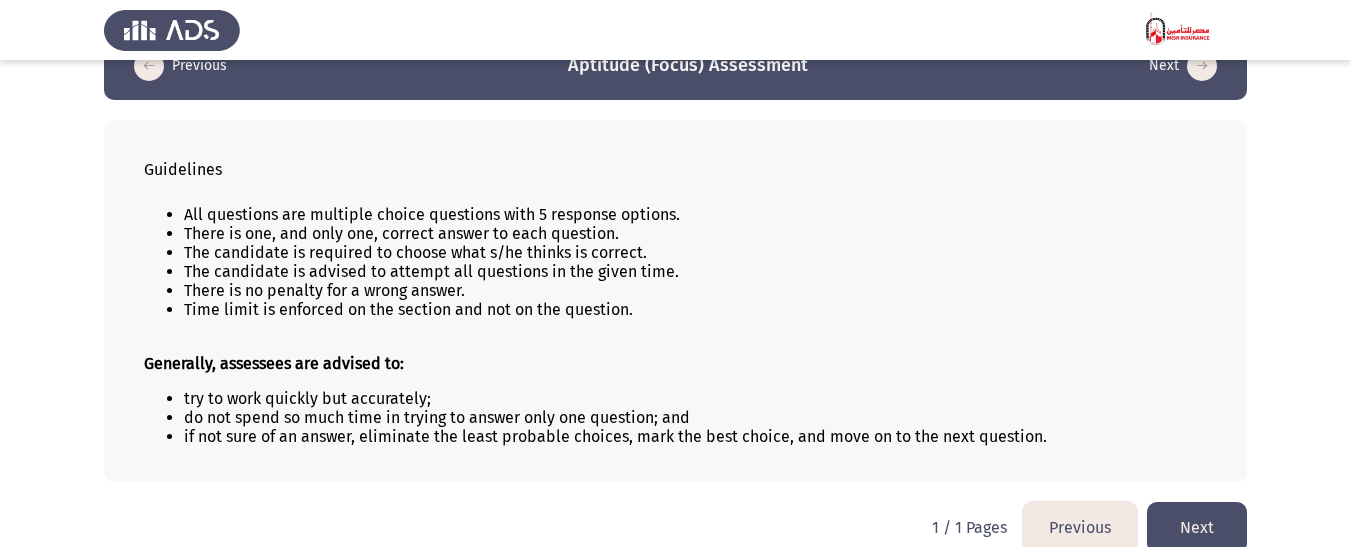 scroll, scrollTop: 74, scrollLeft: 0, axis: vertical 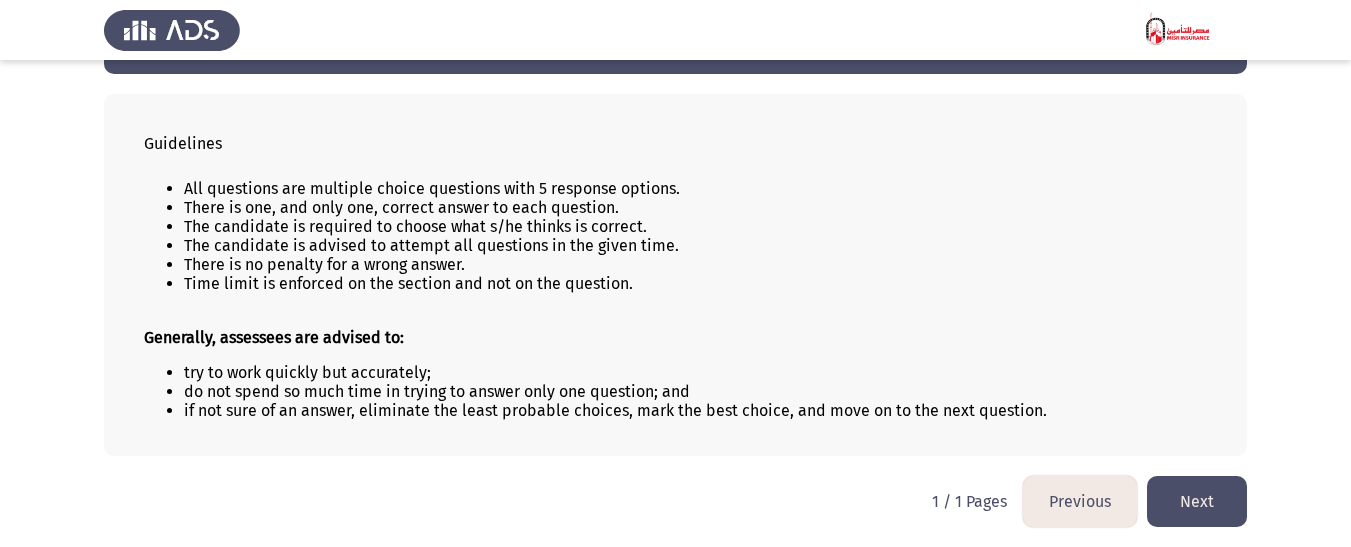 click on "Next" 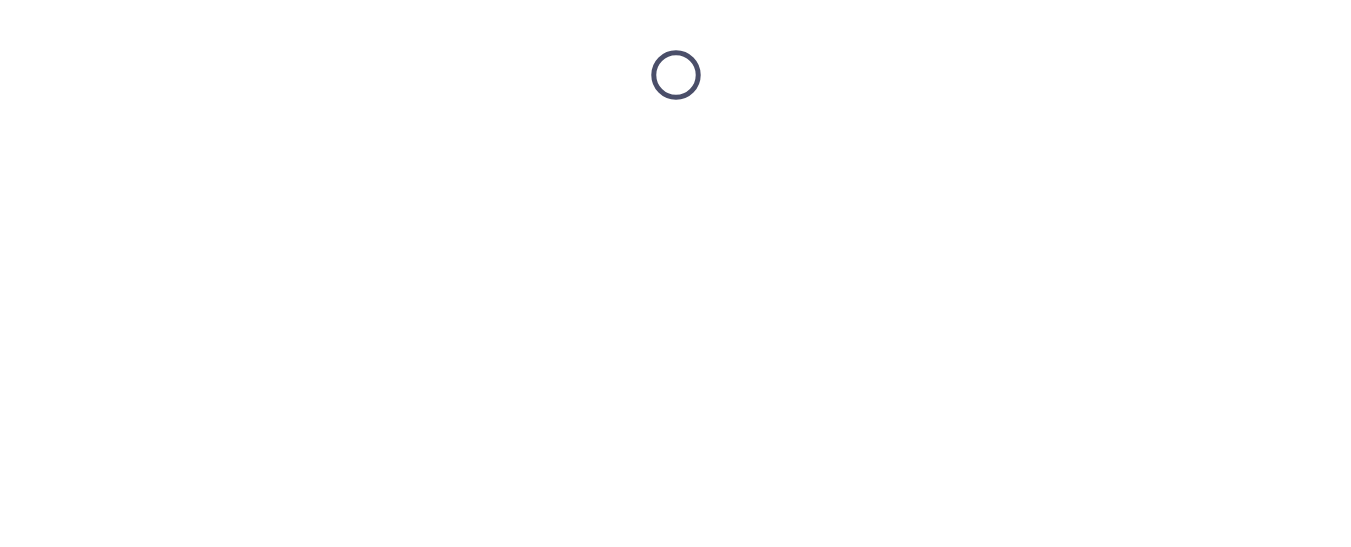 scroll, scrollTop: 0, scrollLeft: 0, axis: both 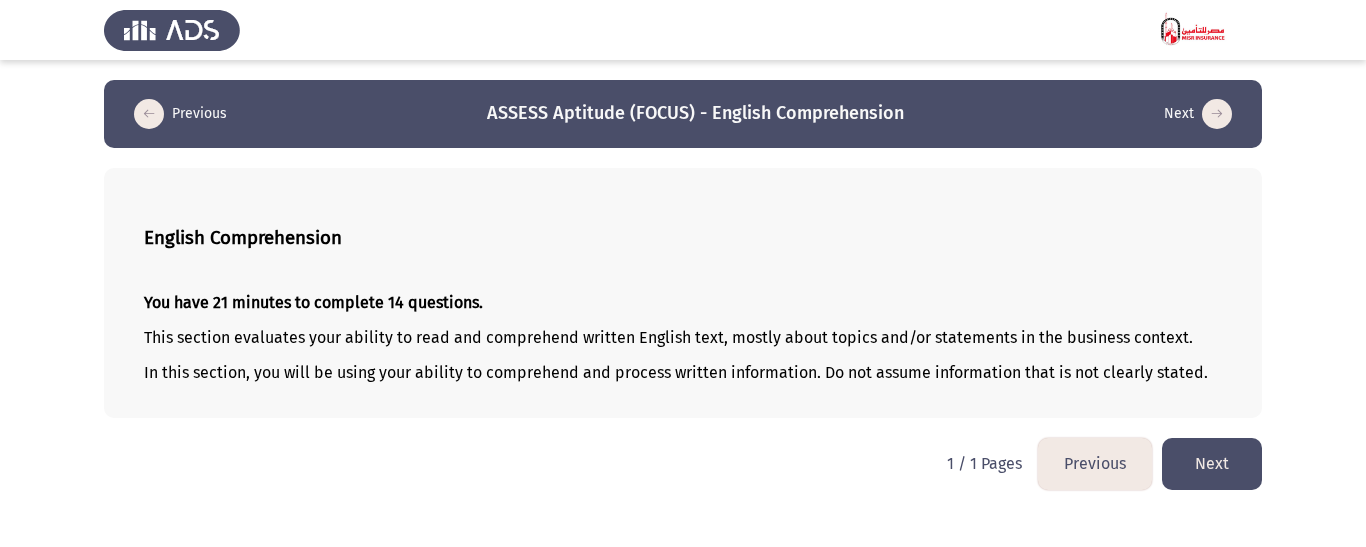 click on "Next" 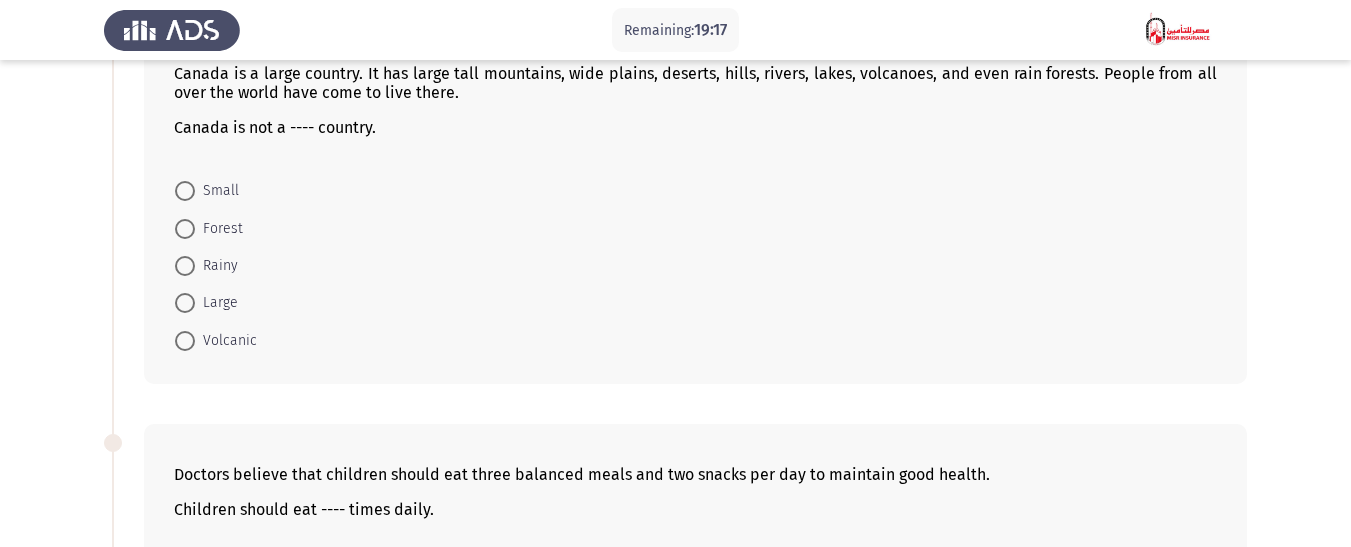 scroll, scrollTop: 0, scrollLeft: 0, axis: both 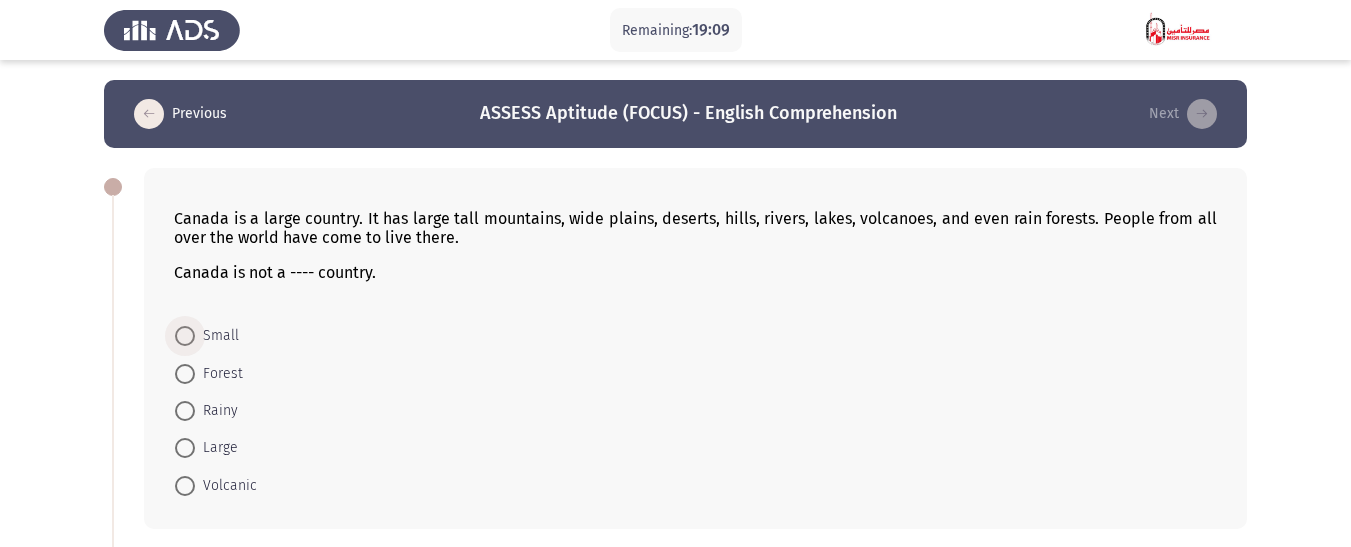 click at bounding box center [185, 336] 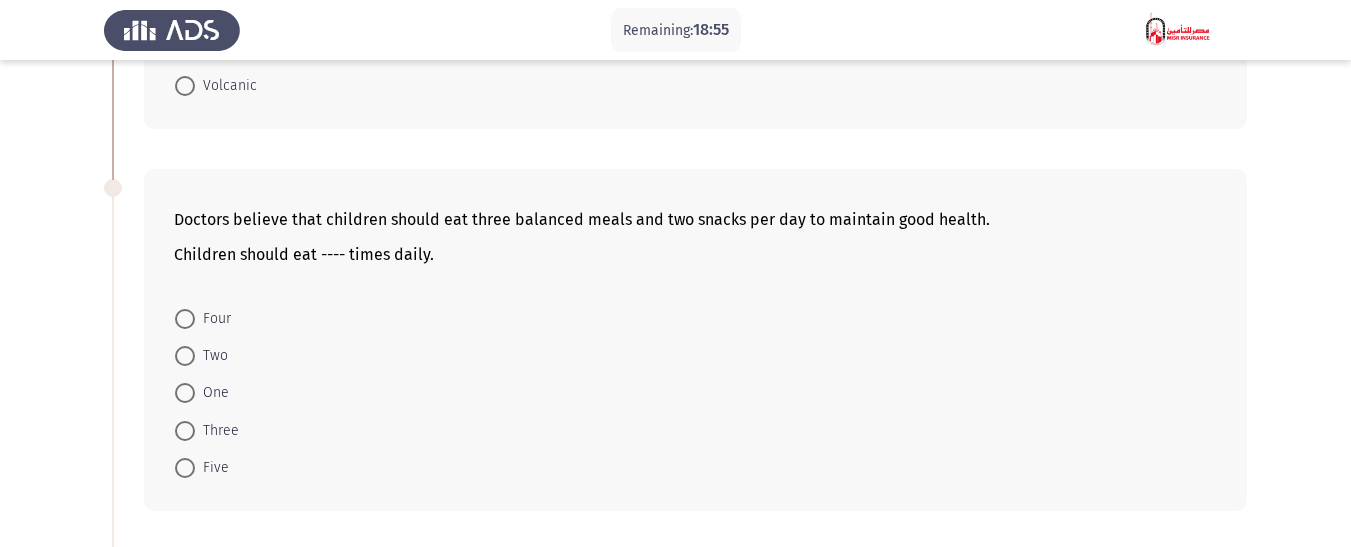 scroll, scrollTop: 400, scrollLeft: 0, axis: vertical 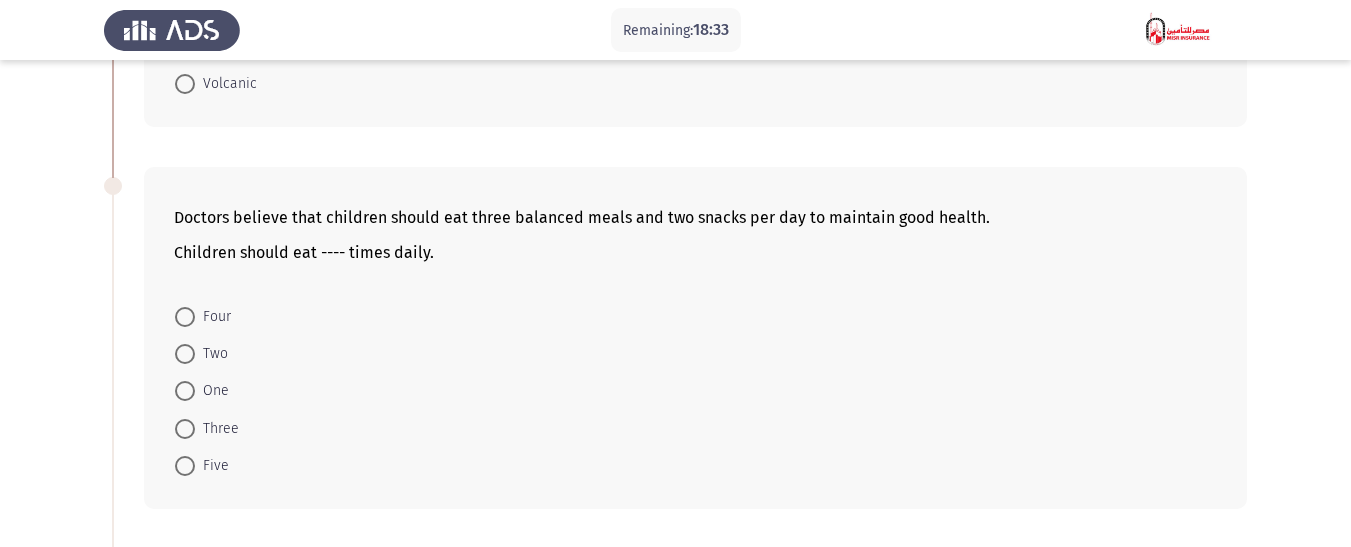 click at bounding box center [185, 466] 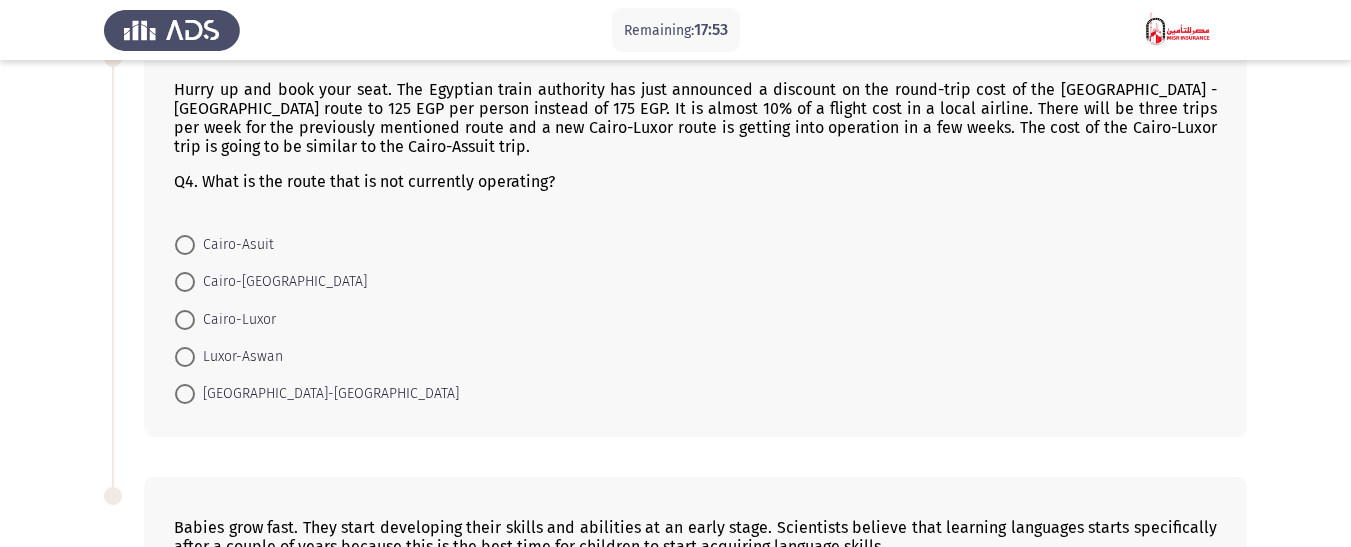 scroll, scrollTop: 800, scrollLeft: 0, axis: vertical 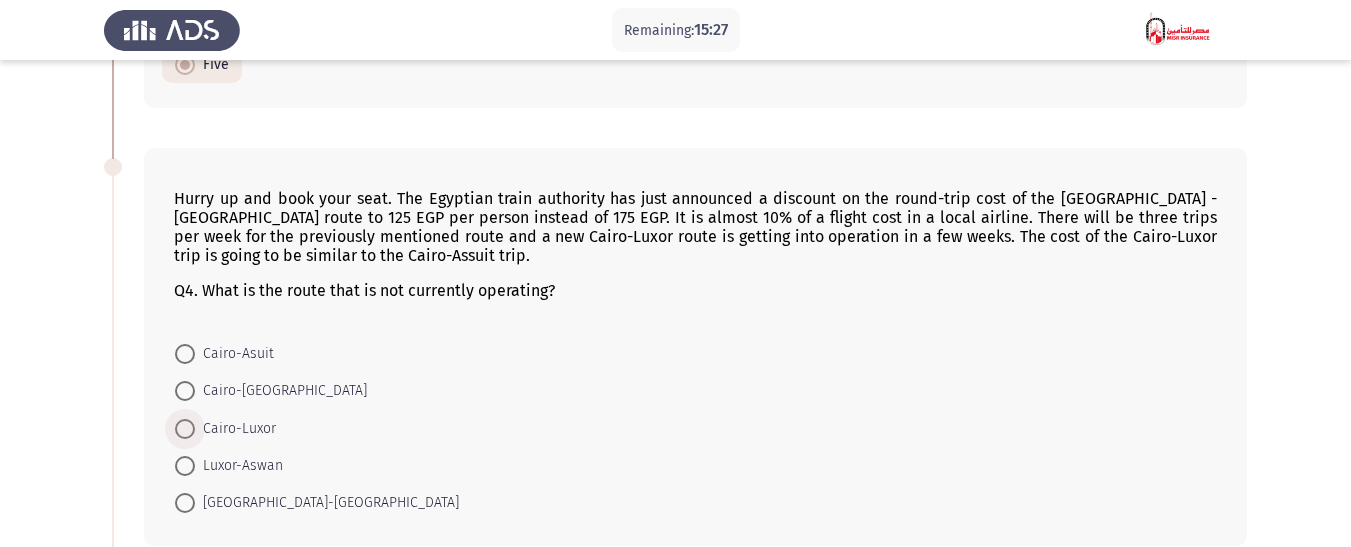 click at bounding box center [185, 429] 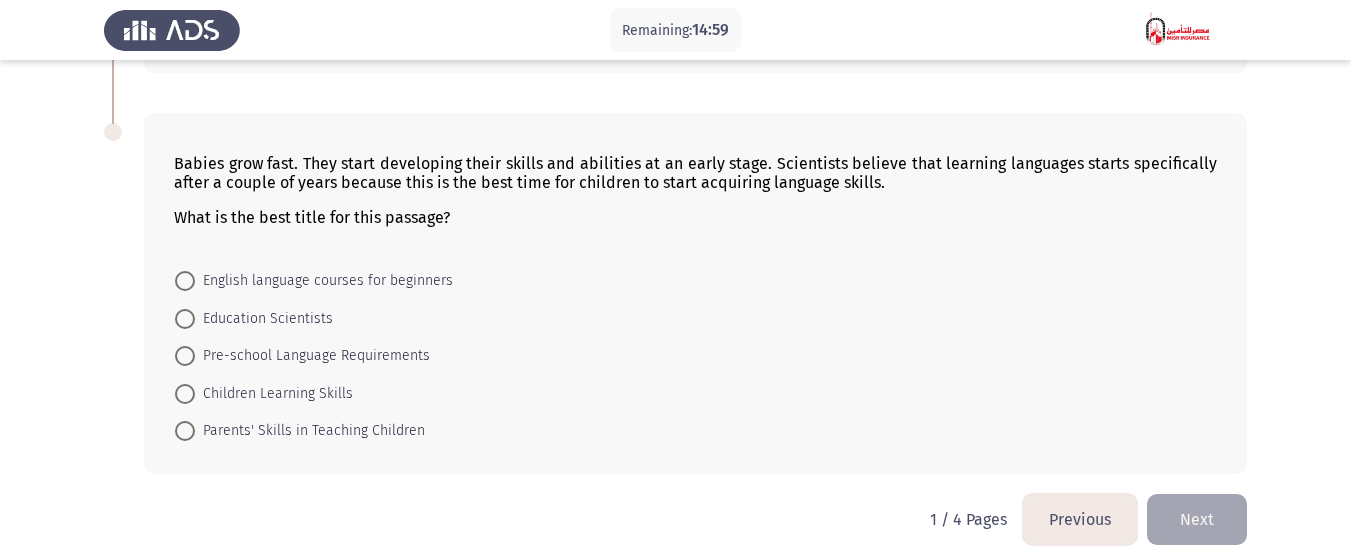 scroll, scrollTop: 1299, scrollLeft: 0, axis: vertical 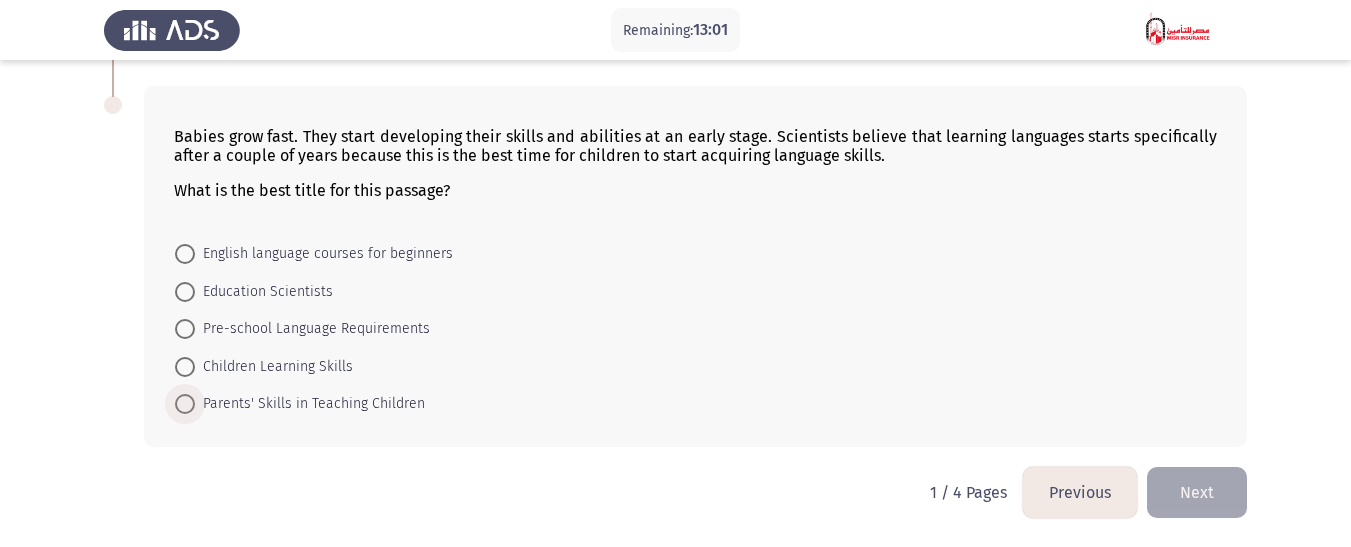 click at bounding box center (185, 404) 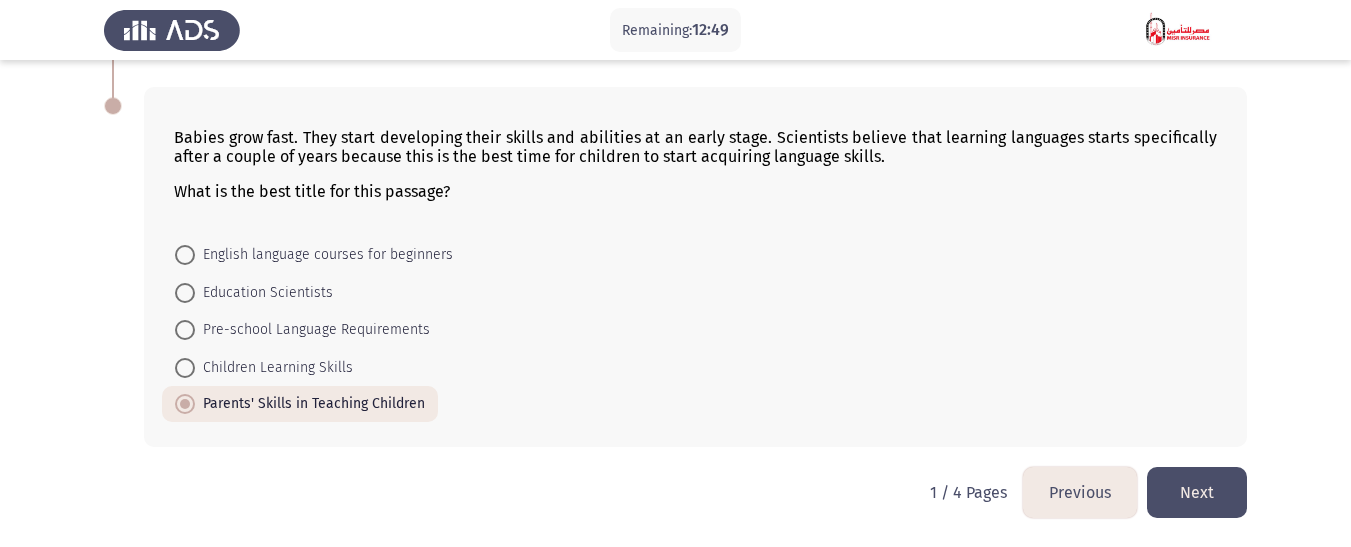 click on "Next" 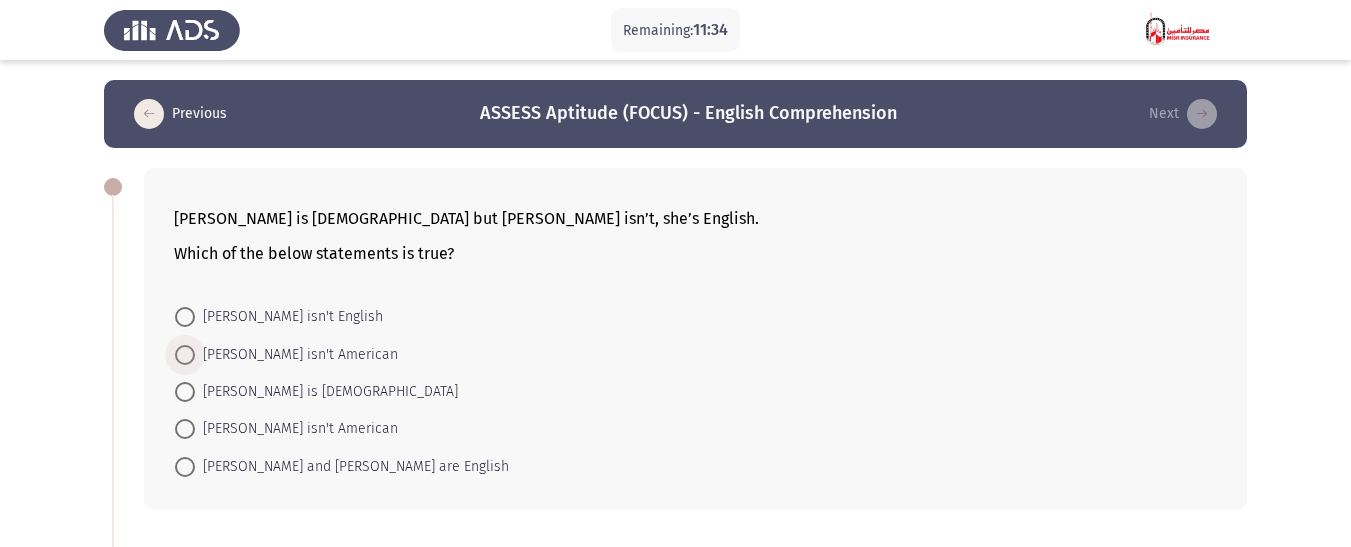 click at bounding box center (185, 355) 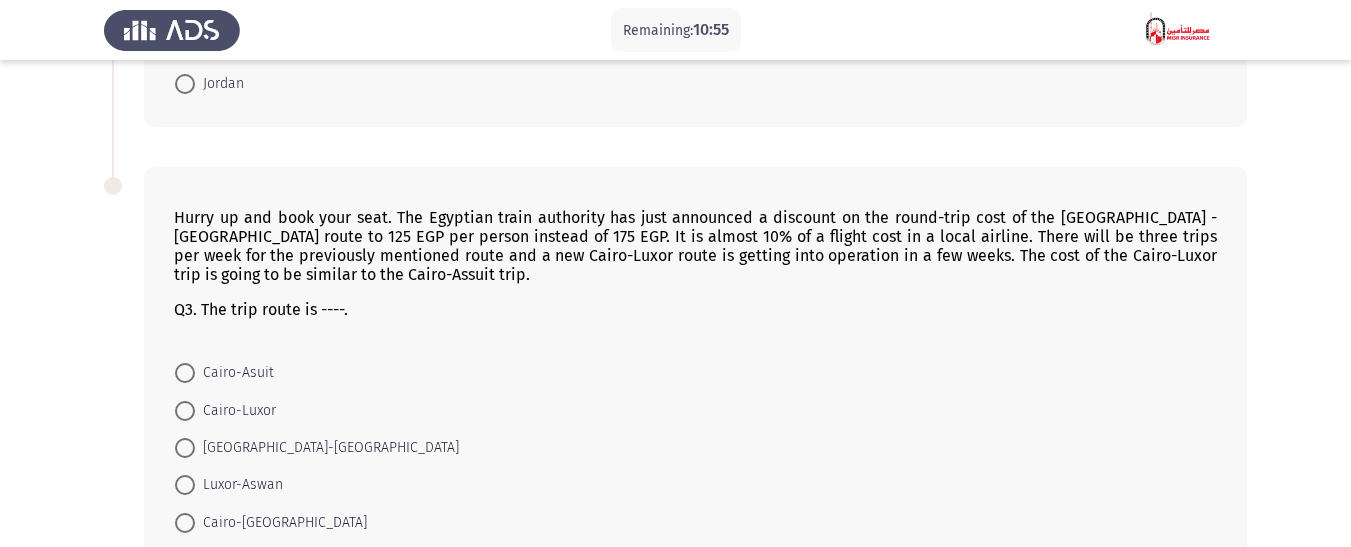 scroll, scrollTop: 1300, scrollLeft: 0, axis: vertical 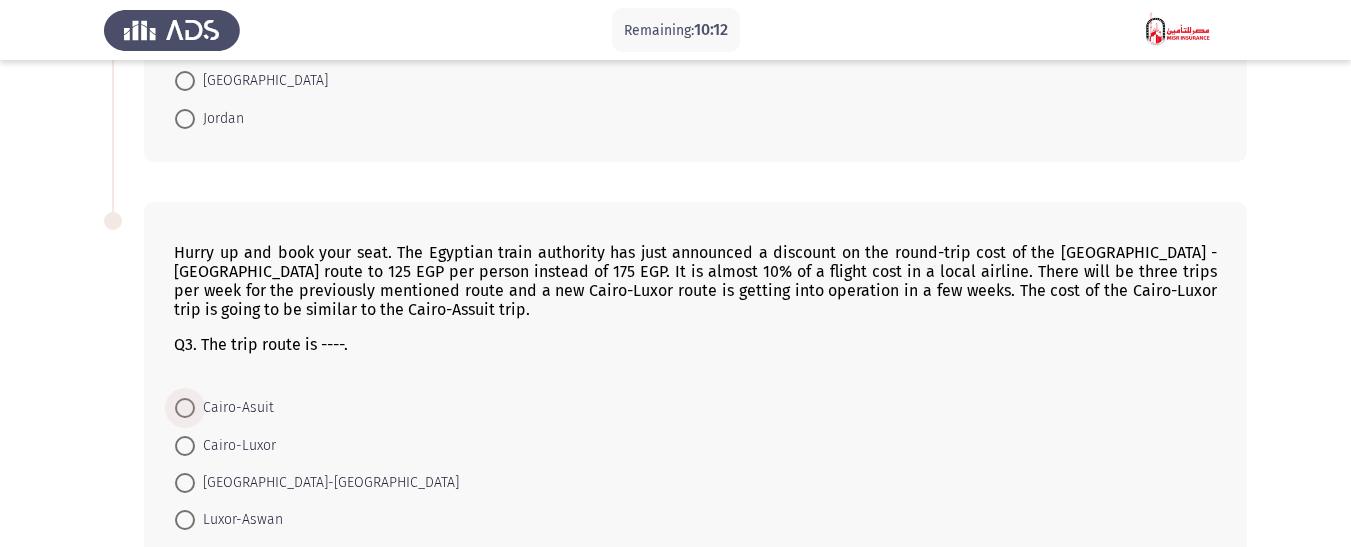 click at bounding box center (185, 408) 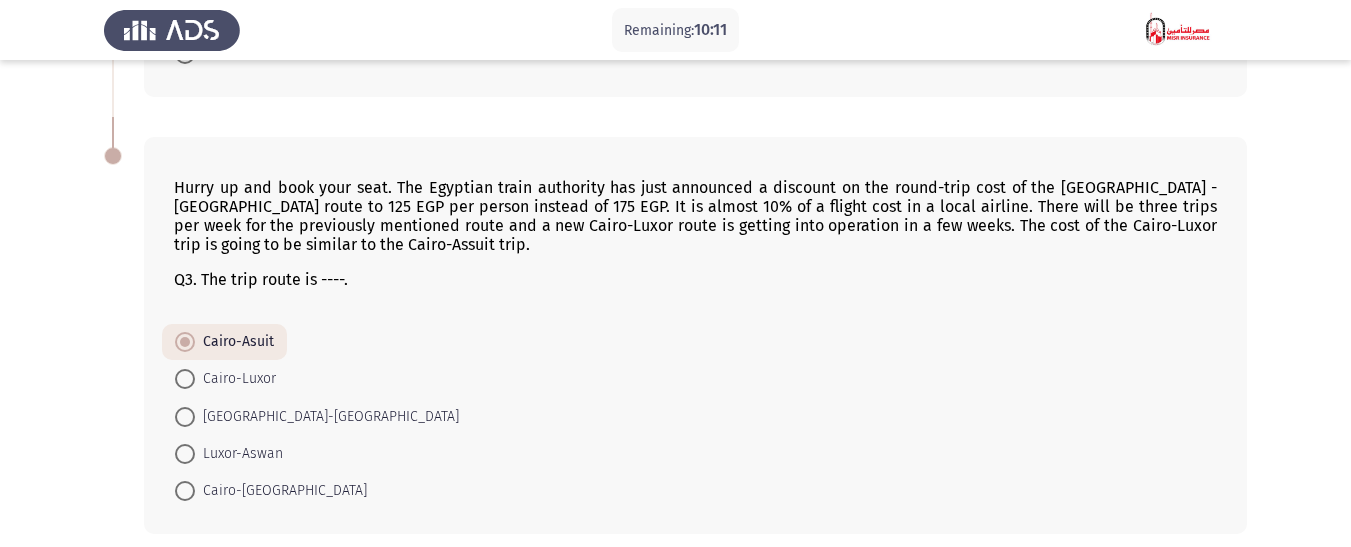 scroll, scrollTop: 1400, scrollLeft: 0, axis: vertical 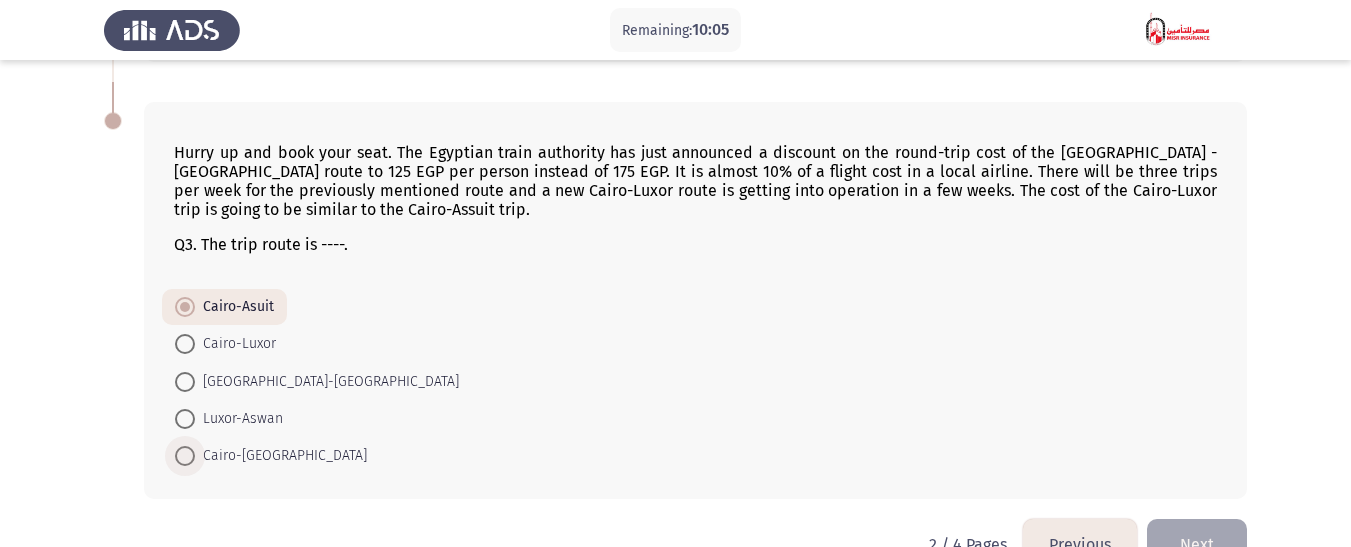 click at bounding box center (185, 456) 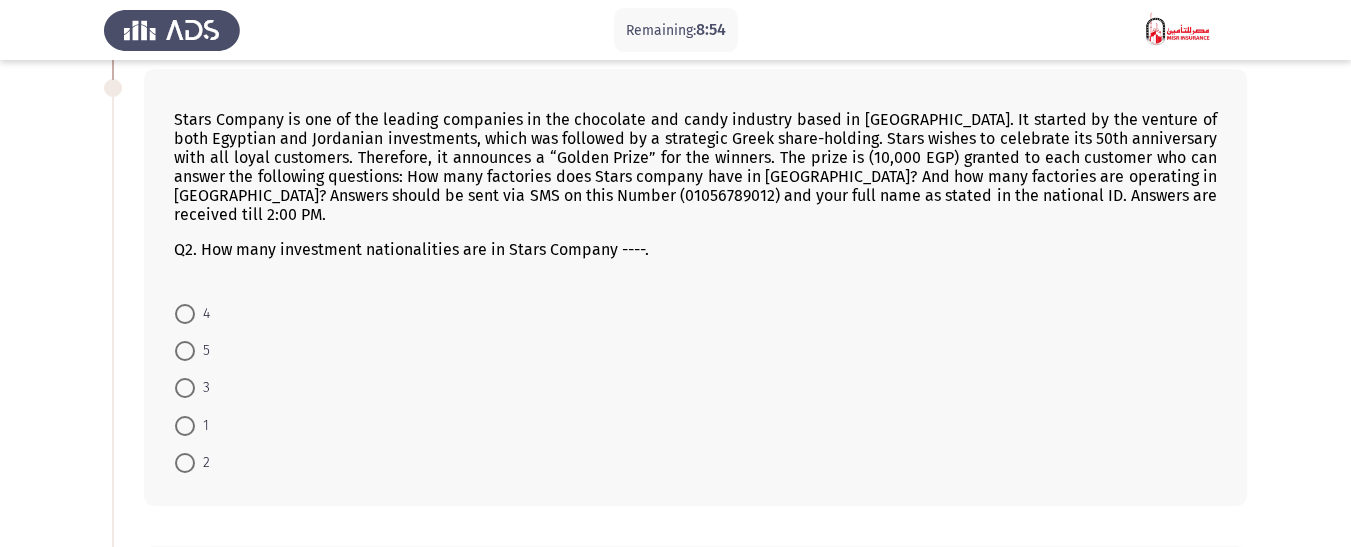 scroll, scrollTop: 514, scrollLeft: 0, axis: vertical 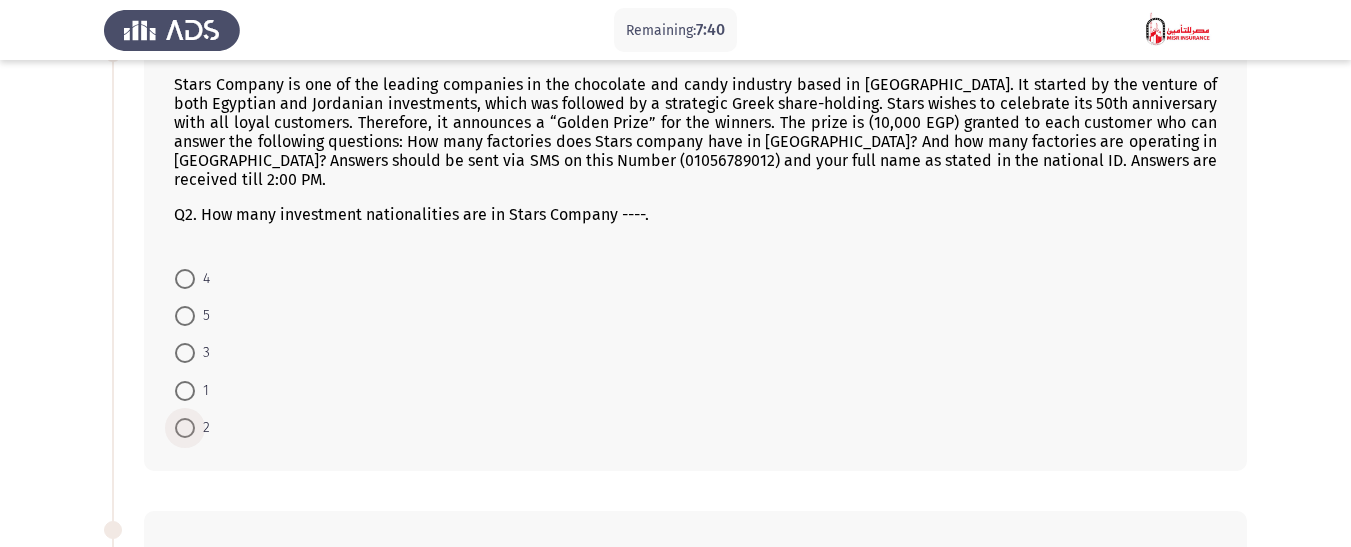 click at bounding box center [185, 428] 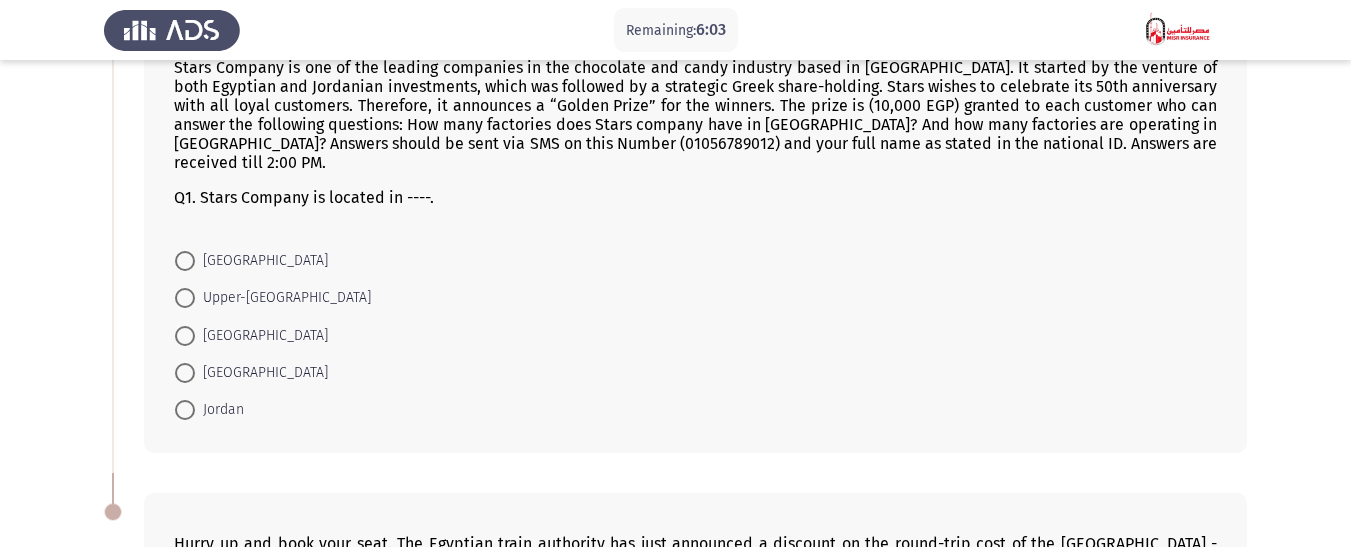 scroll, scrollTop: 1014, scrollLeft: 0, axis: vertical 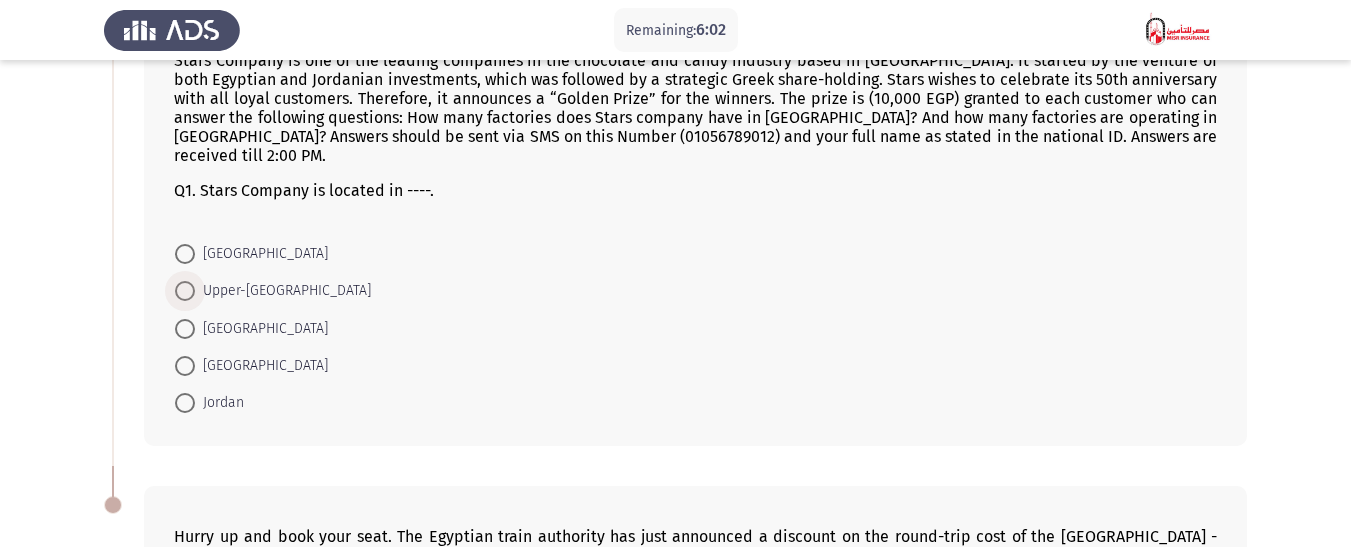 click at bounding box center [185, 291] 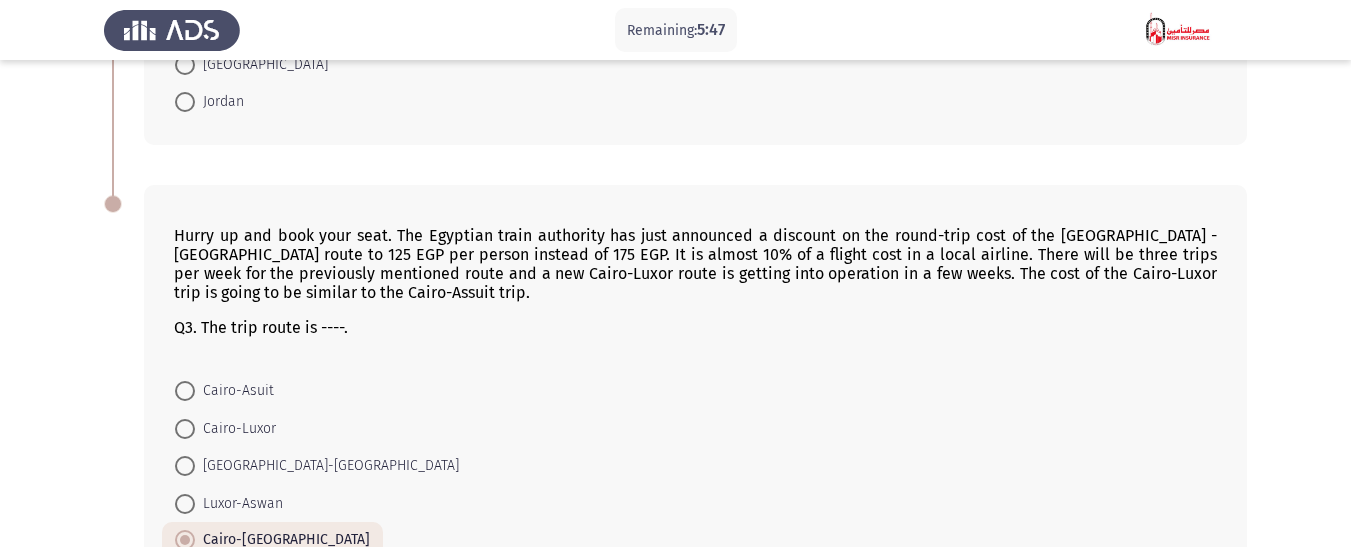 scroll, scrollTop: 1412, scrollLeft: 0, axis: vertical 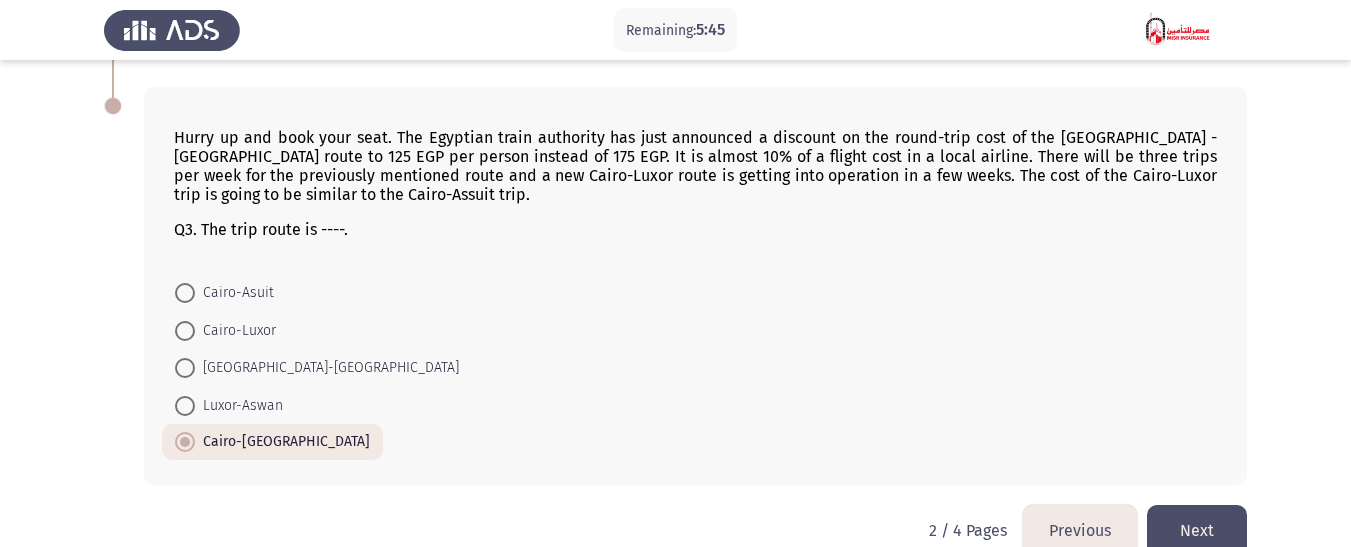 click on "Next" 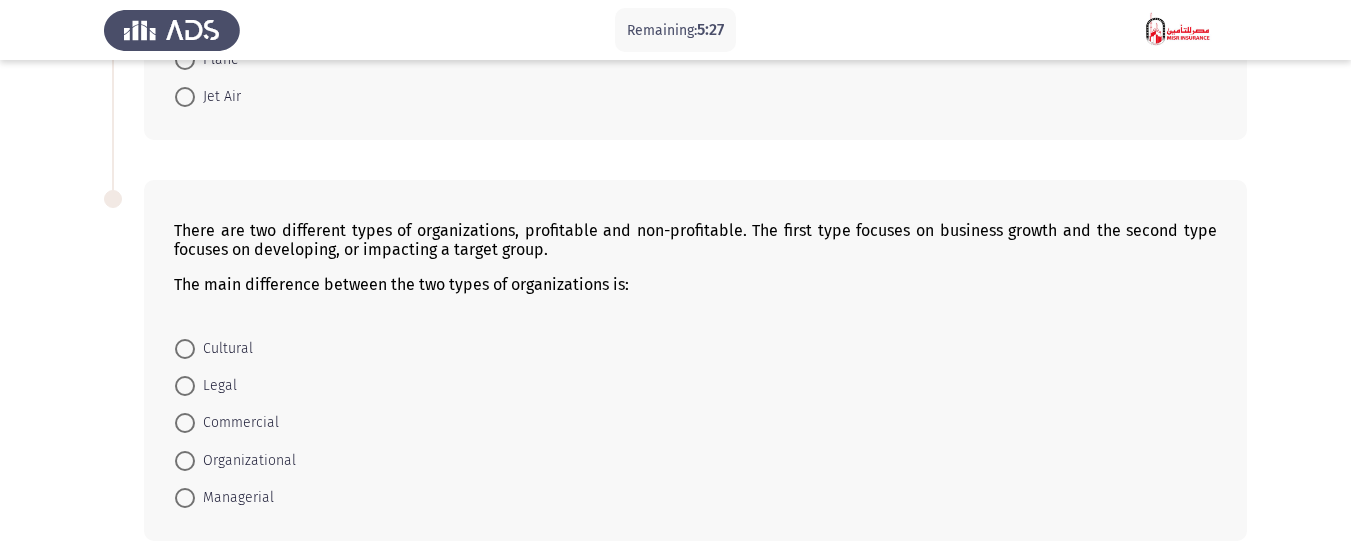 scroll, scrollTop: 1379, scrollLeft: 0, axis: vertical 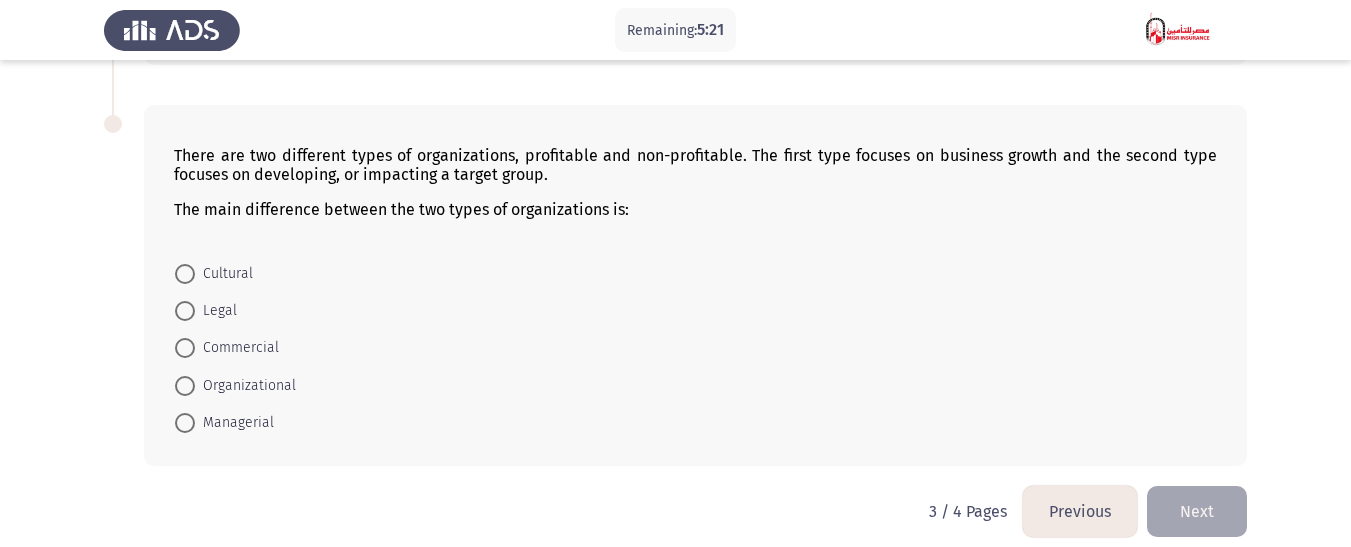 click on "Previous" 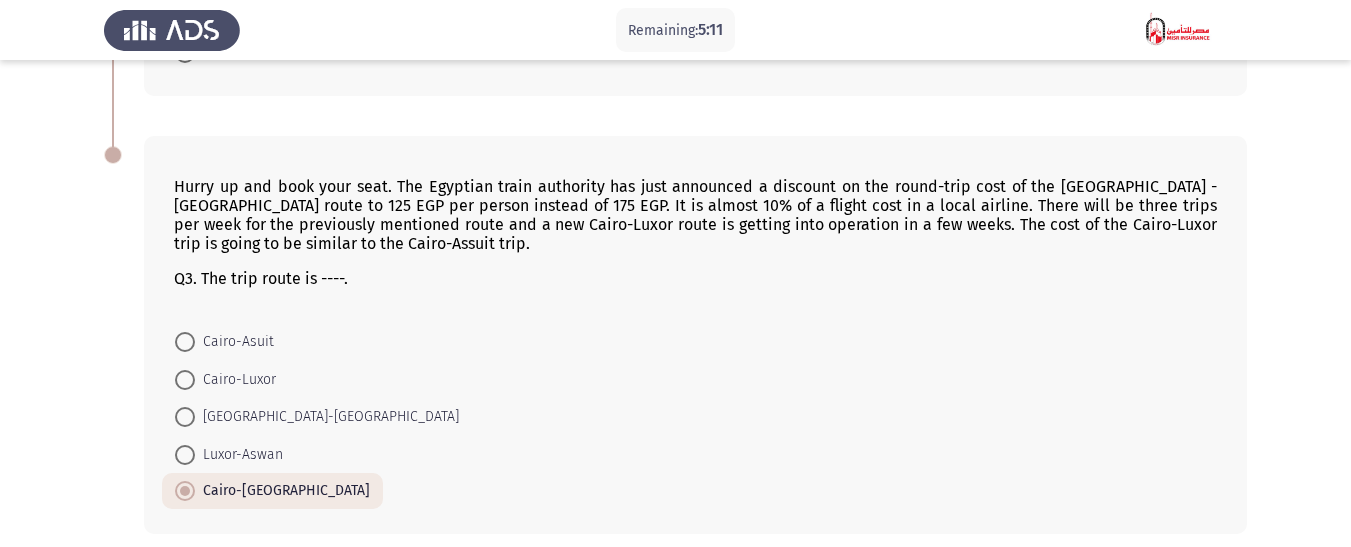 scroll, scrollTop: 1412, scrollLeft: 0, axis: vertical 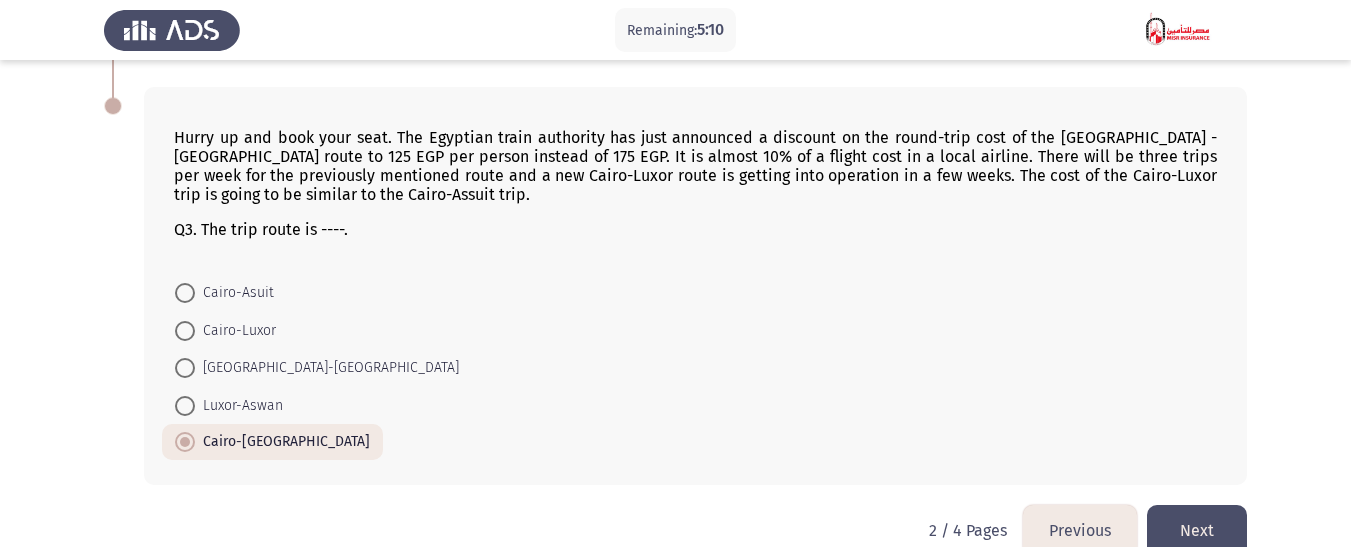 click on "Next" 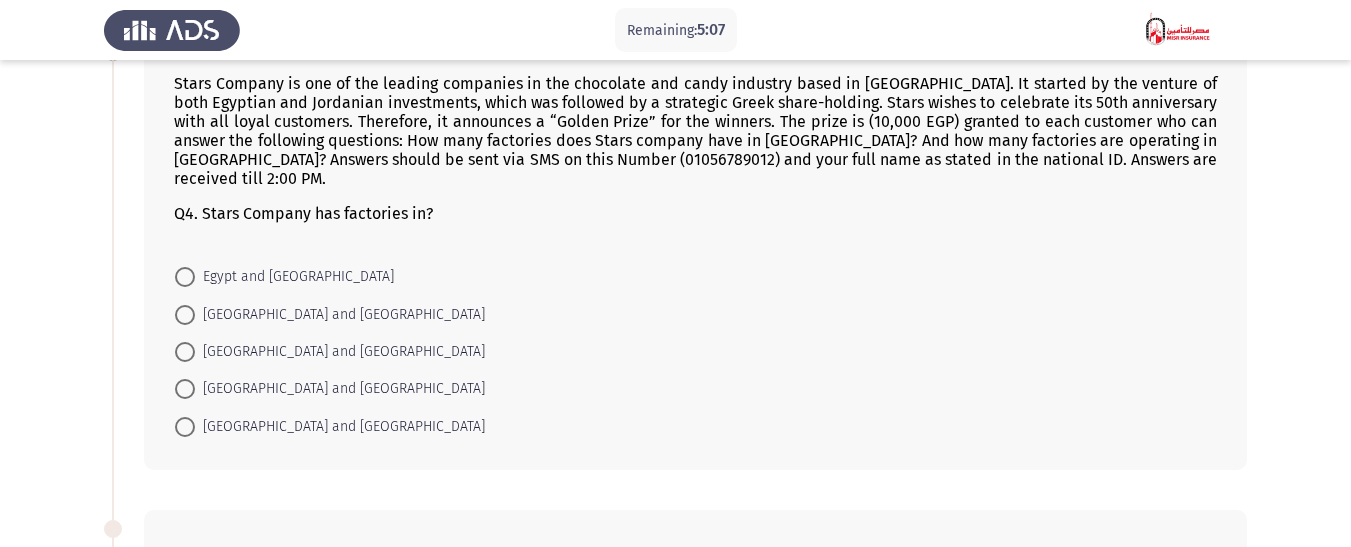 scroll, scrollTop: 100, scrollLeft: 0, axis: vertical 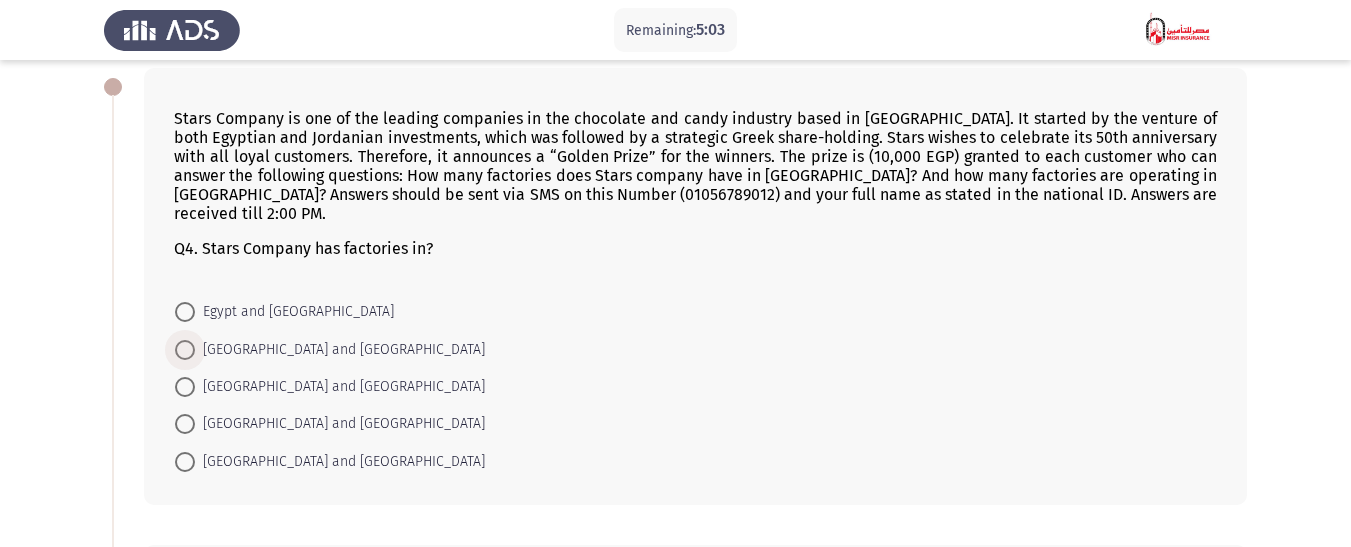 click at bounding box center (185, 350) 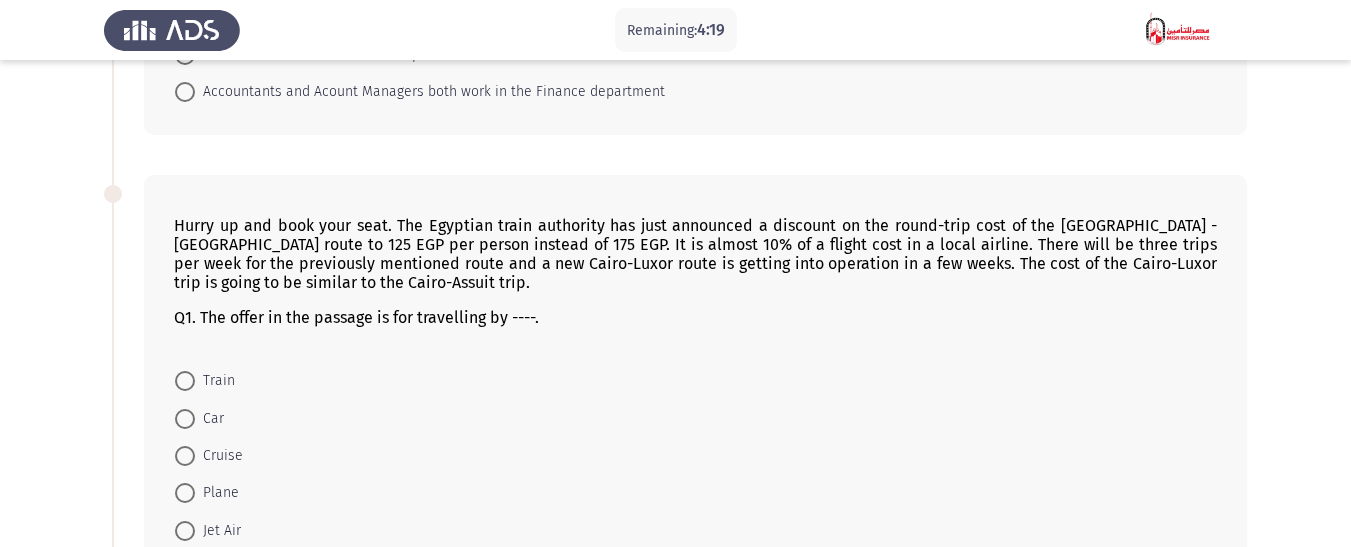 scroll, scrollTop: 900, scrollLeft: 0, axis: vertical 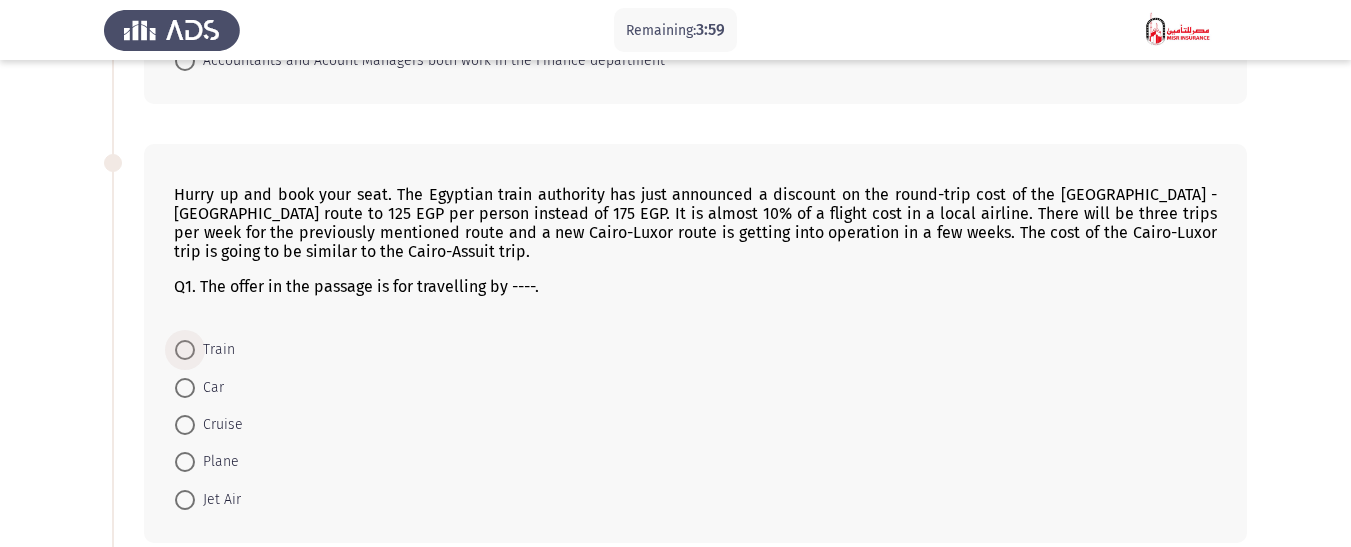 click at bounding box center [185, 350] 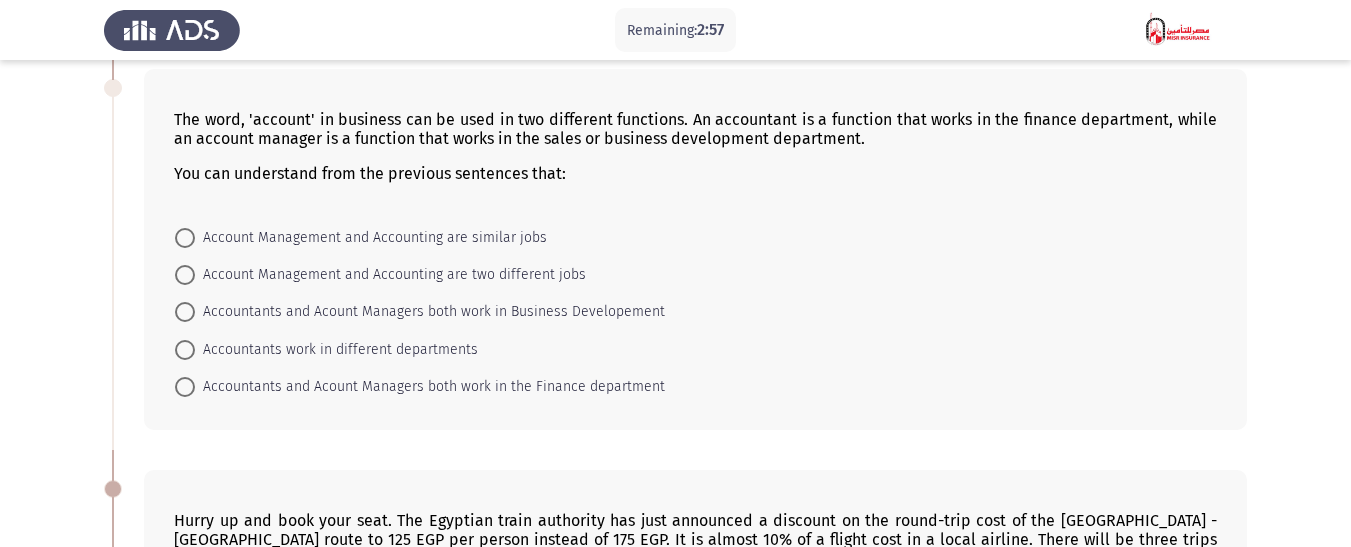 scroll, scrollTop: 576, scrollLeft: 0, axis: vertical 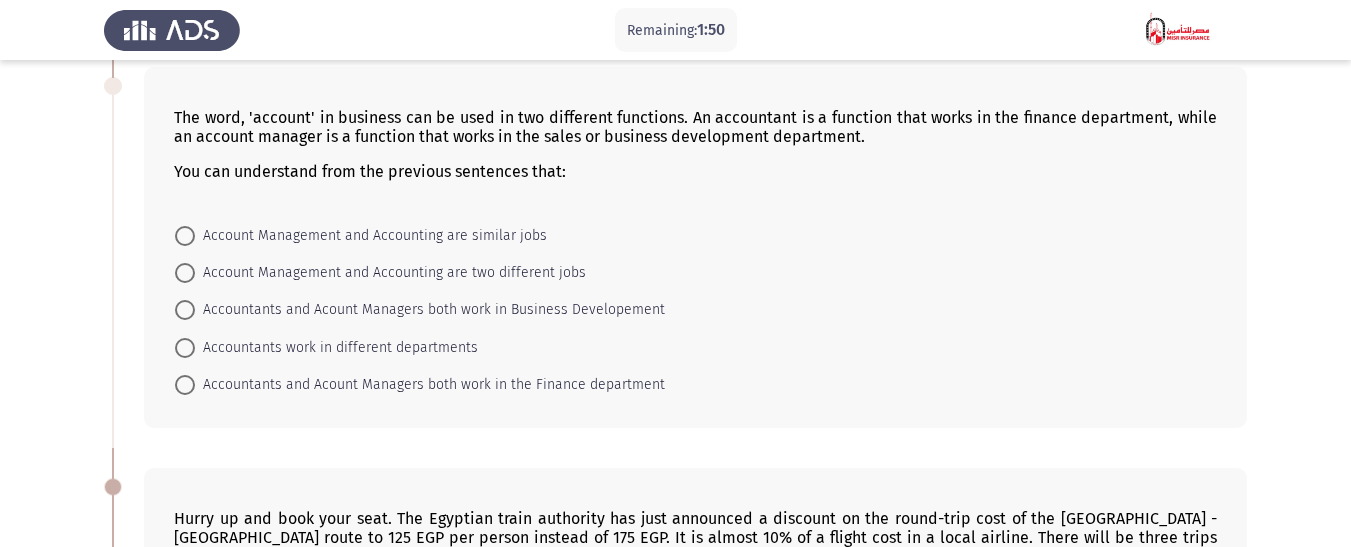 click at bounding box center [185, 310] 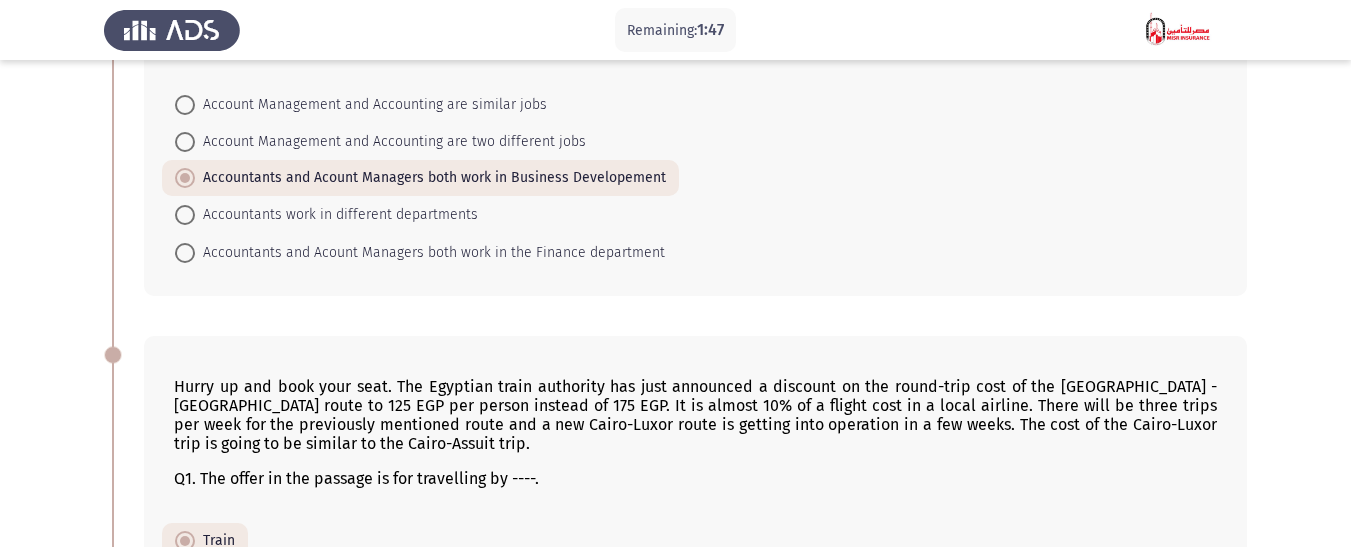 scroll, scrollTop: 576, scrollLeft: 0, axis: vertical 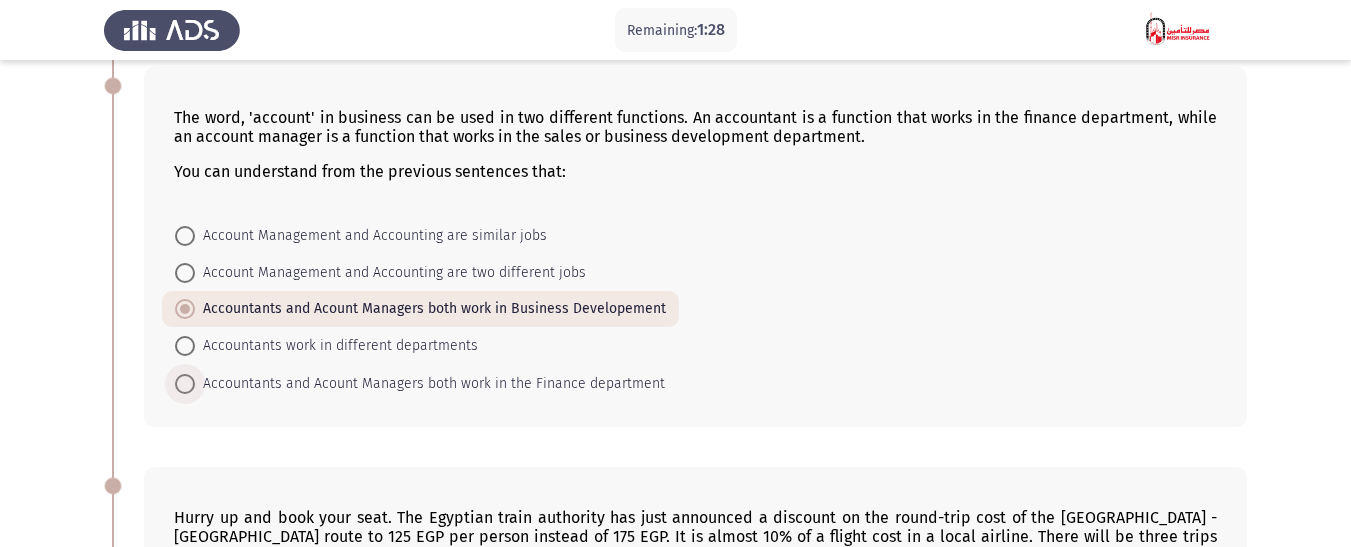 click at bounding box center [185, 384] 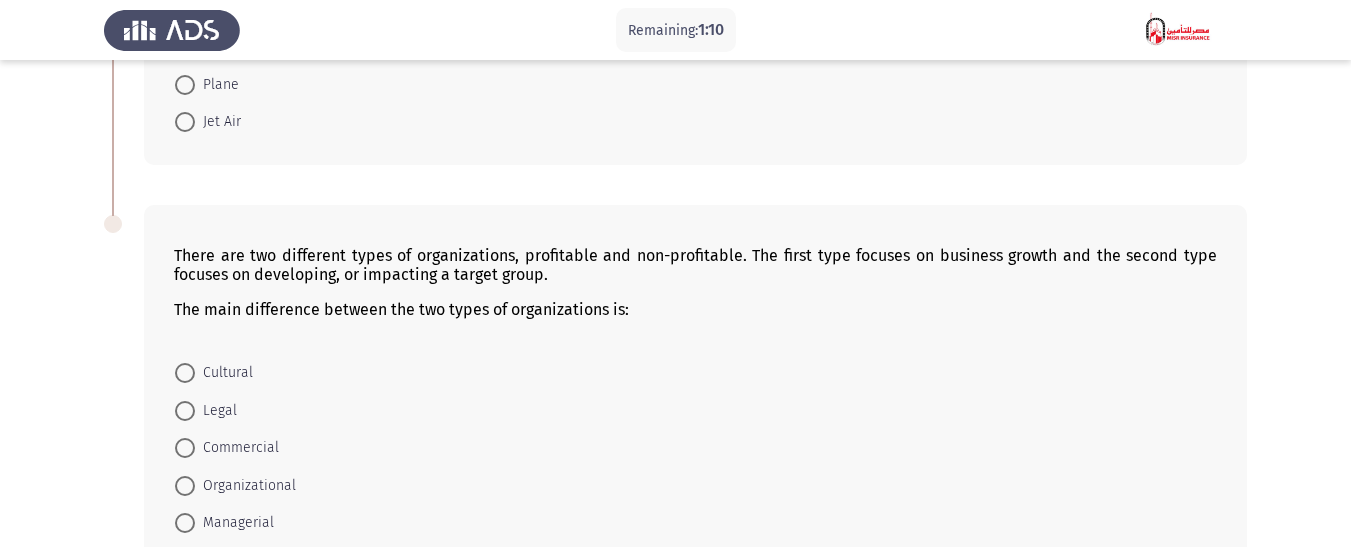 scroll, scrollTop: 1375, scrollLeft: 0, axis: vertical 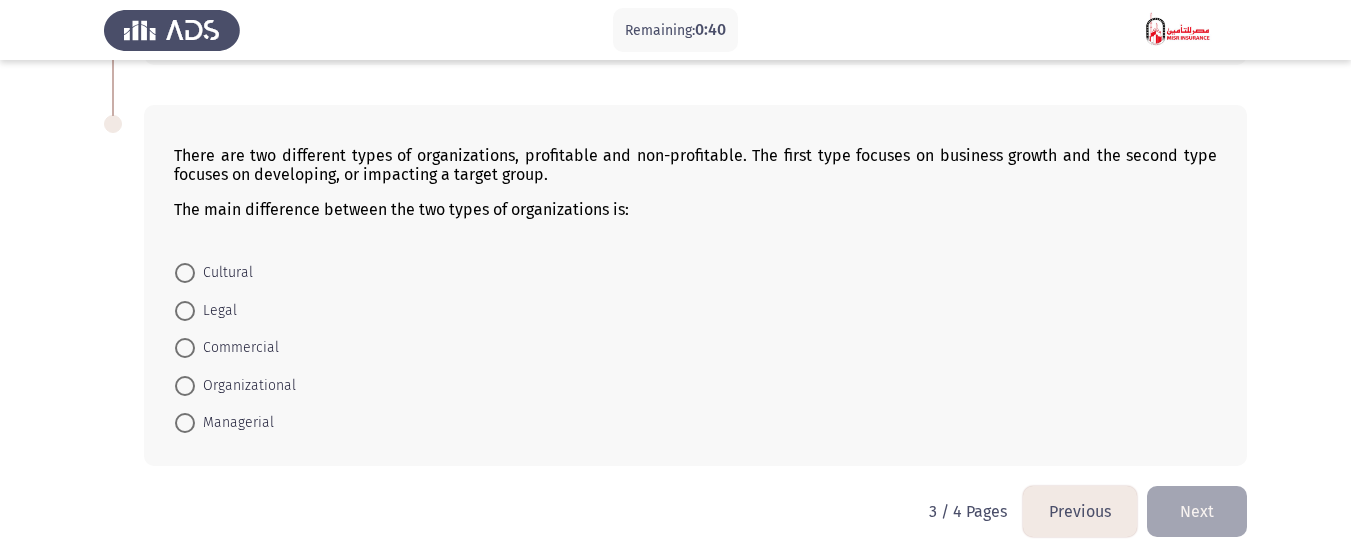 click at bounding box center [185, 386] 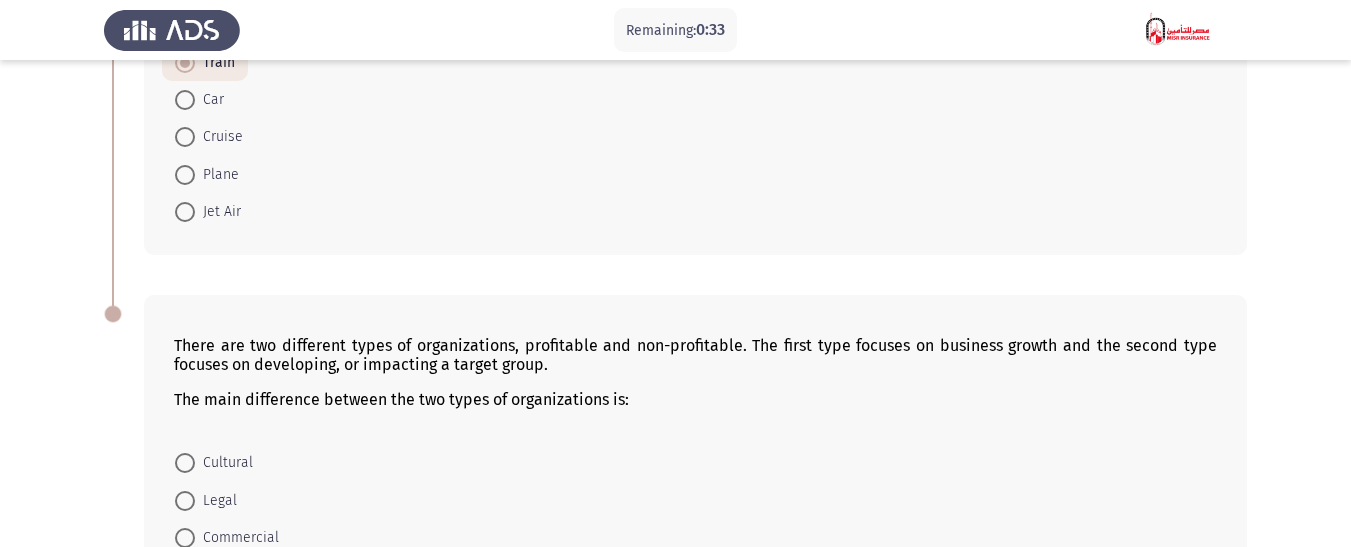 scroll, scrollTop: 1374, scrollLeft: 0, axis: vertical 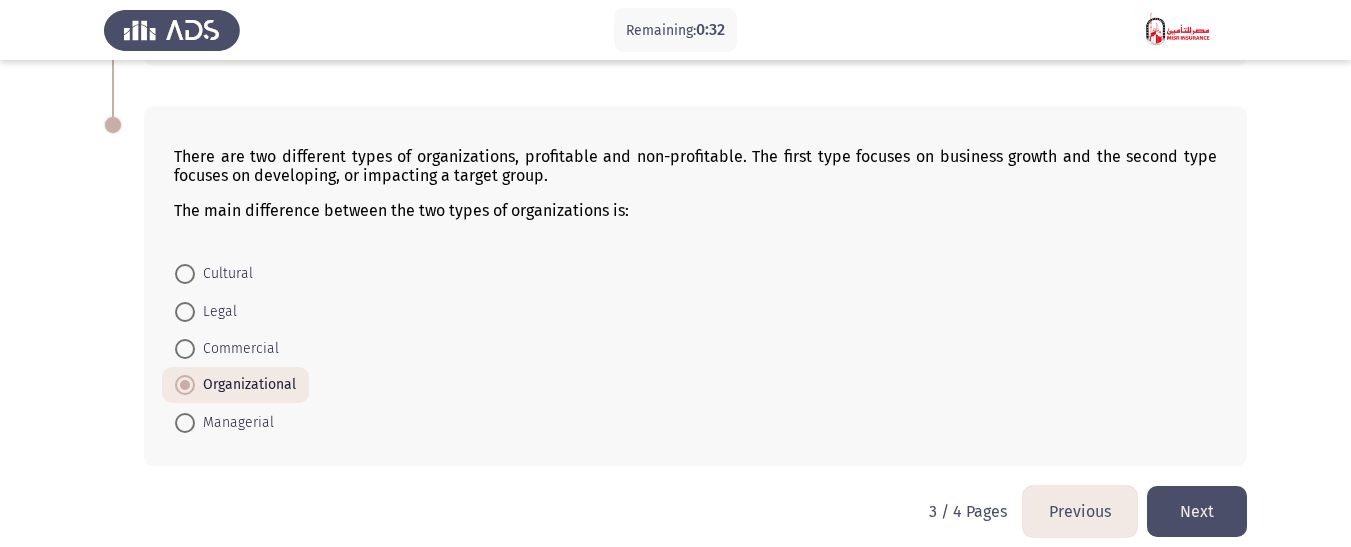 click on "Next" 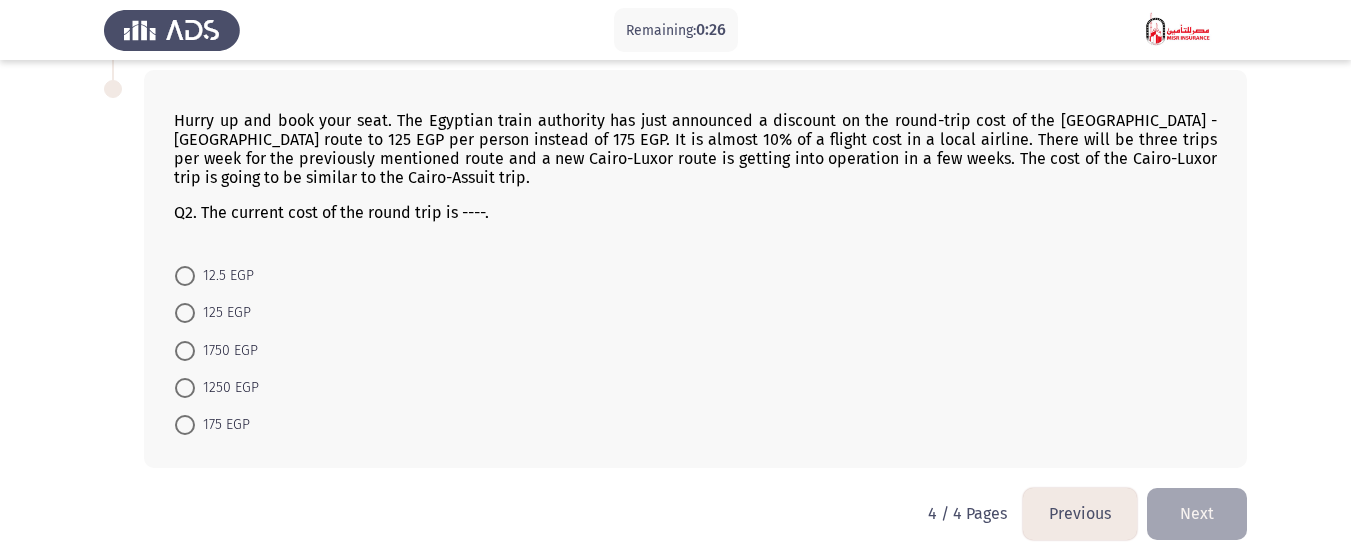 scroll, scrollTop: 577, scrollLeft: 0, axis: vertical 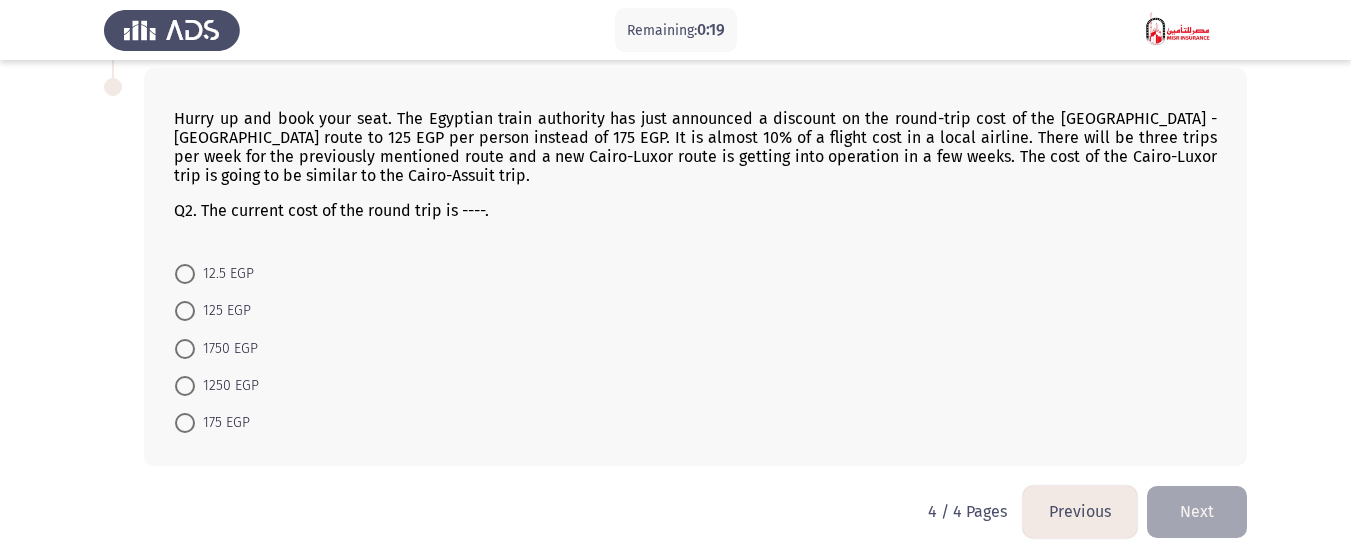 click at bounding box center [185, 311] 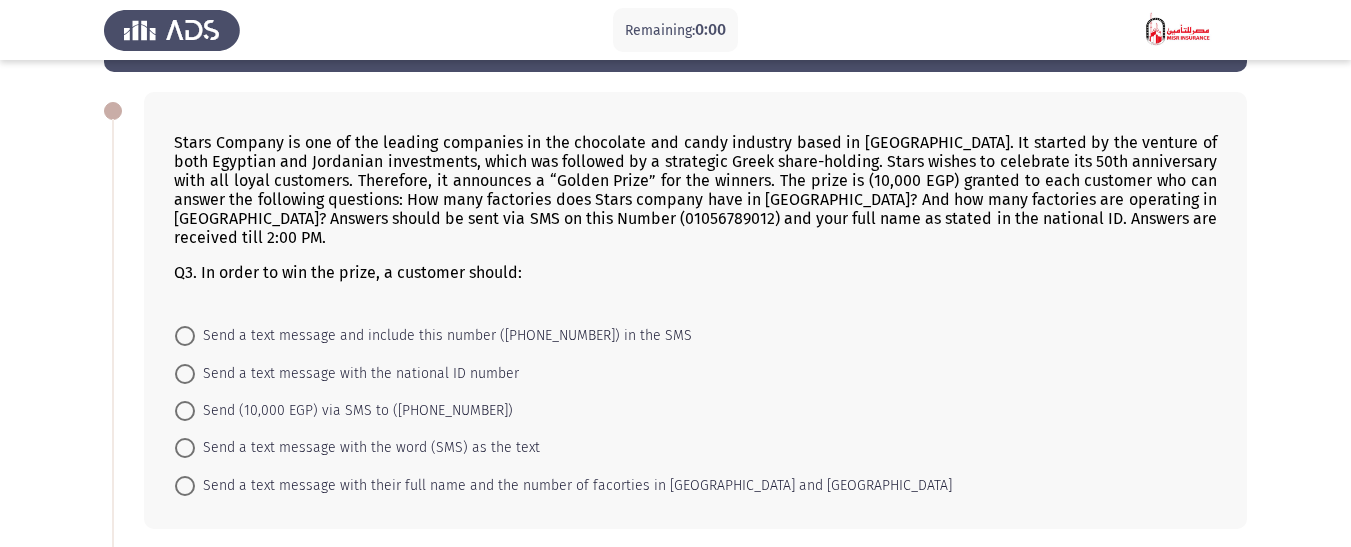 scroll, scrollTop: 0, scrollLeft: 0, axis: both 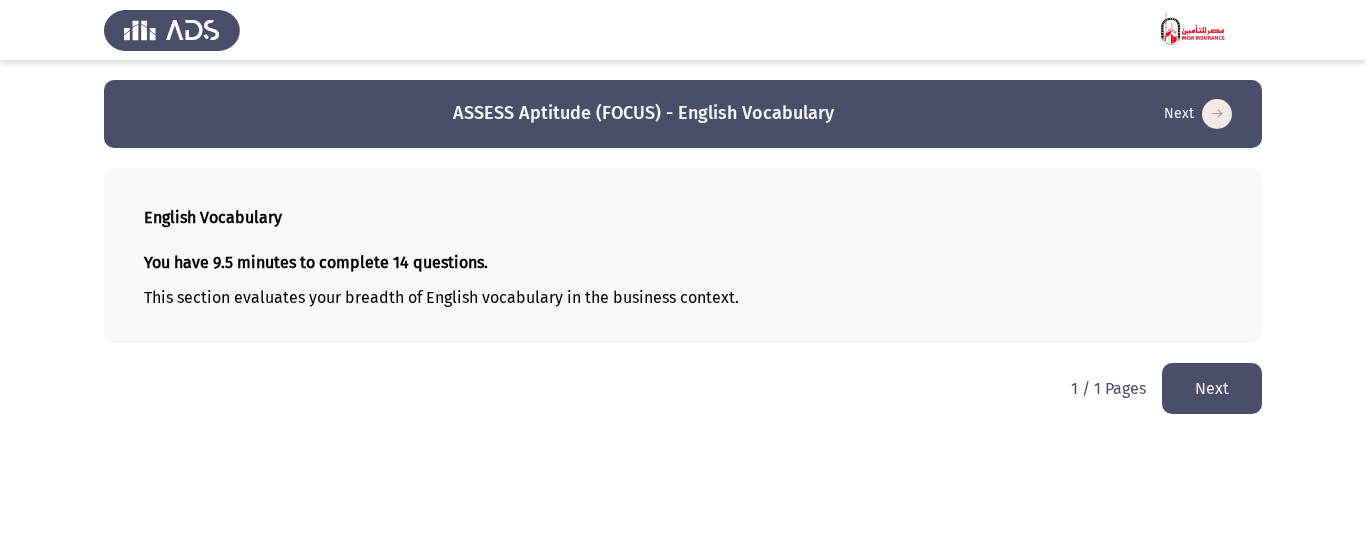 click on "Next" 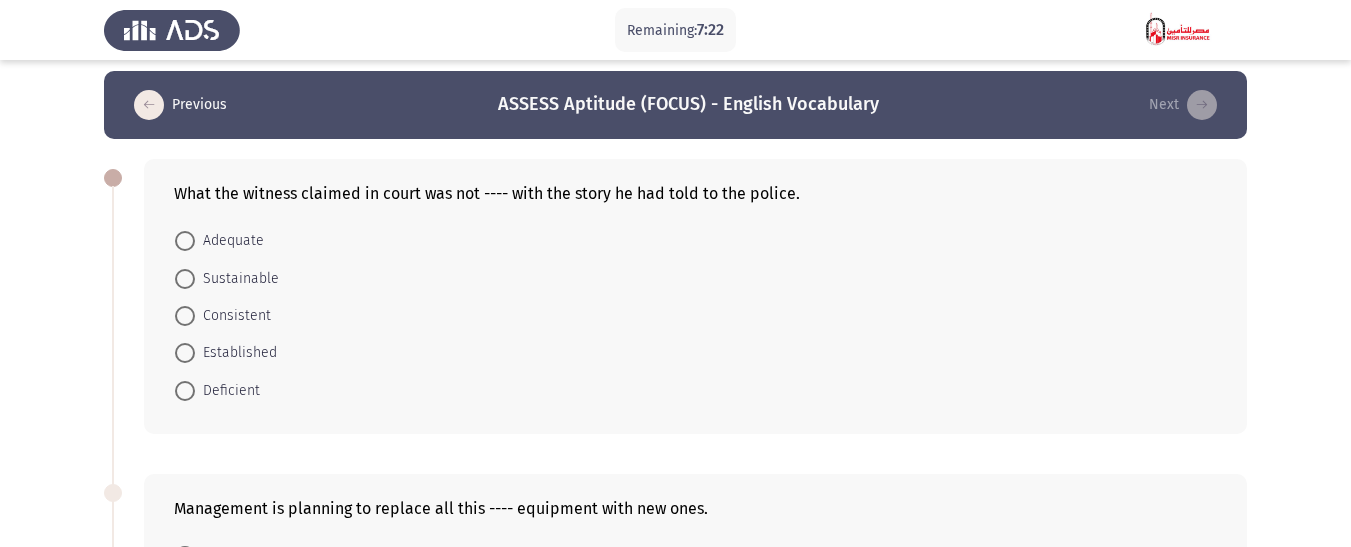 scroll, scrollTop: 0, scrollLeft: 0, axis: both 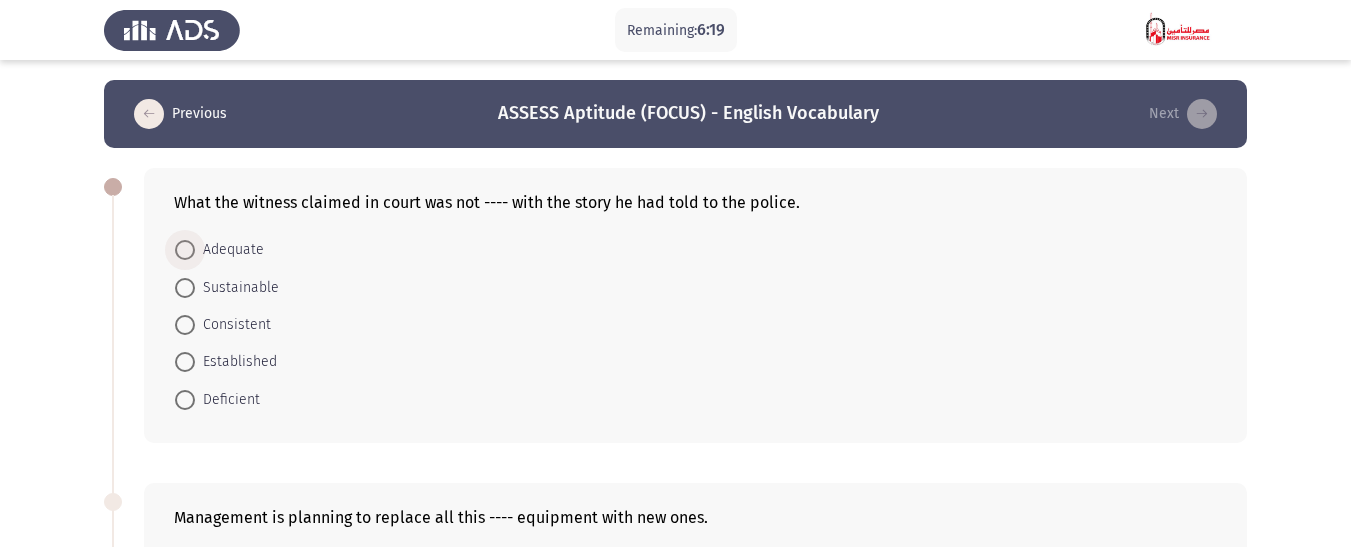 click at bounding box center [185, 250] 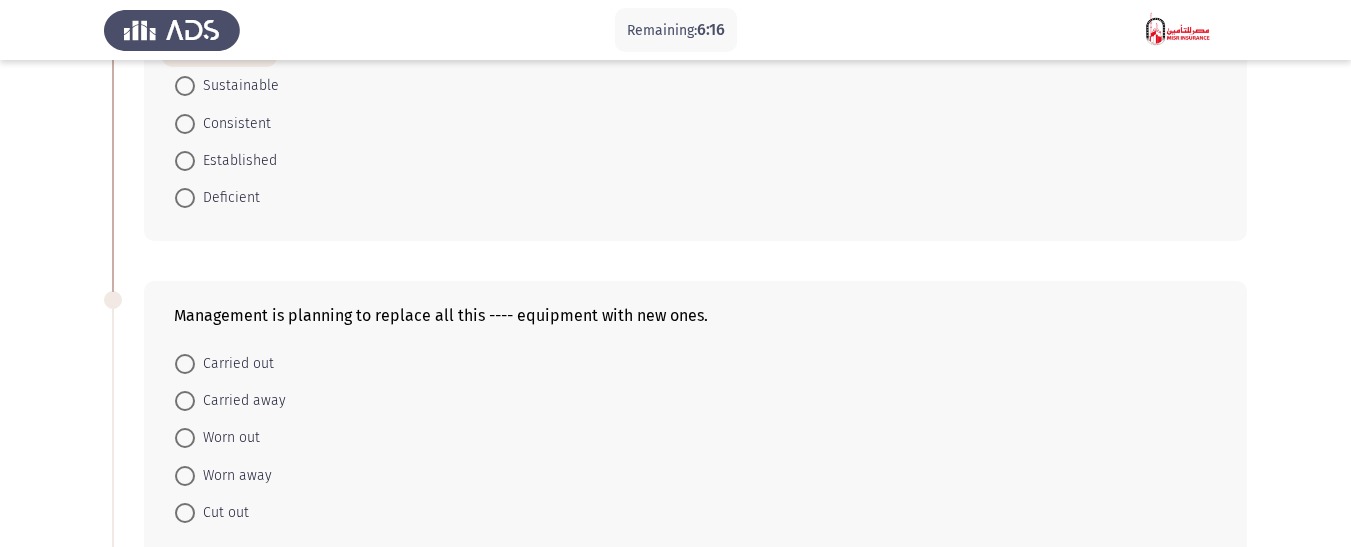 scroll, scrollTop: 300, scrollLeft: 0, axis: vertical 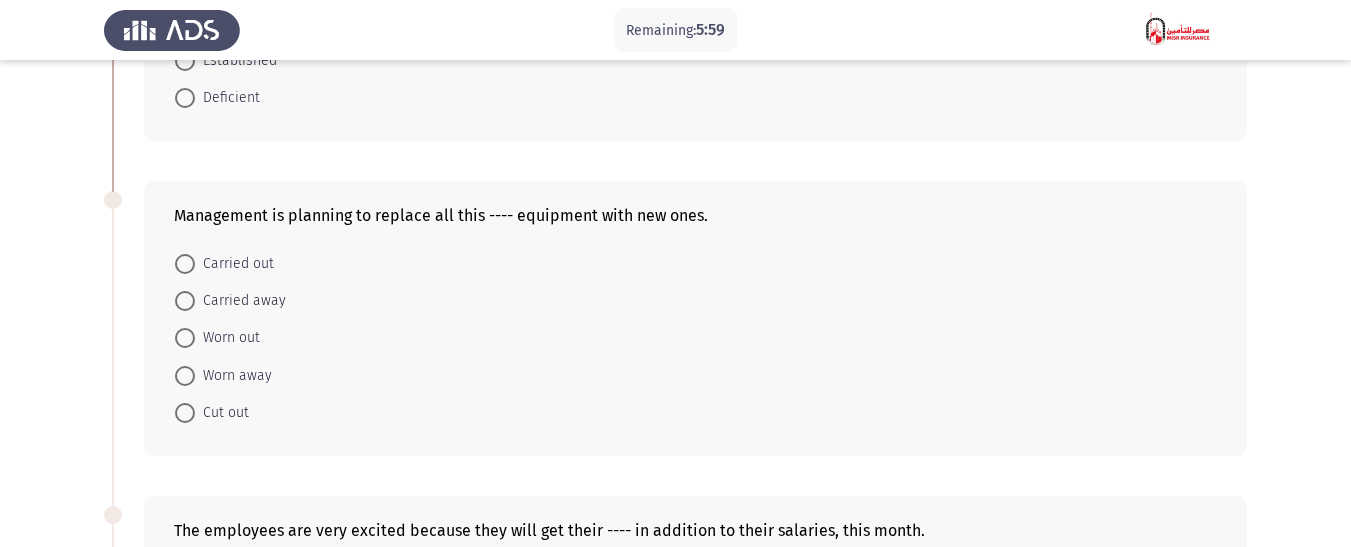 click at bounding box center (185, 338) 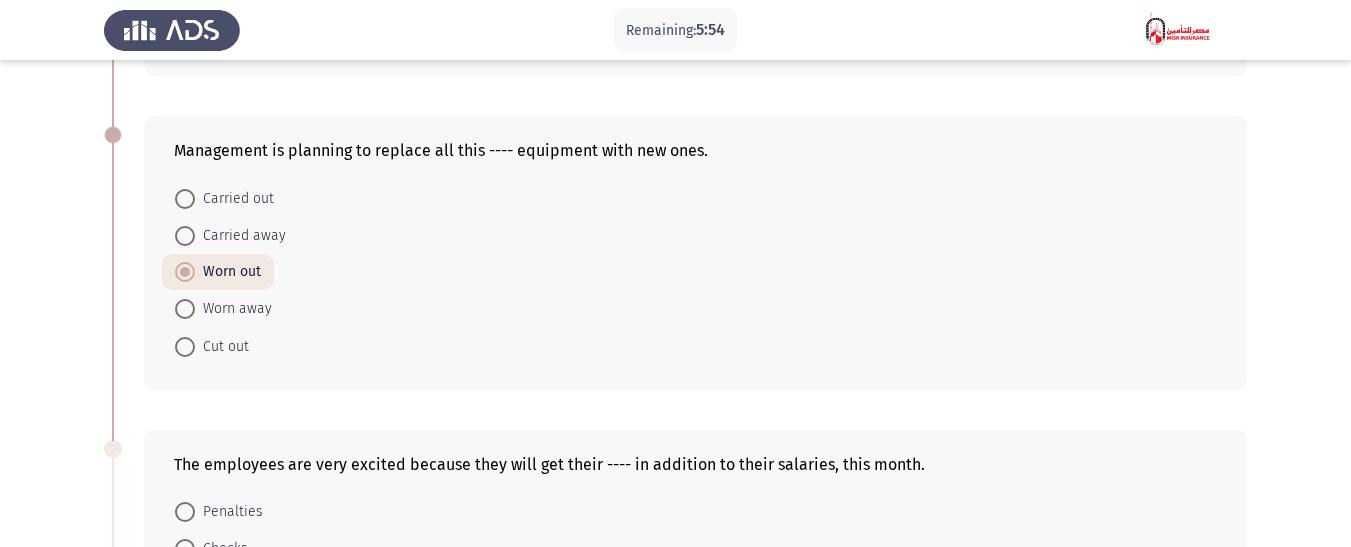 scroll, scrollTop: 400, scrollLeft: 0, axis: vertical 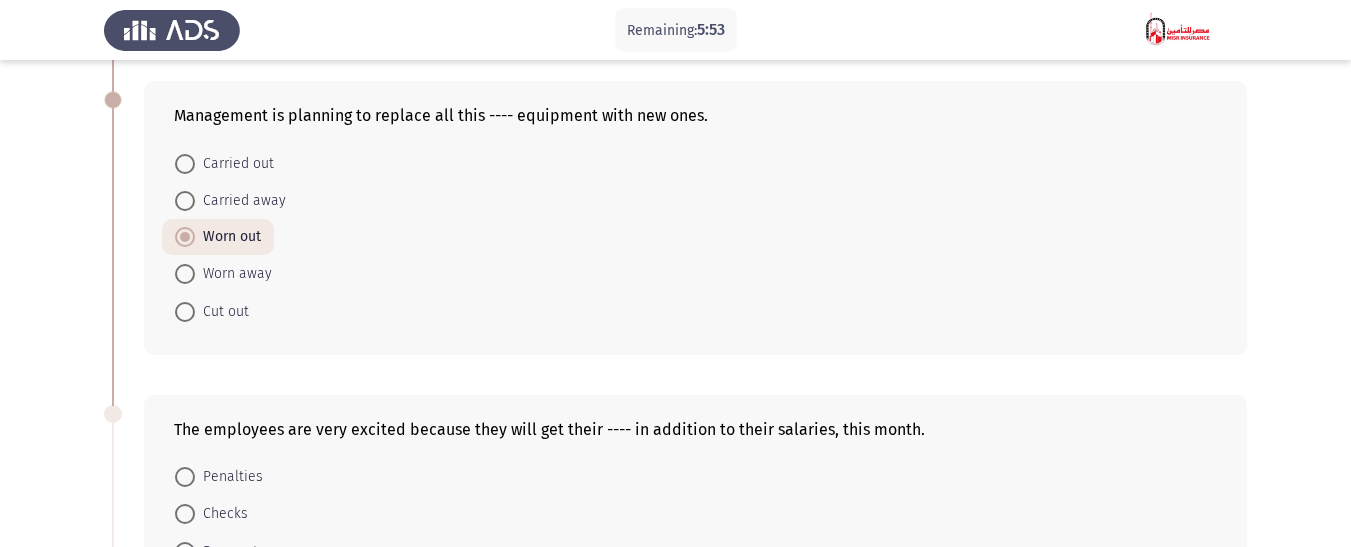 click at bounding box center [185, 274] 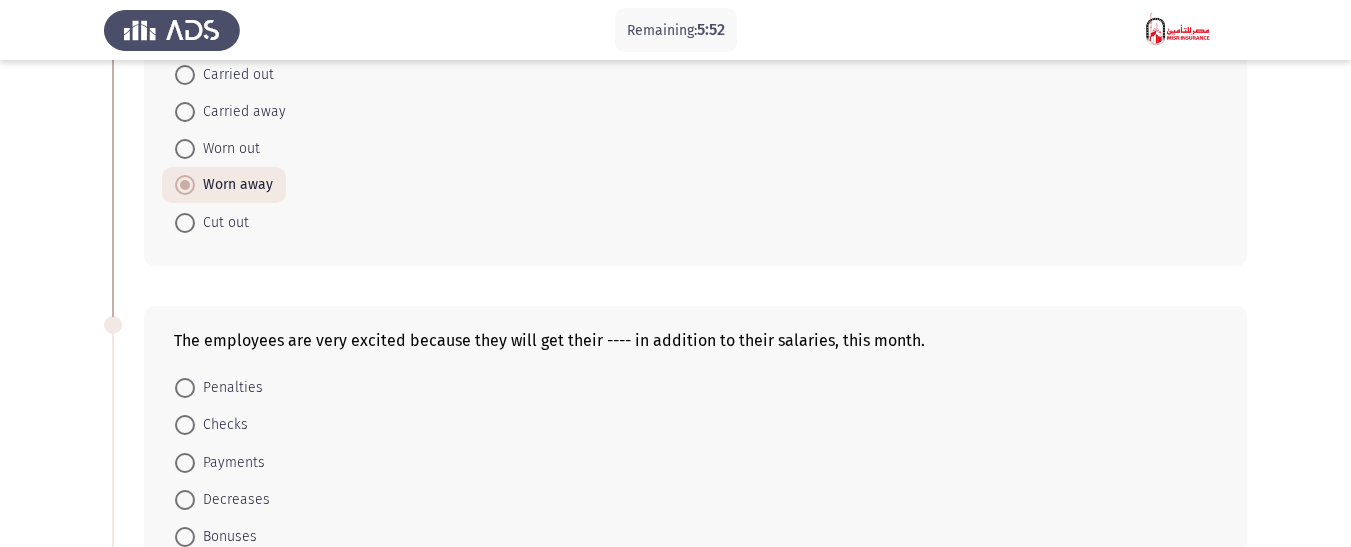 scroll, scrollTop: 600, scrollLeft: 0, axis: vertical 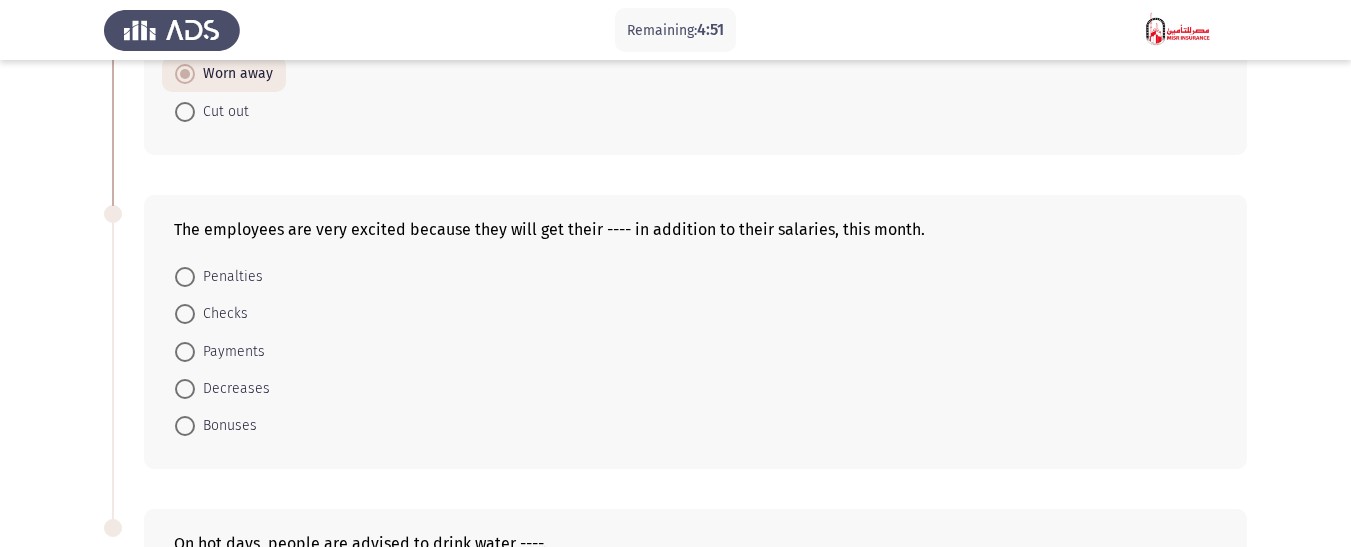 click at bounding box center [185, 426] 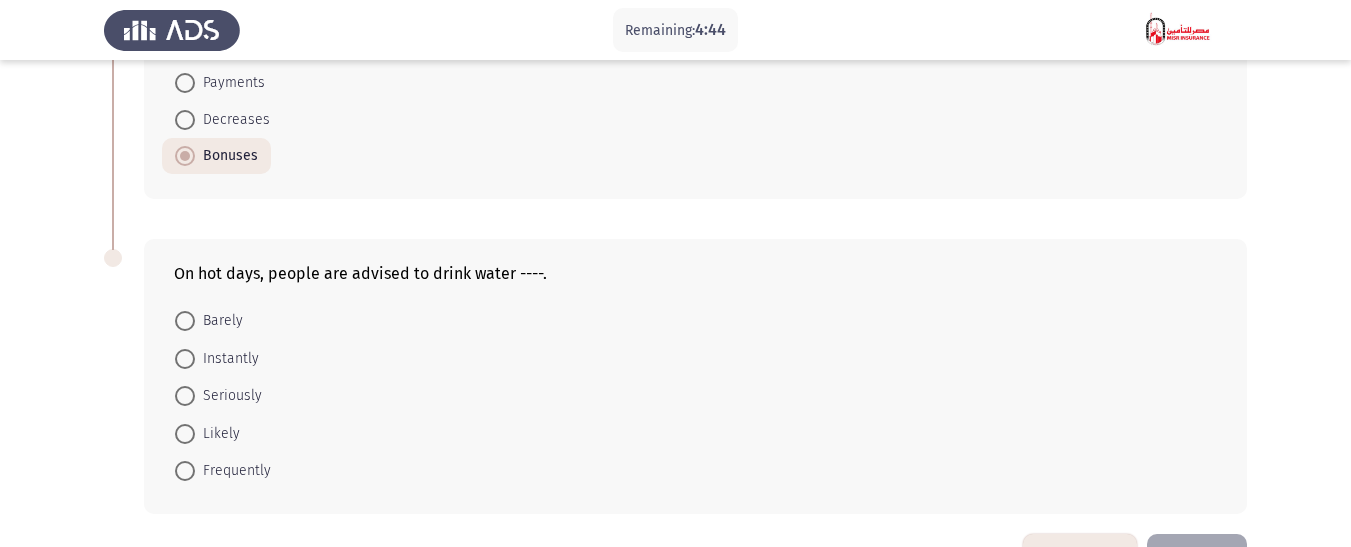 scroll, scrollTop: 900, scrollLeft: 0, axis: vertical 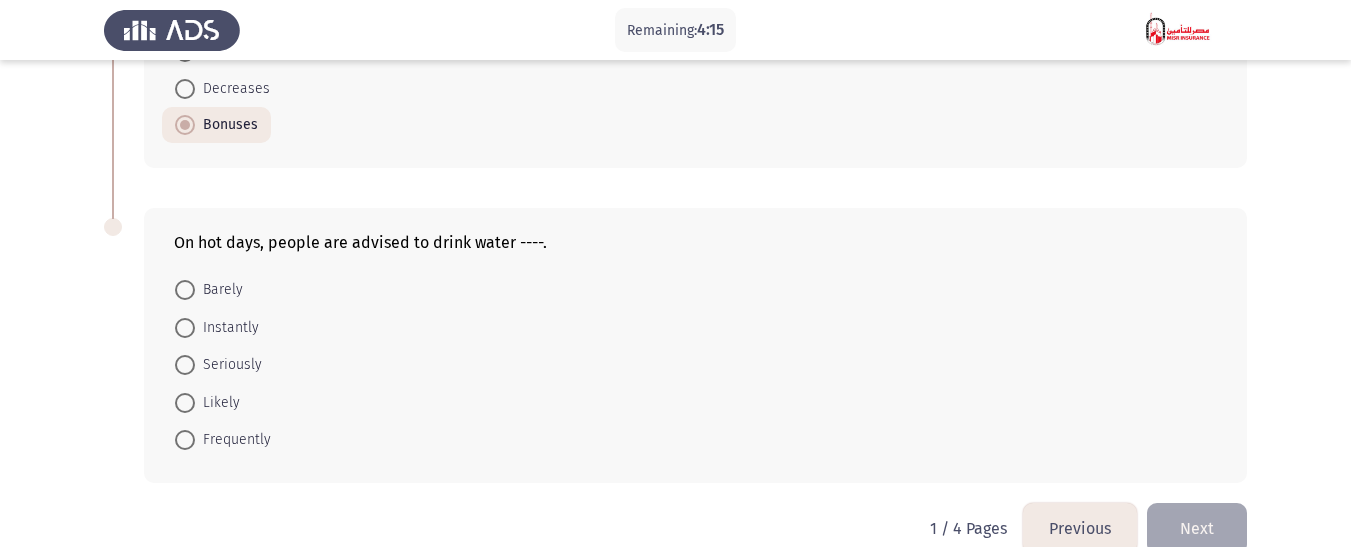 click at bounding box center (185, 365) 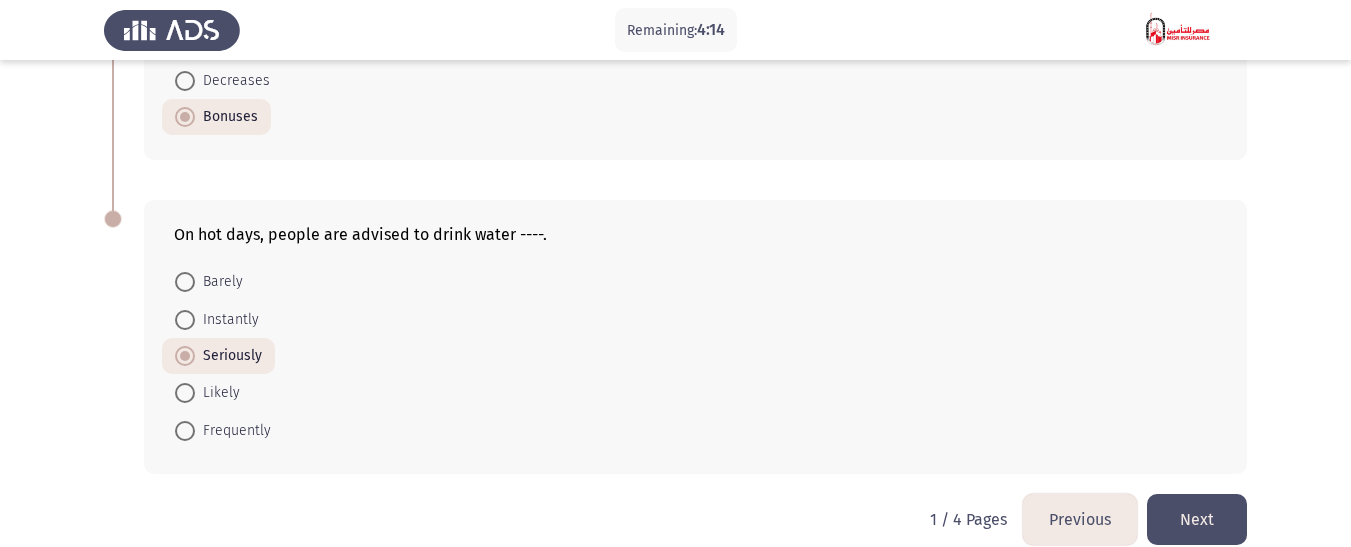 scroll, scrollTop: 935, scrollLeft: 0, axis: vertical 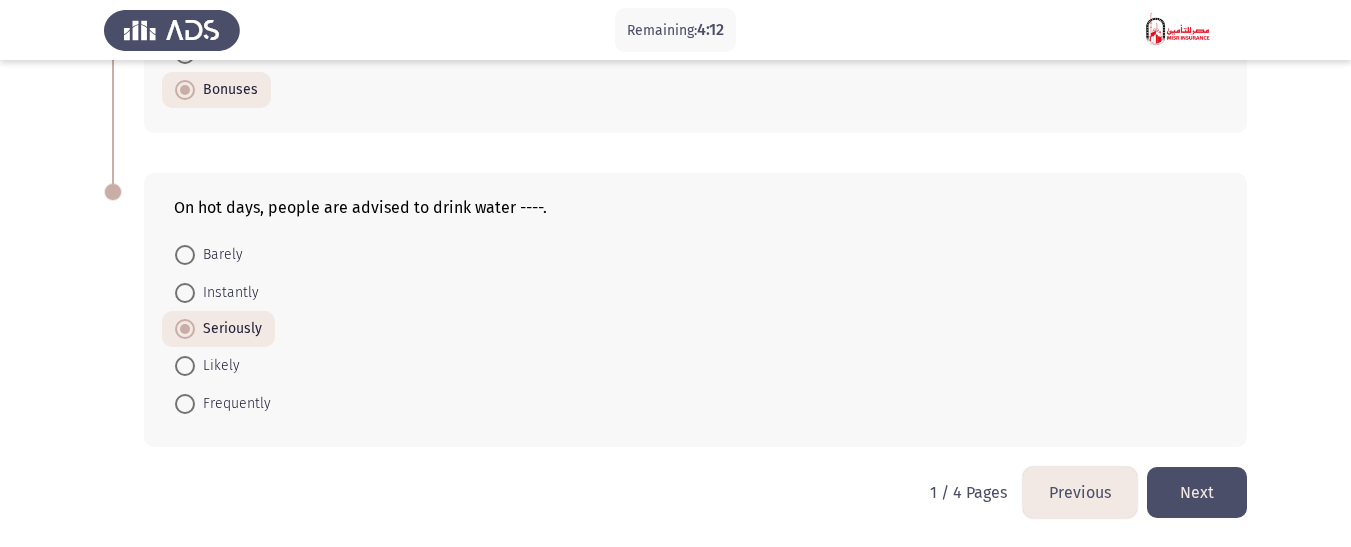 click on "Next" 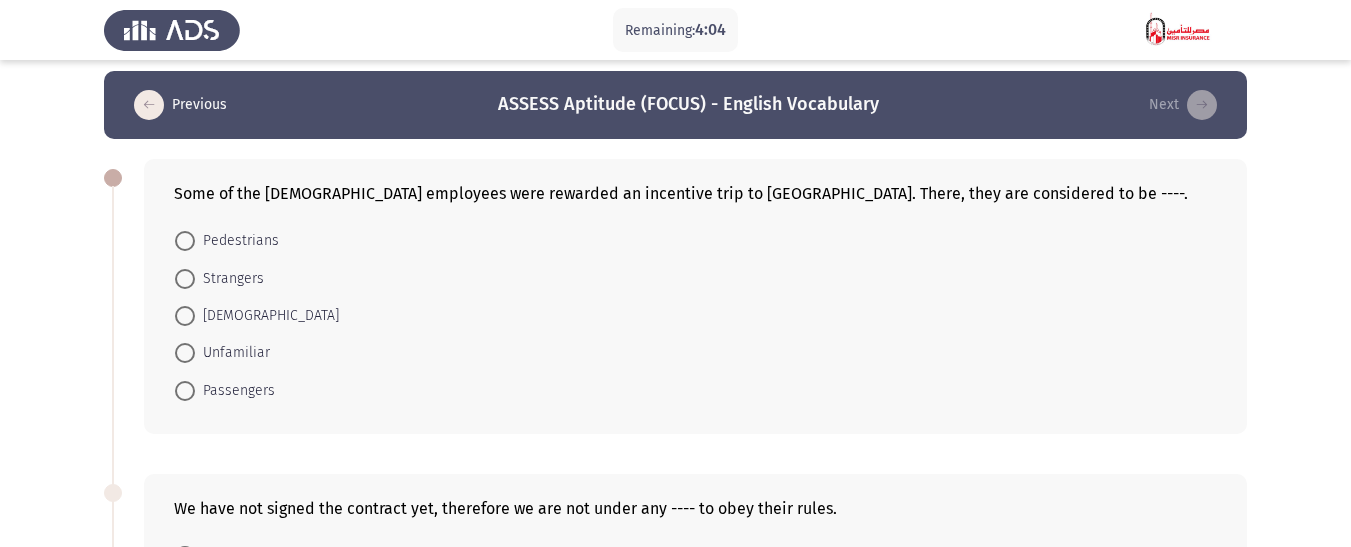 scroll, scrollTop: 0, scrollLeft: 0, axis: both 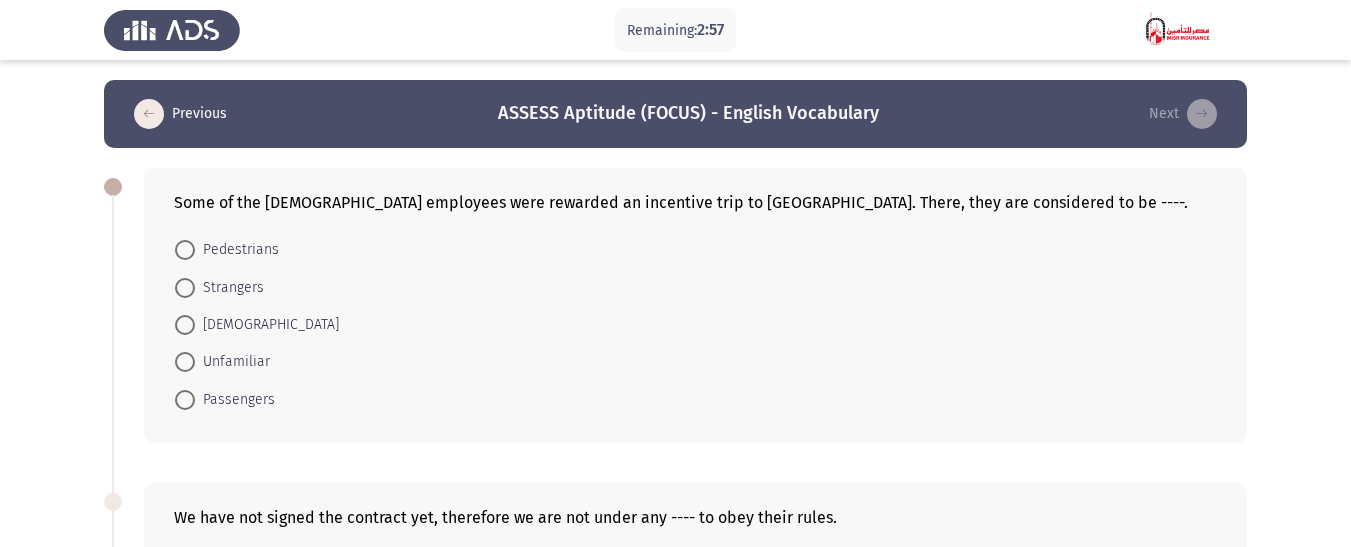 click at bounding box center [185, 362] 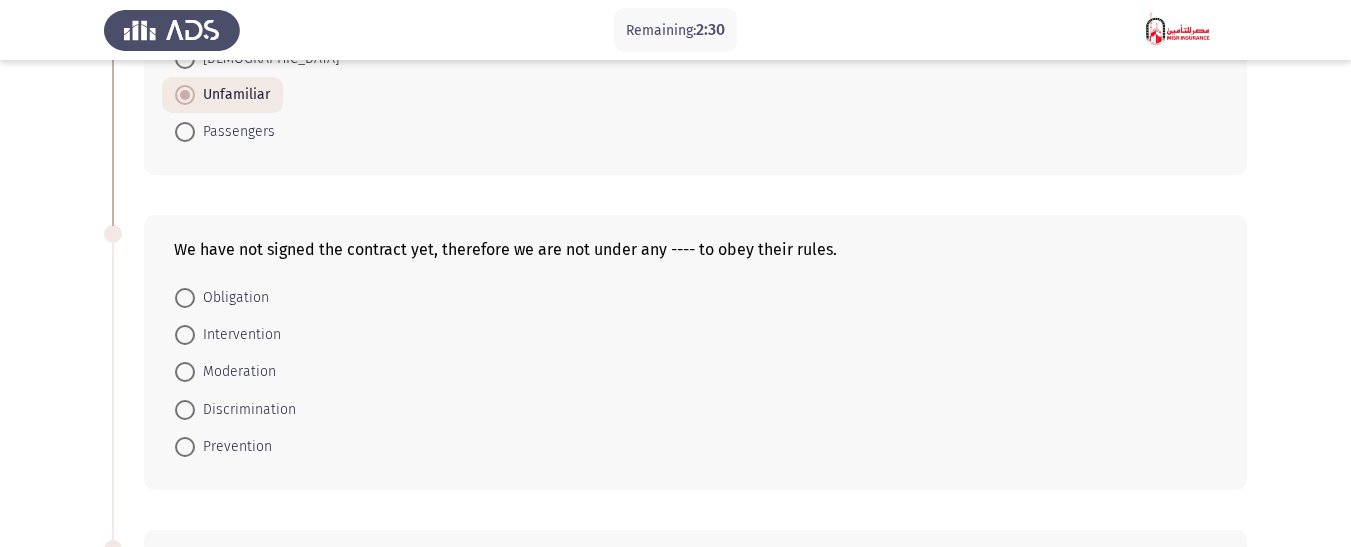 scroll, scrollTop: 300, scrollLeft: 0, axis: vertical 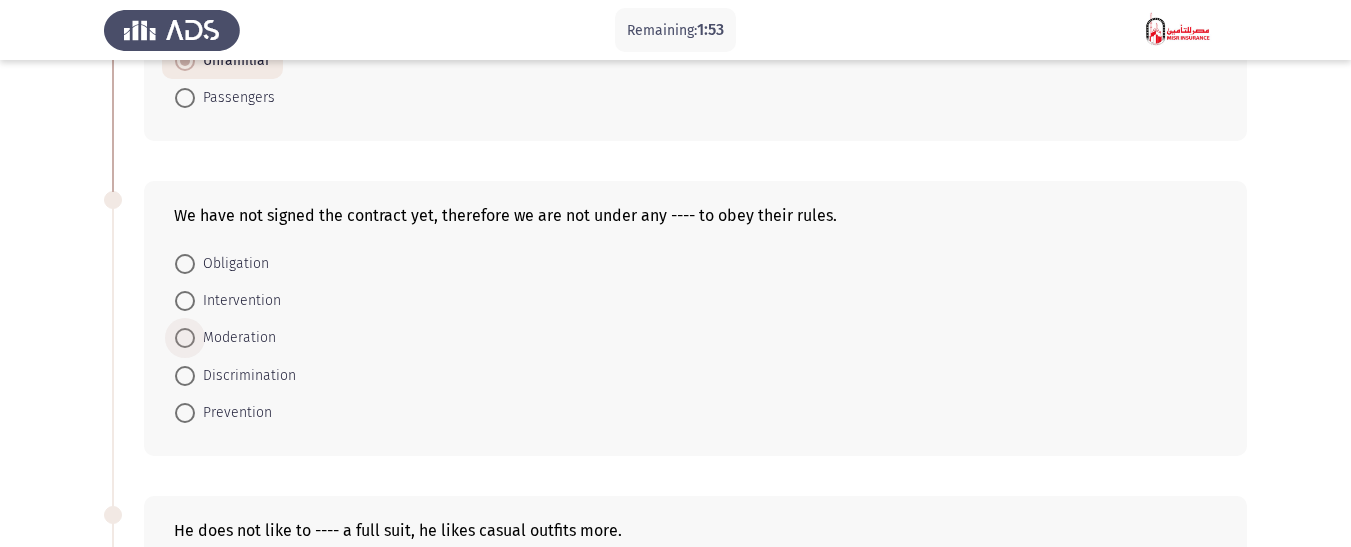 click at bounding box center (185, 338) 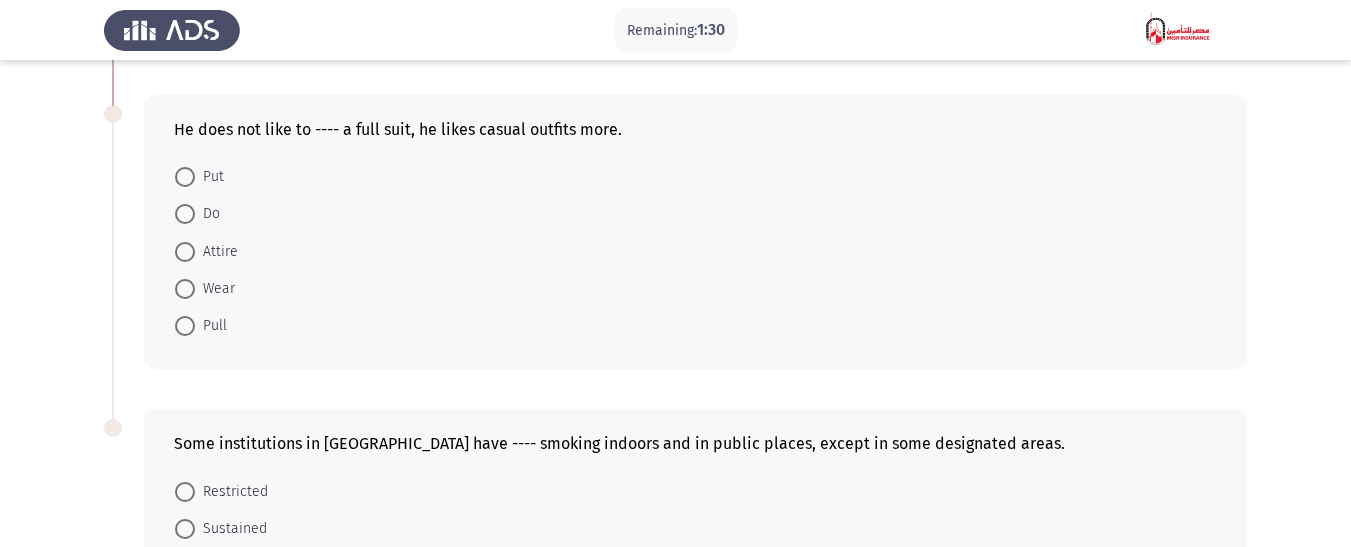scroll, scrollTop: 600, scrollLeft: 0, axis: vertical 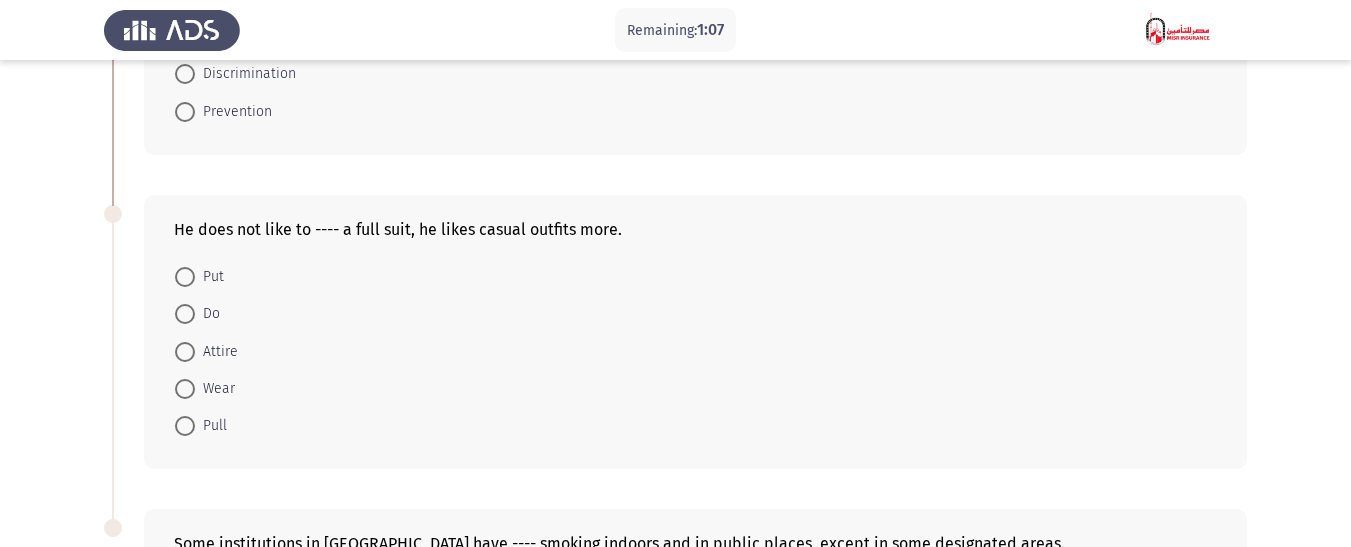 click at bounding box center (185, 389) 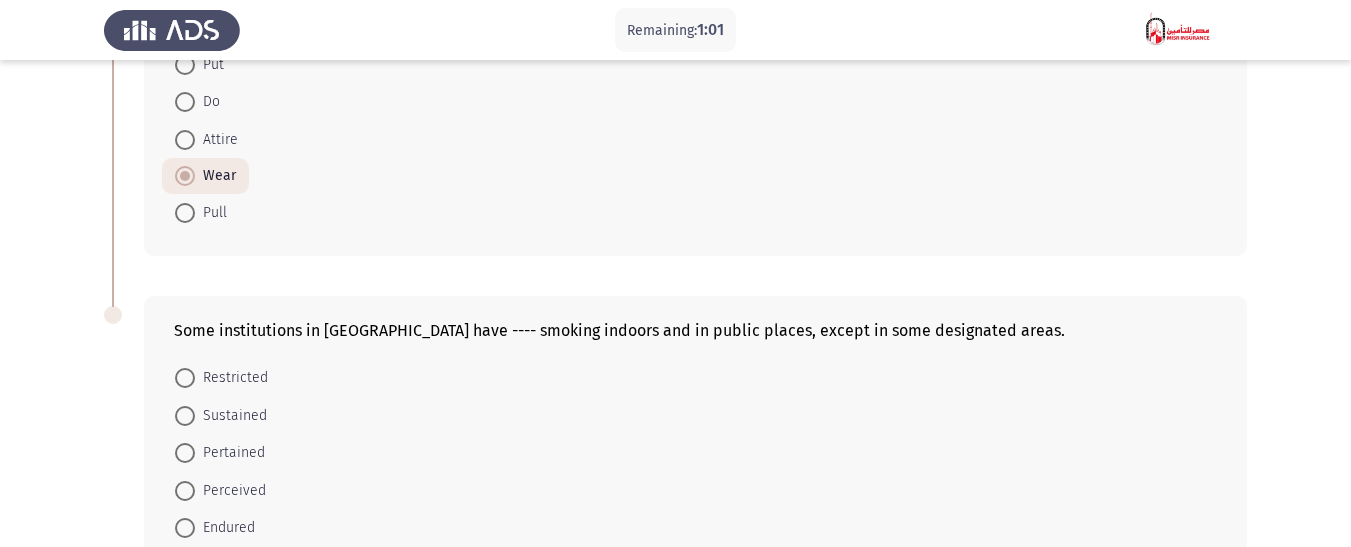 scroll, scrollTop: 936, scrollLeft: 0, axis: vertical 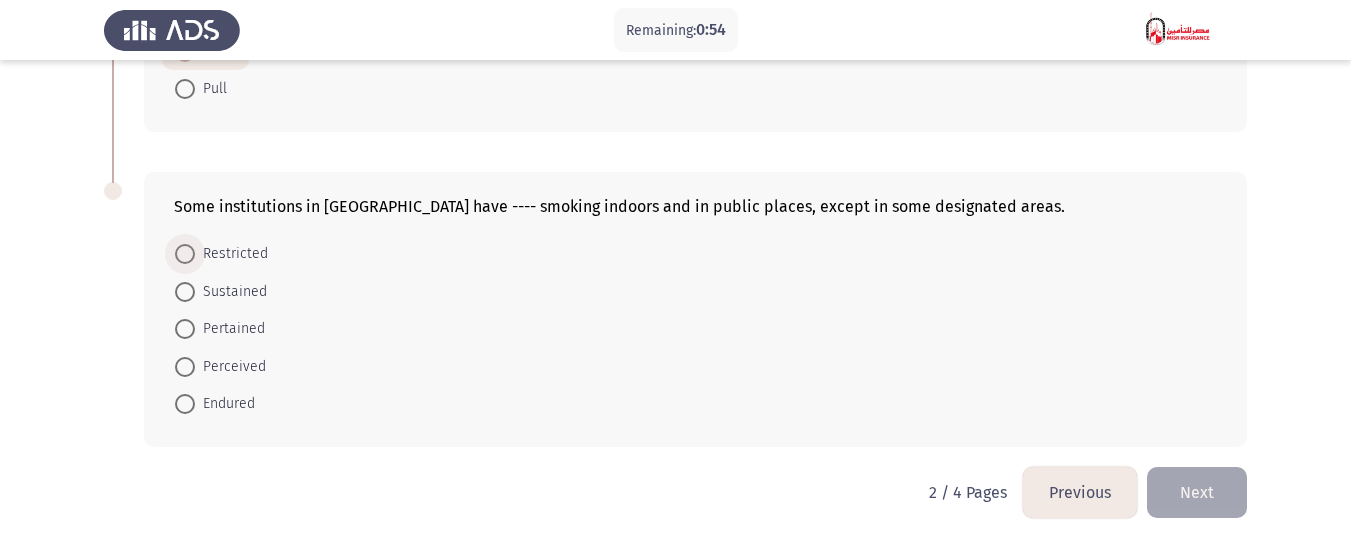 click at bounding box center (185, 254) 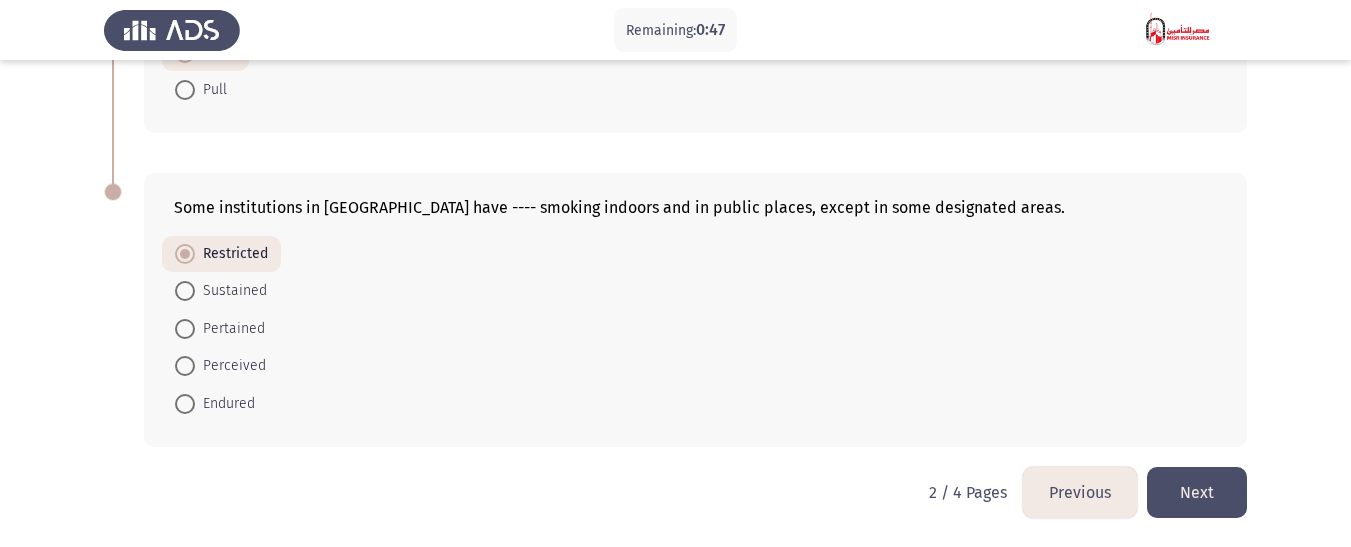 click on "Next" 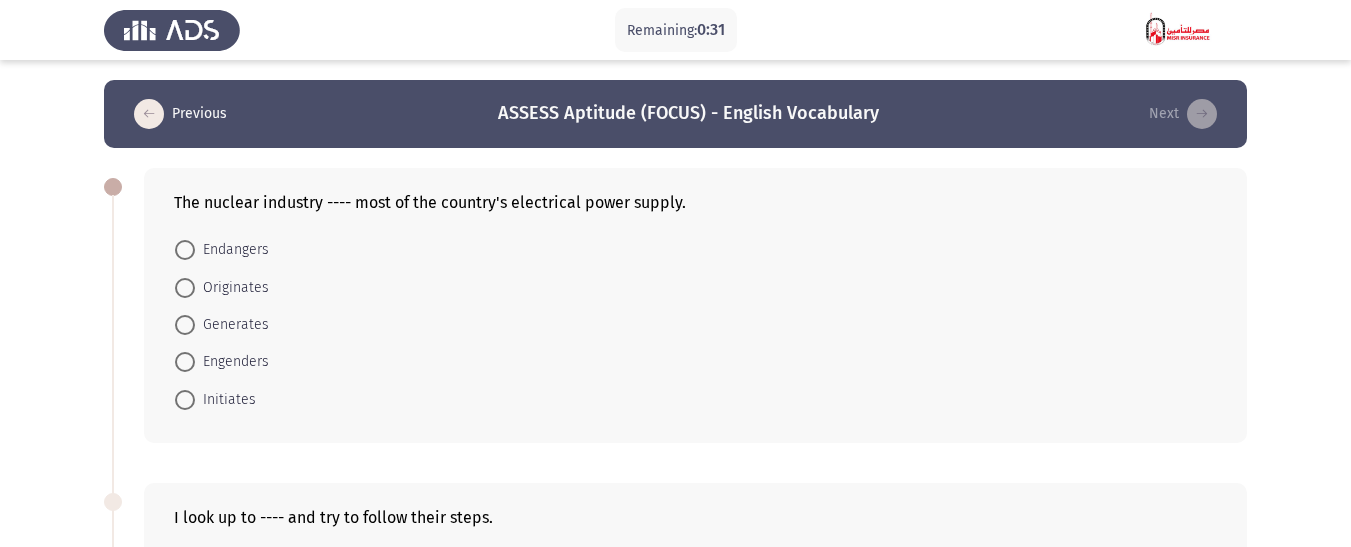 click at bounding box center (185, 362) 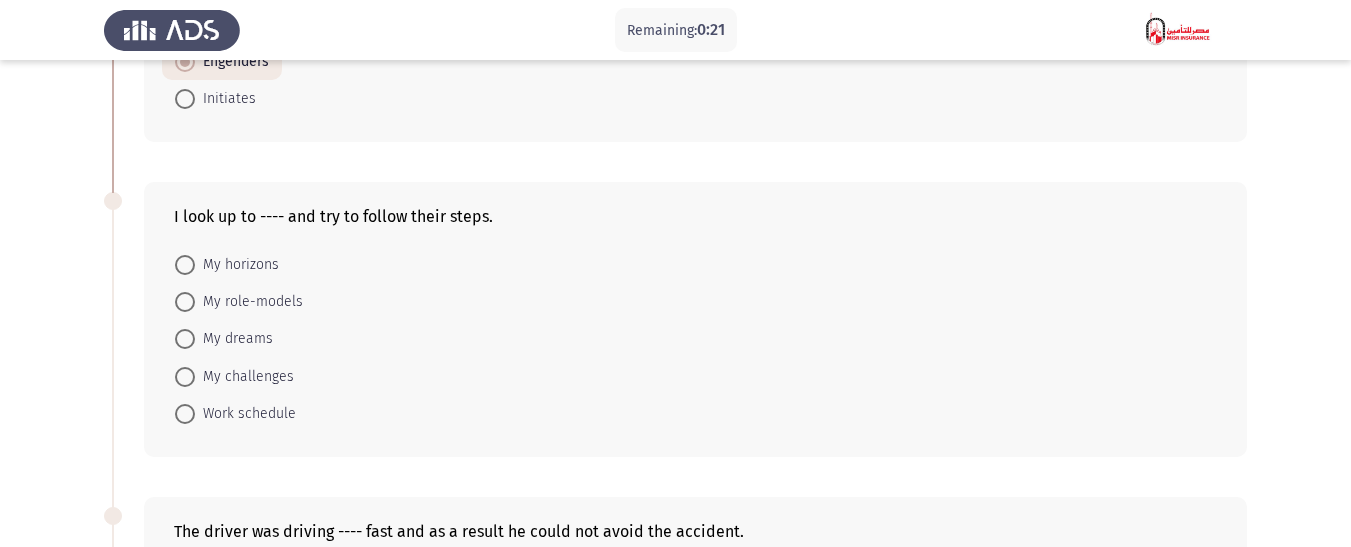 scroll, scrollTop: 300, scrollLeft: 0, axis: vertical 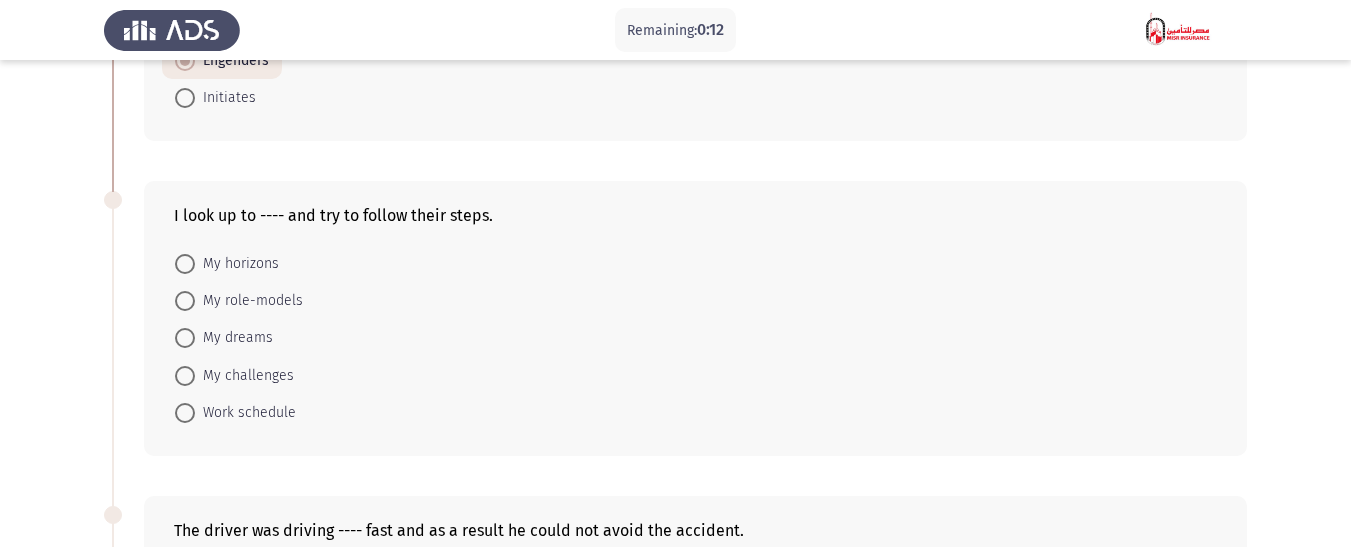 click at bounding box center (185, 338) 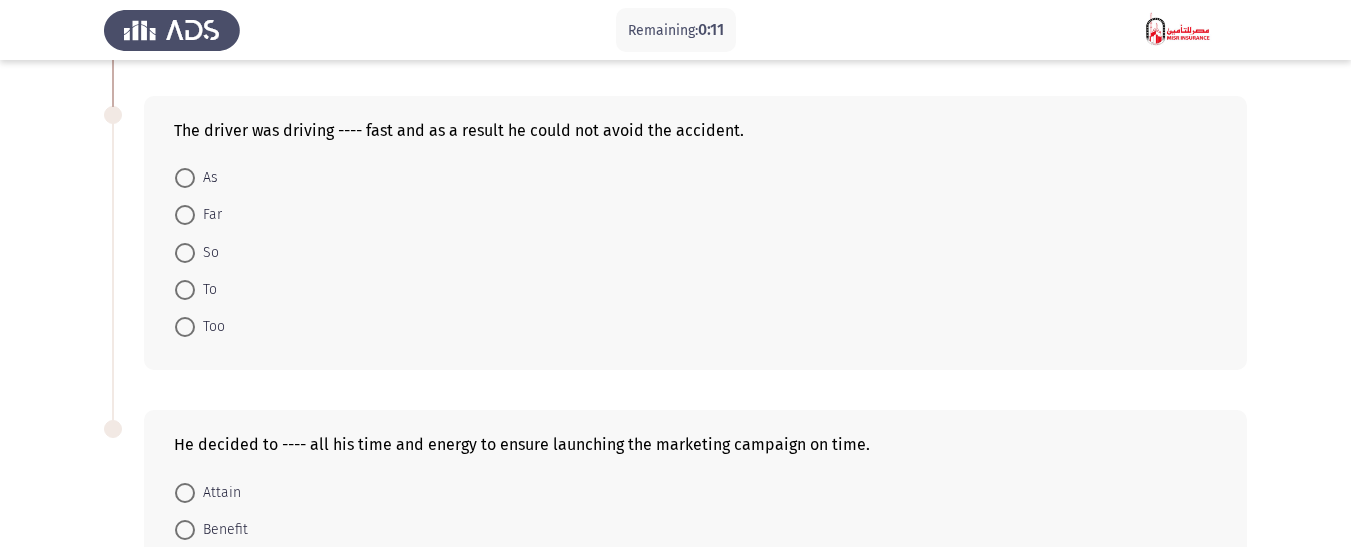 scroll, scrollTop: 700, scrollLeft: 0, axis: vertical 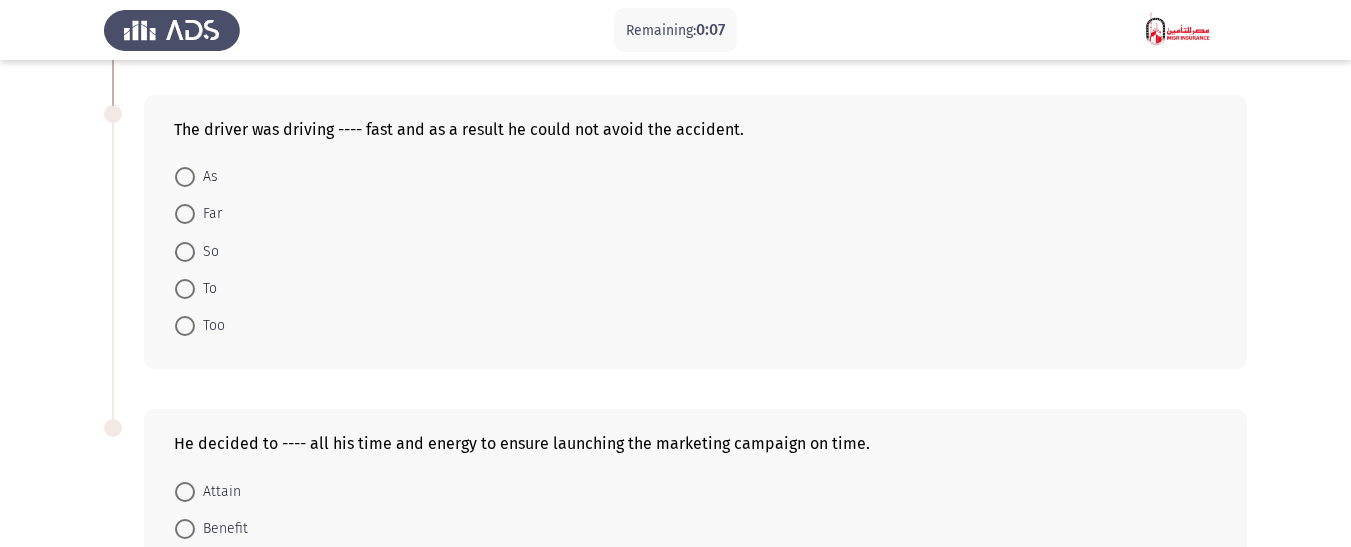 click at bounding box center [185, 177] 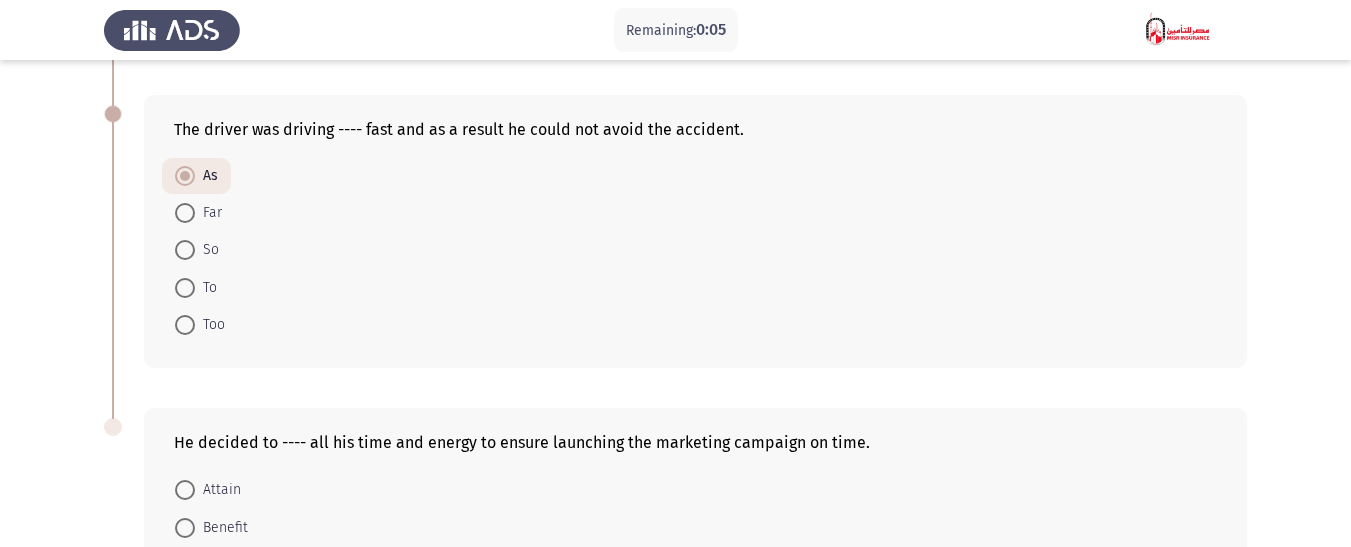 click at bounding box center (185, 325) 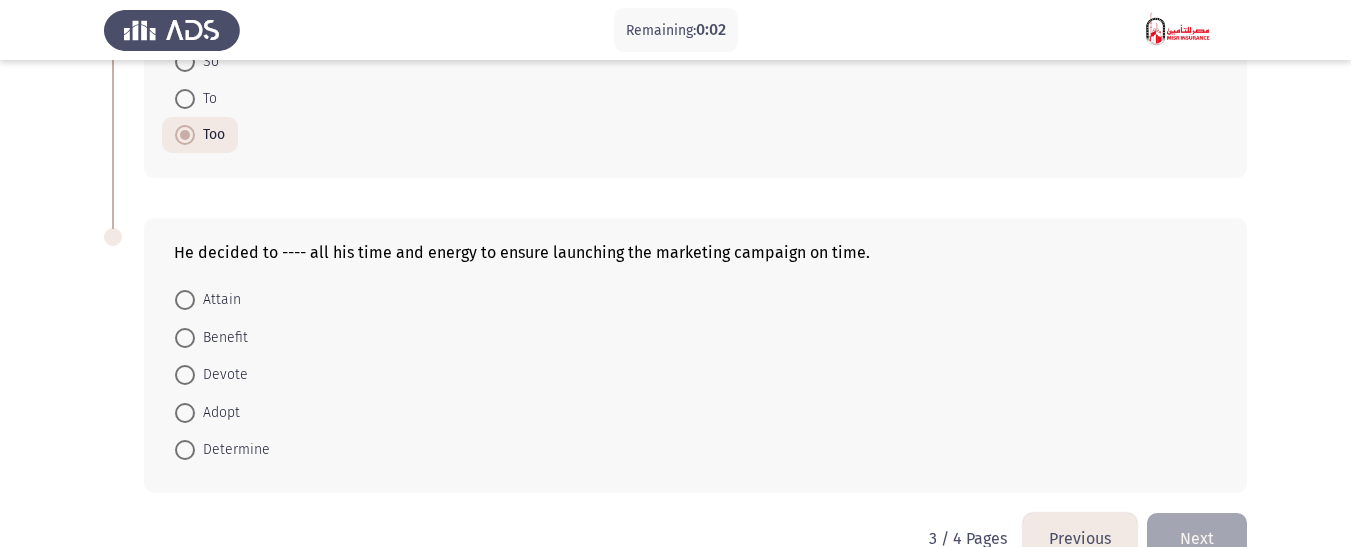 scroll, scrollTop: 936, scrollLeft: 0, axis: vertical 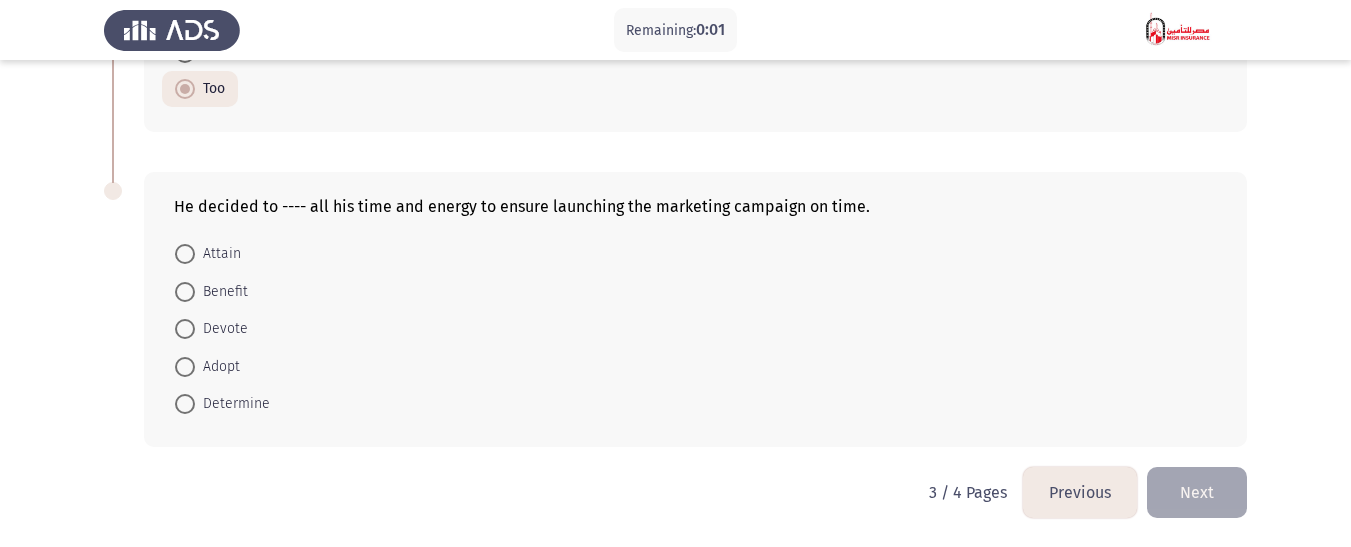 click at bounding box center (185, 329) 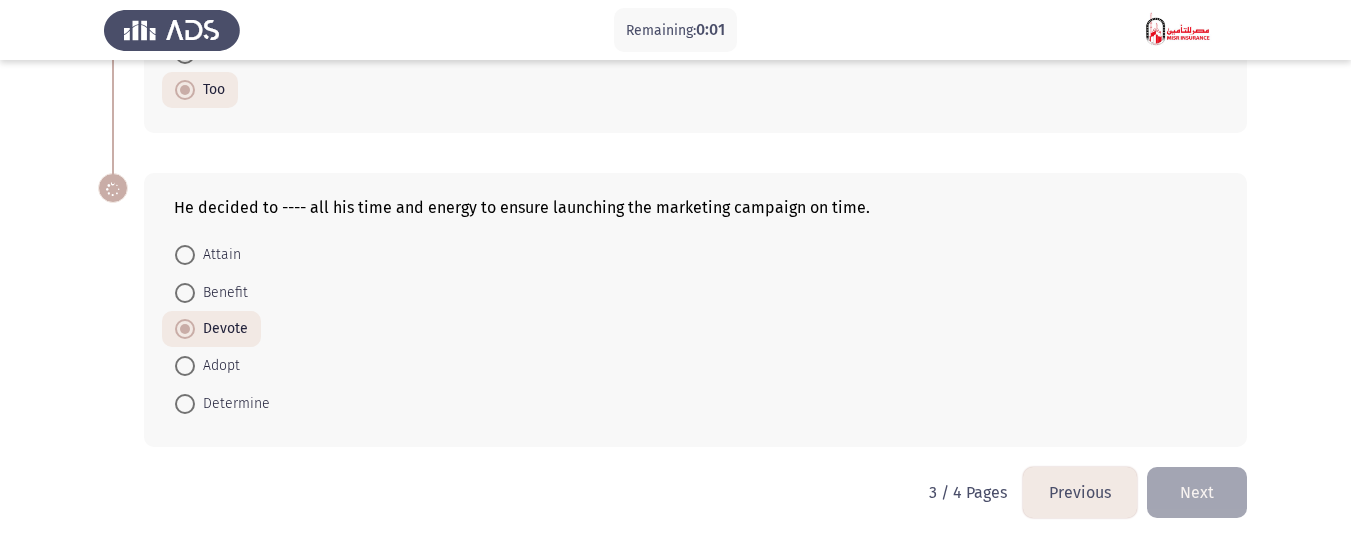 scroll, scrollTop: 935, scrollLeft: 0, axis: vertical 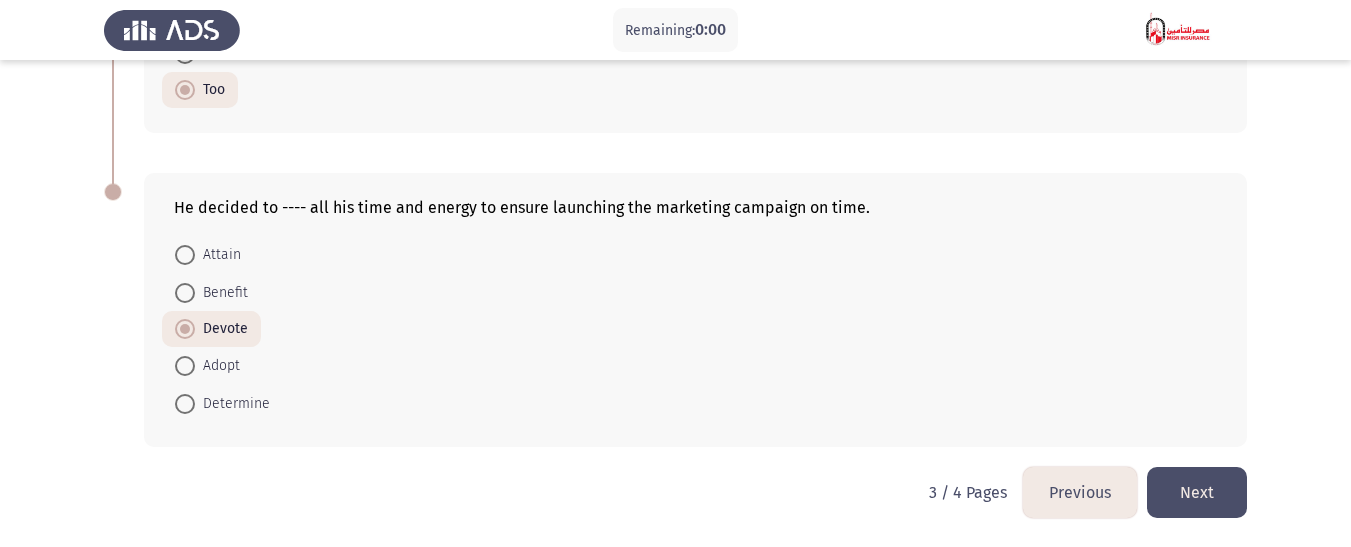 click on "Next" 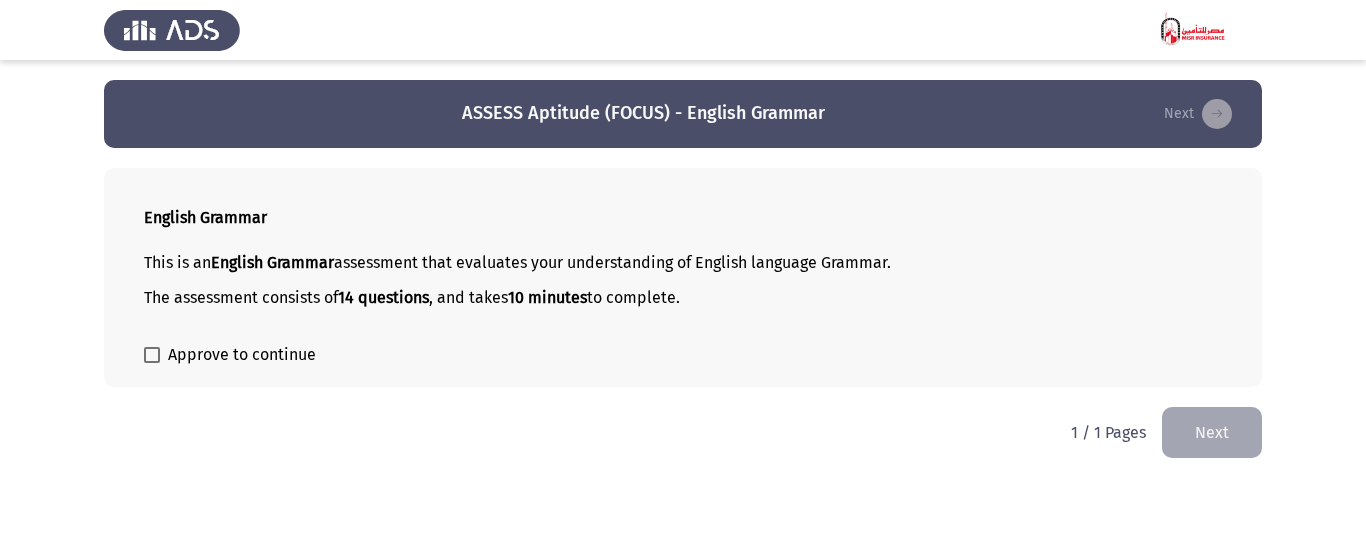 click at bounding box center [152, 355] 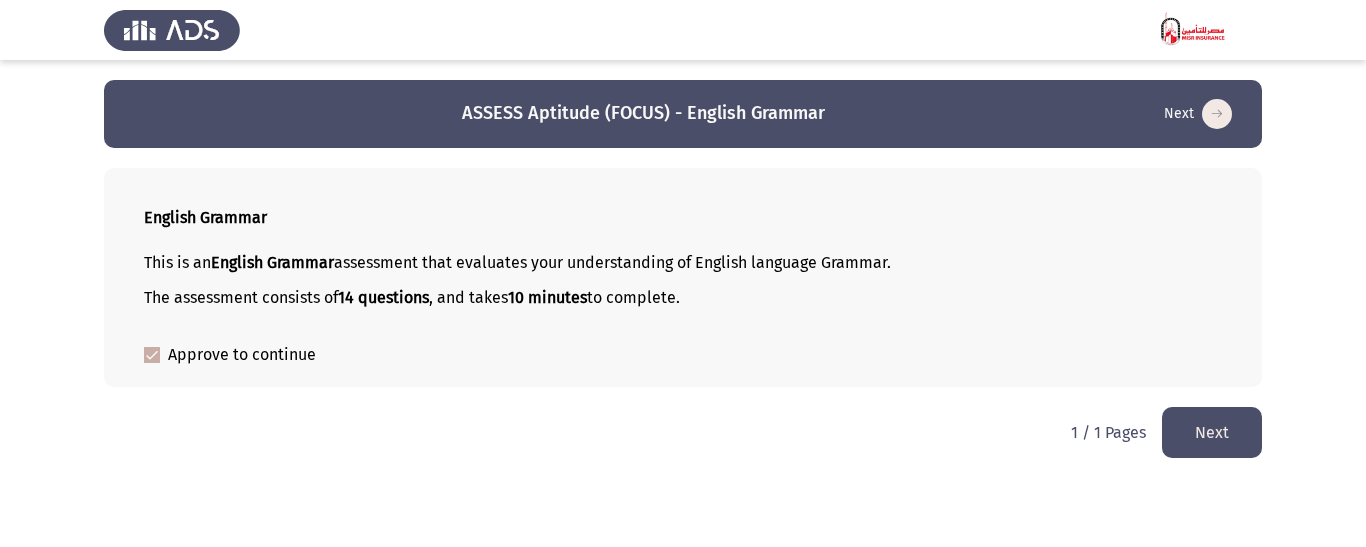 click on "Next" 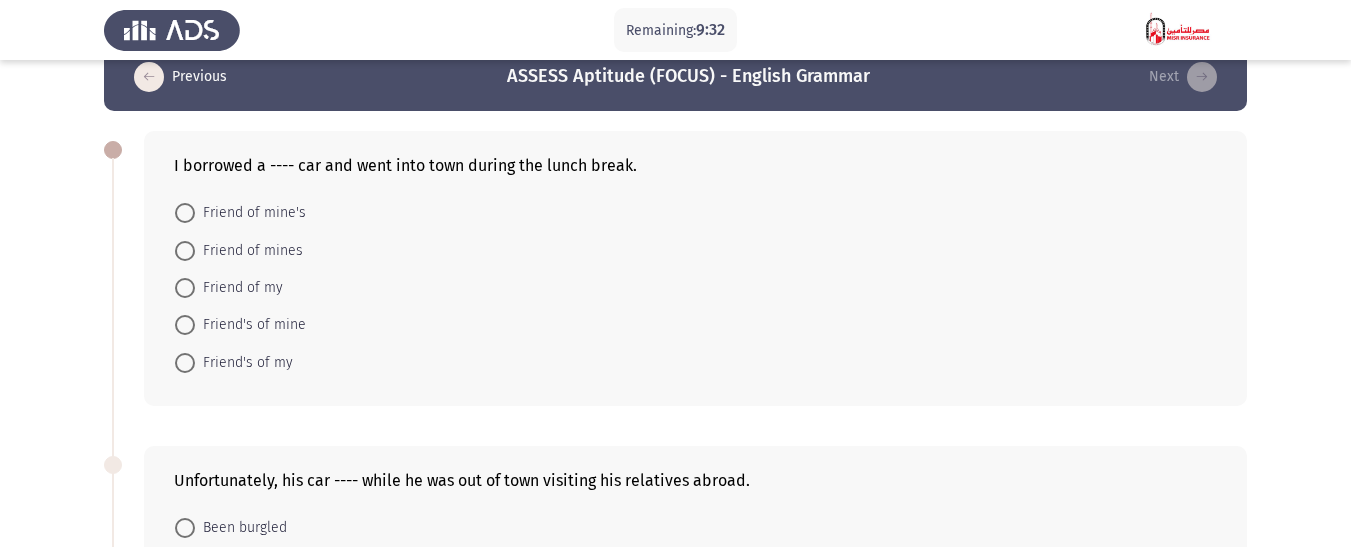 scroll, scrollTop: 100, scrollLeft: 0, axis: vertical 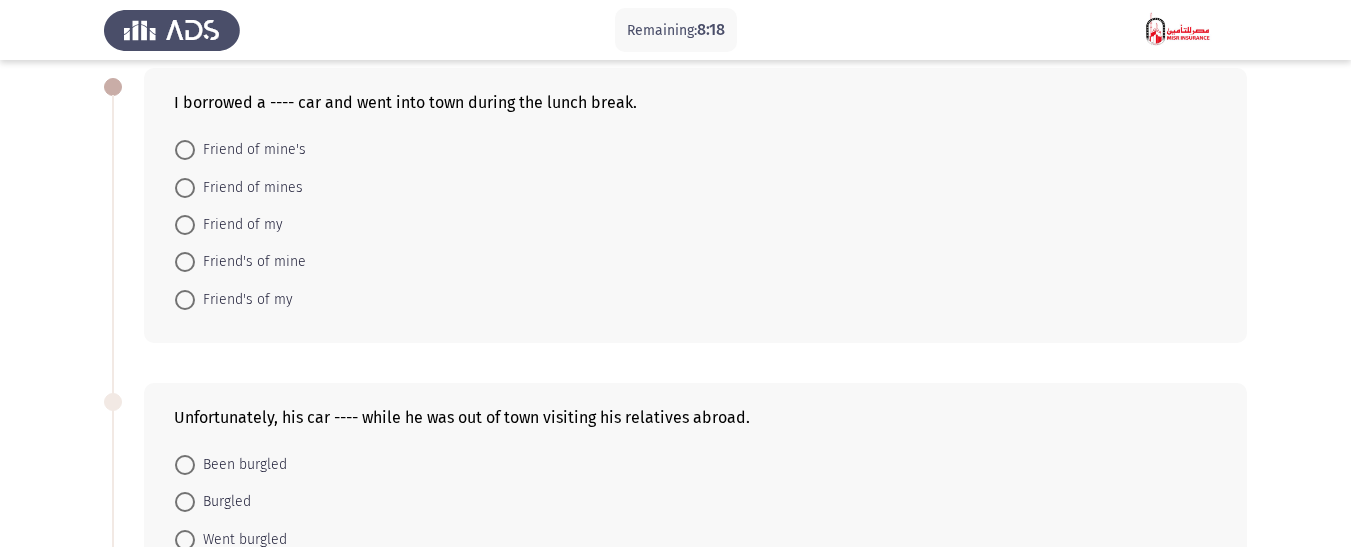 click at bounding box center [185, 300] 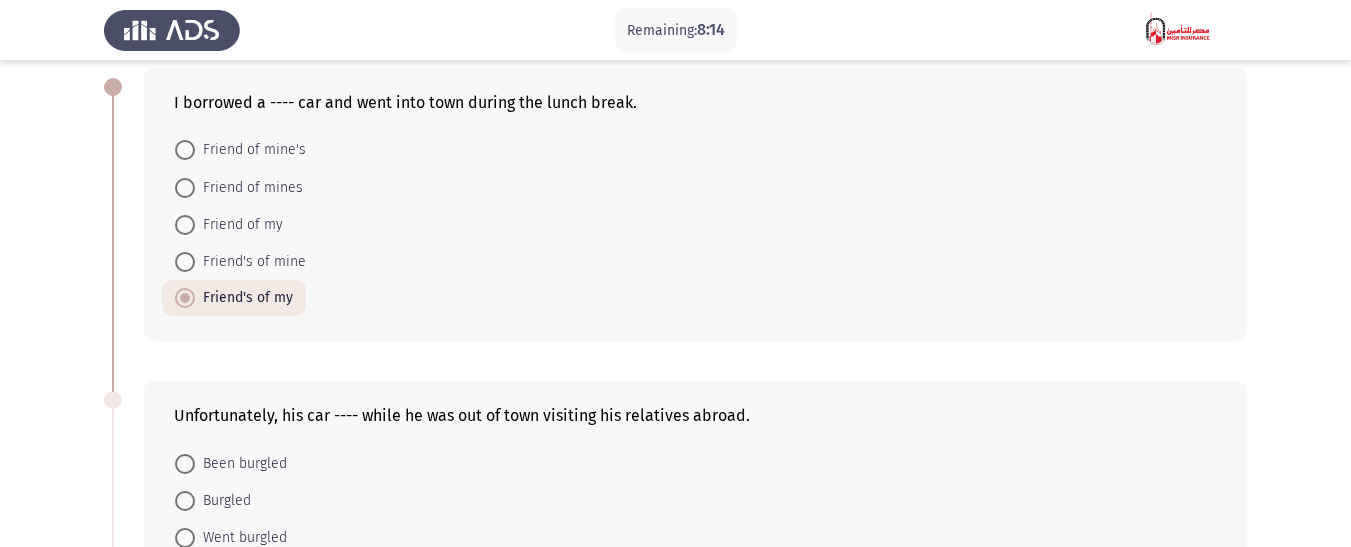 click at bounding box center [185, 225] 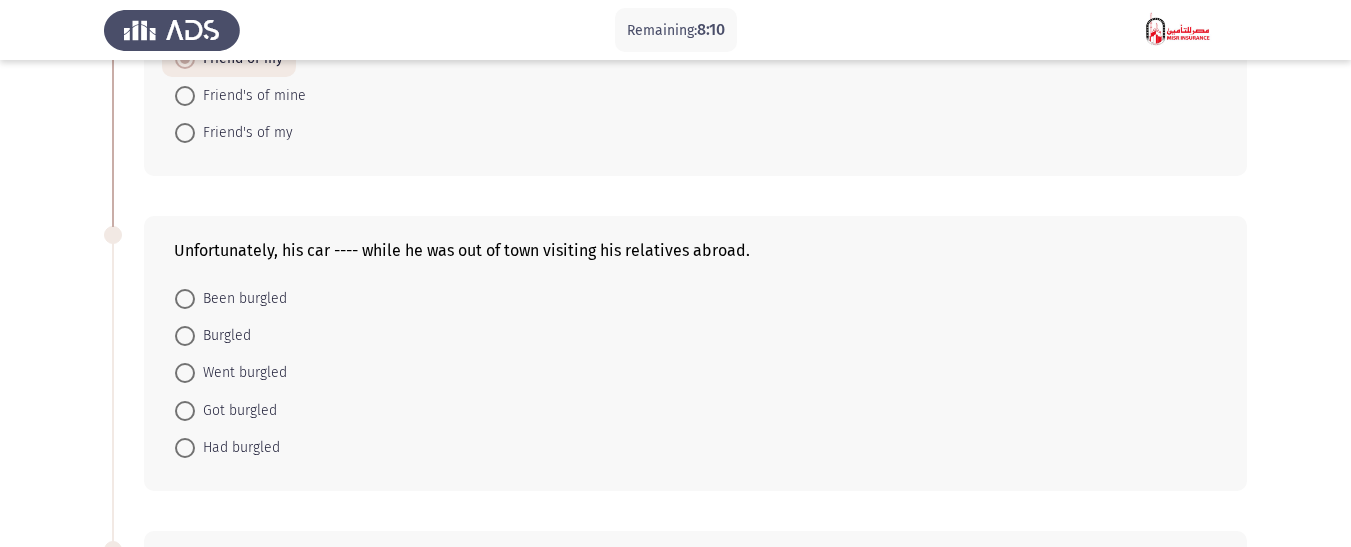 scroll, scrollTop: 300, scrollLeft: 0, axis: vertical 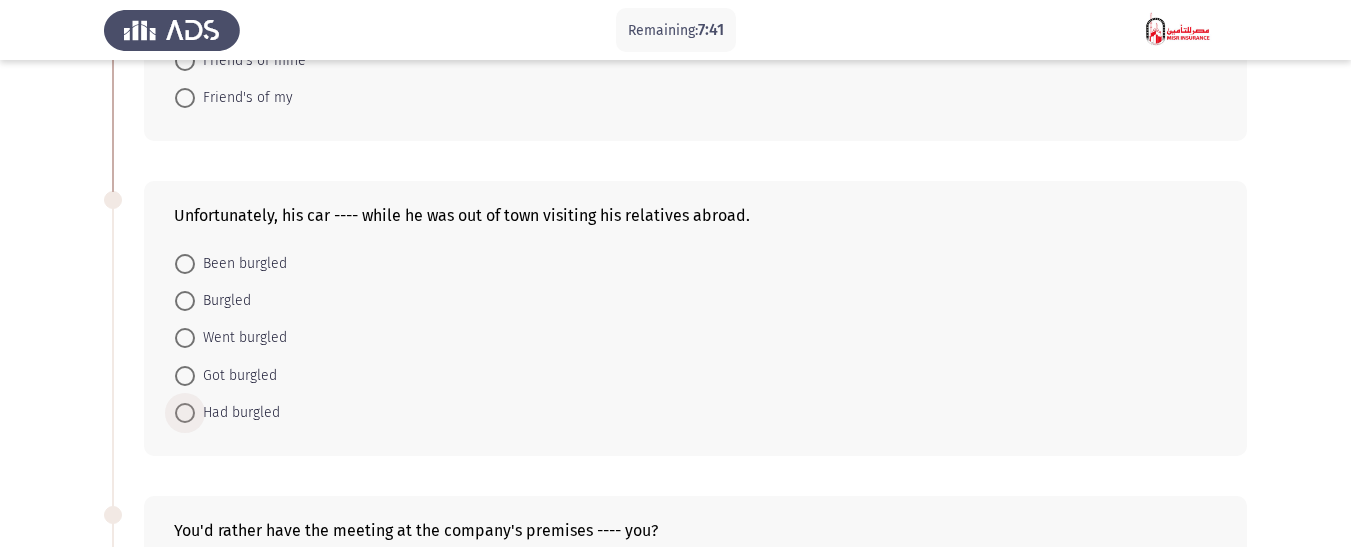 click at bounding box center [185, 413] 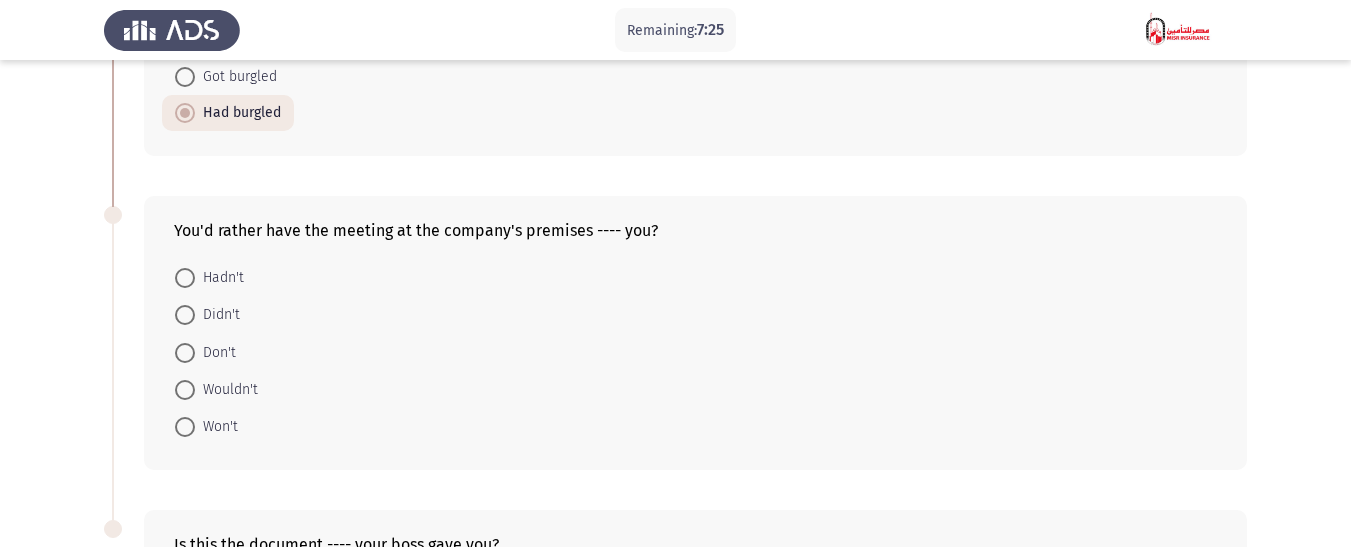 scroll, scrollTop: 600, scrollLeft: 0, axis: vertical 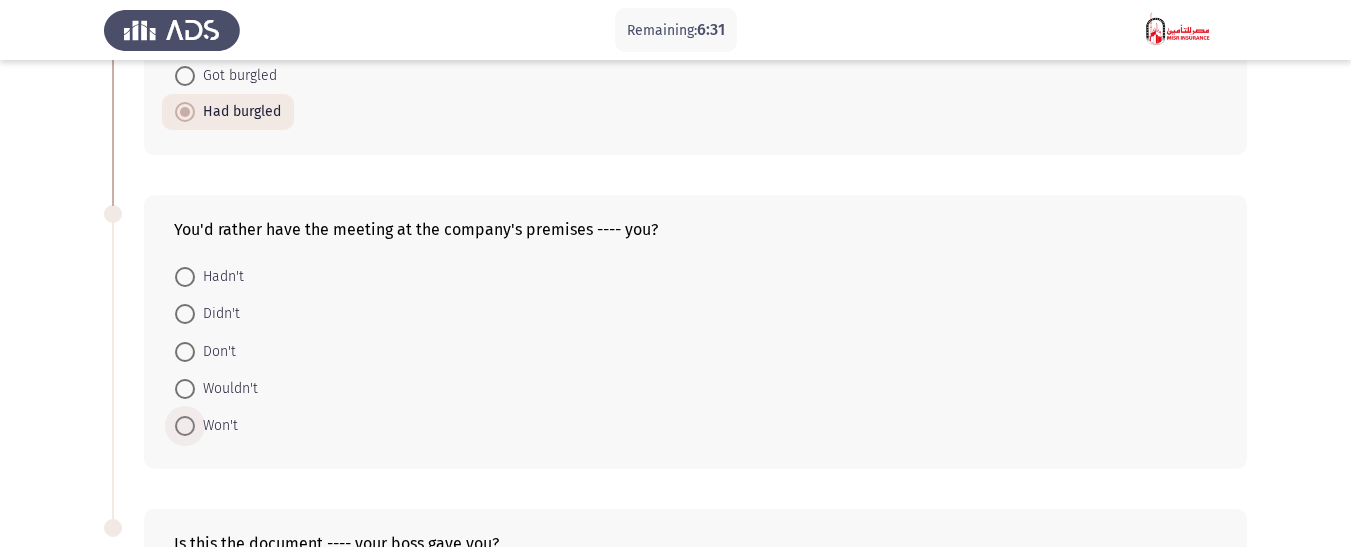 click at bounding box center [185, 426] 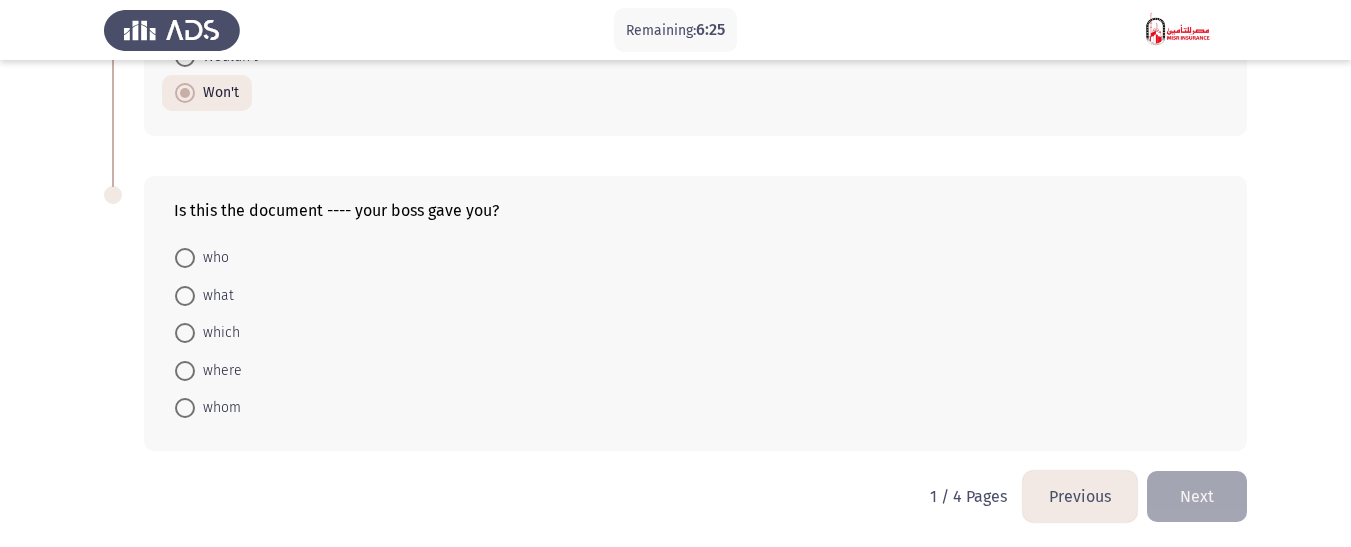 scroll, scrollTop: 936, scrollLeft: 0, axis: vertical 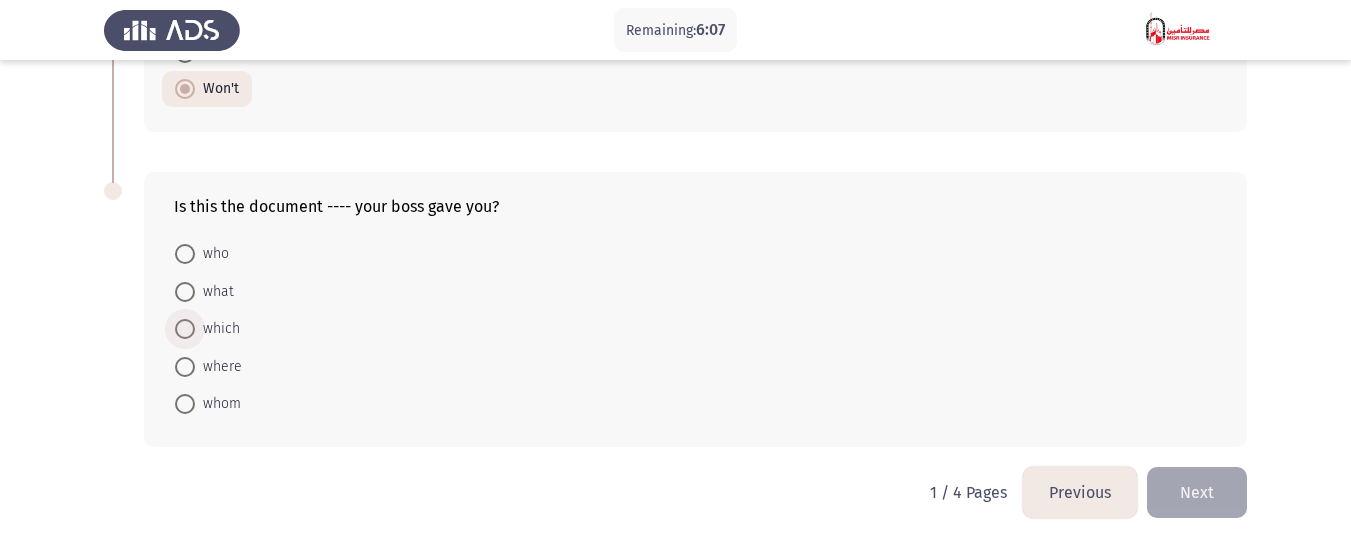 click at bounding box center (185, 329) 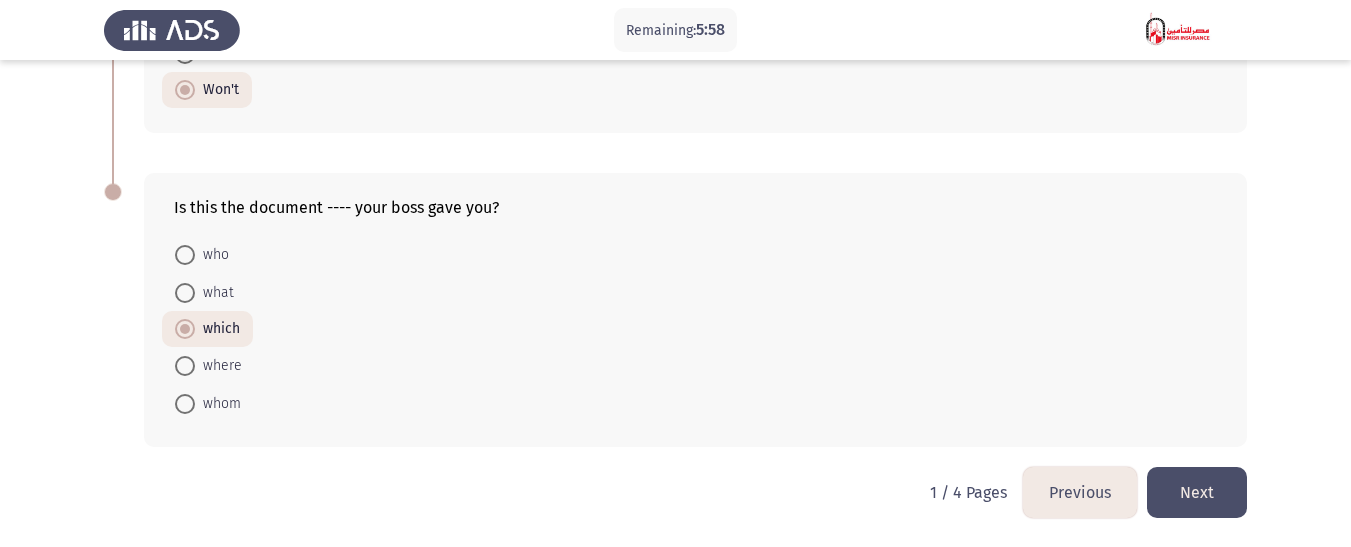 click on "Next" 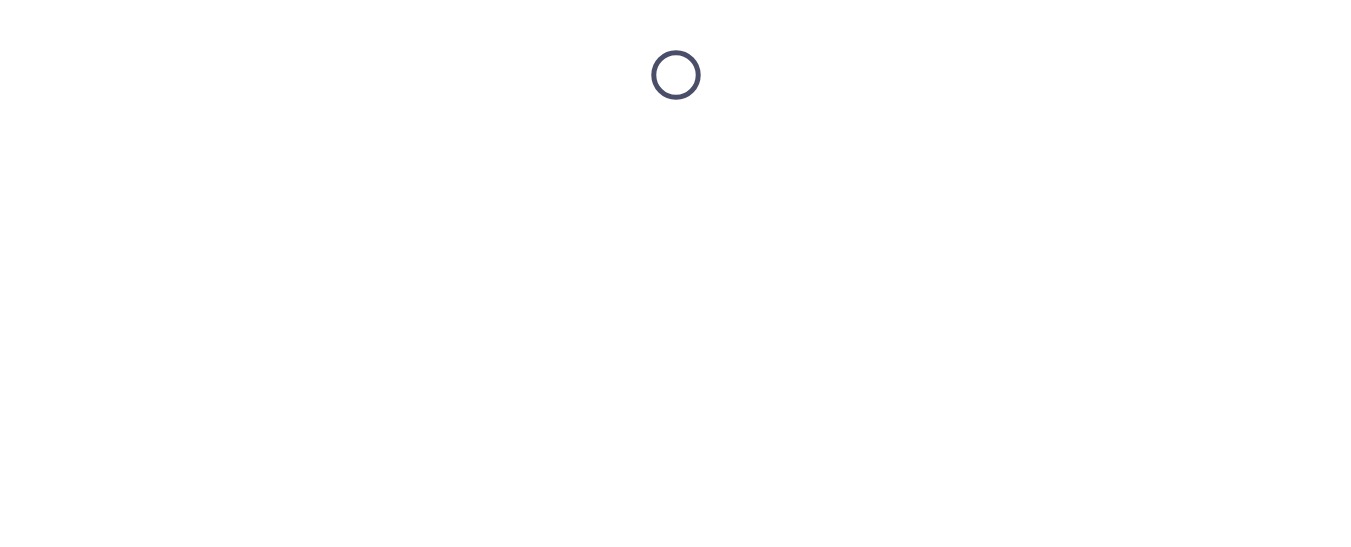 scroll, scrollTop: 0, scrollLeft: 0, axis: both 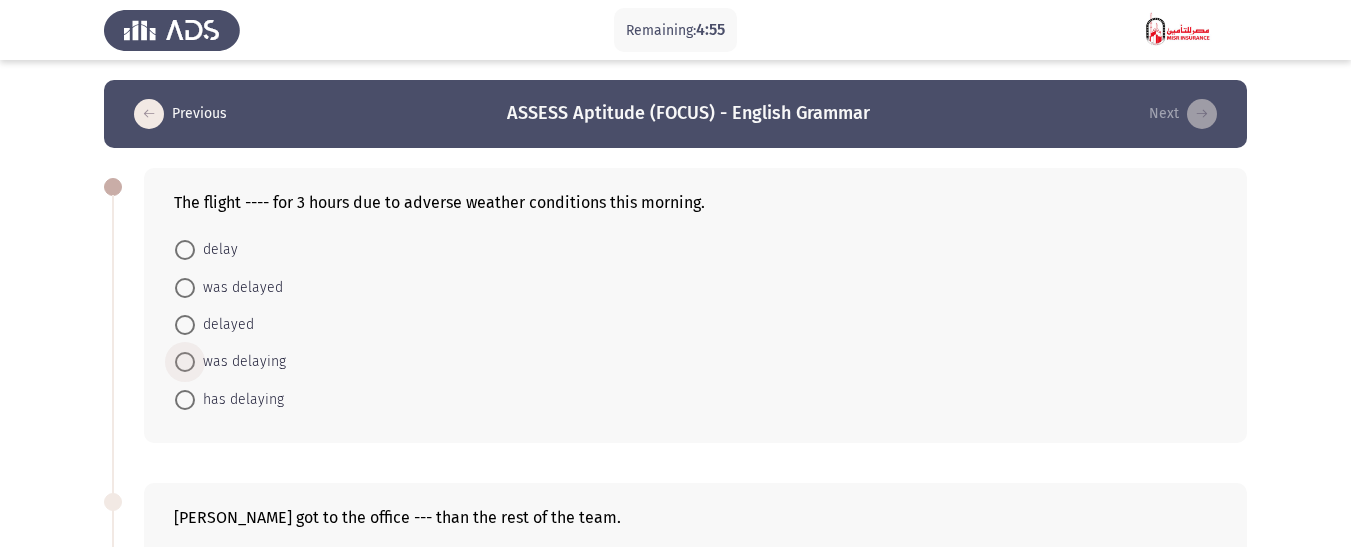 click at bounding box center (185, 362) 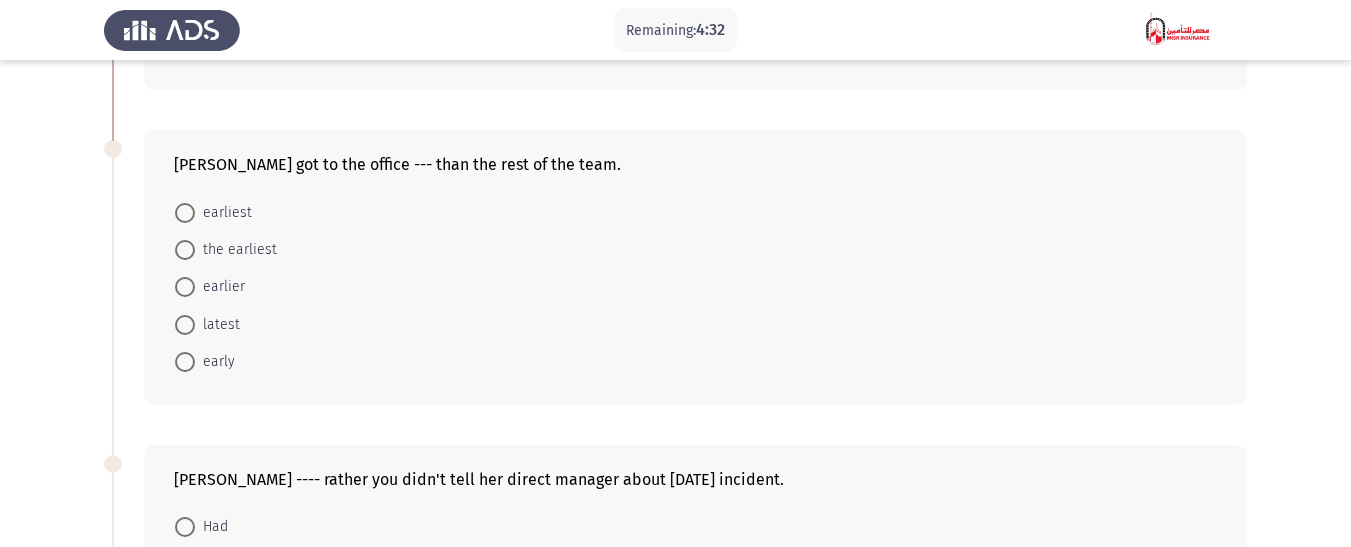 scroll, scrollTop: 400, scrollLeft: 0, axis: vertical 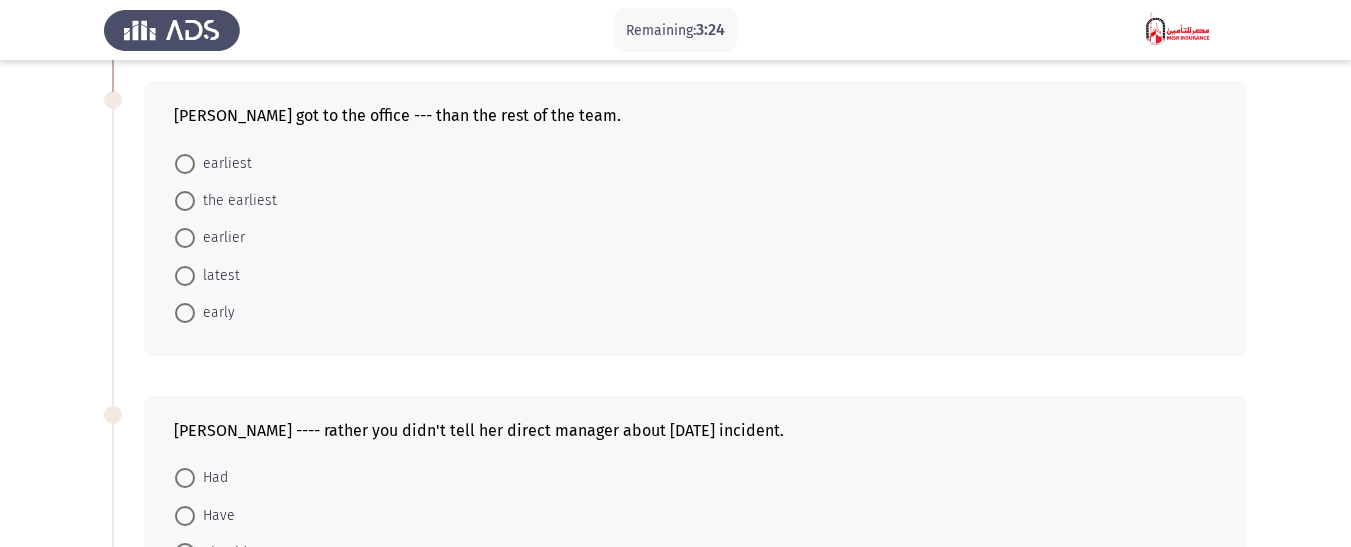 click at bounding box center (185, 313) 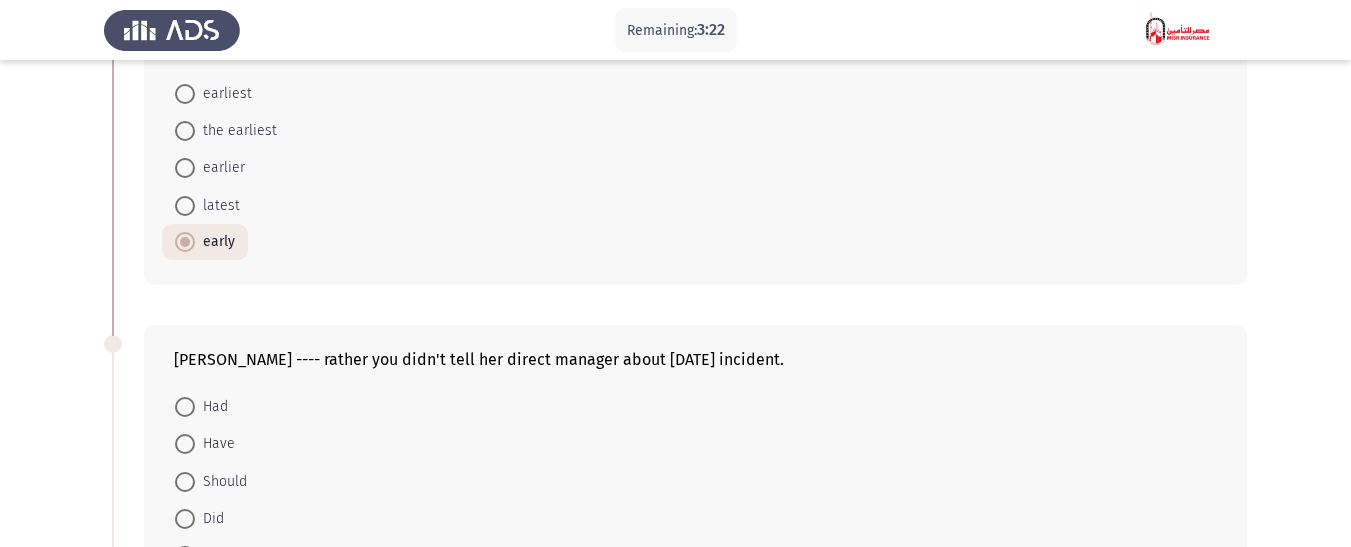 scroll, scrollTop: 700, scrollLeft: 0, axis: vertical 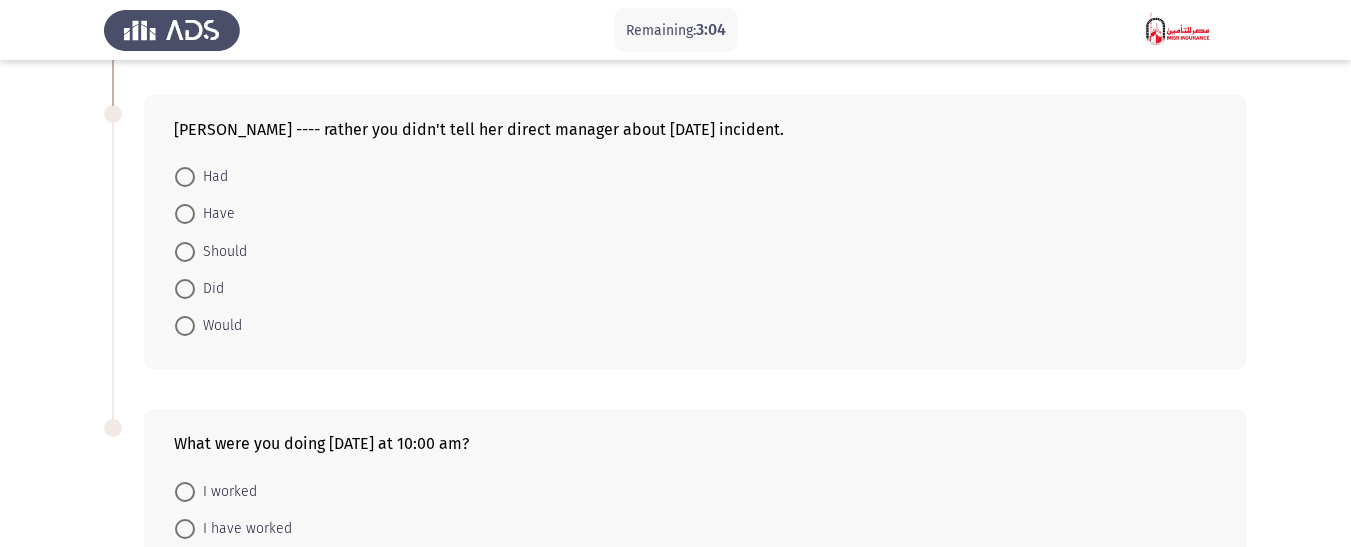 click at bounding box center [185, 326] 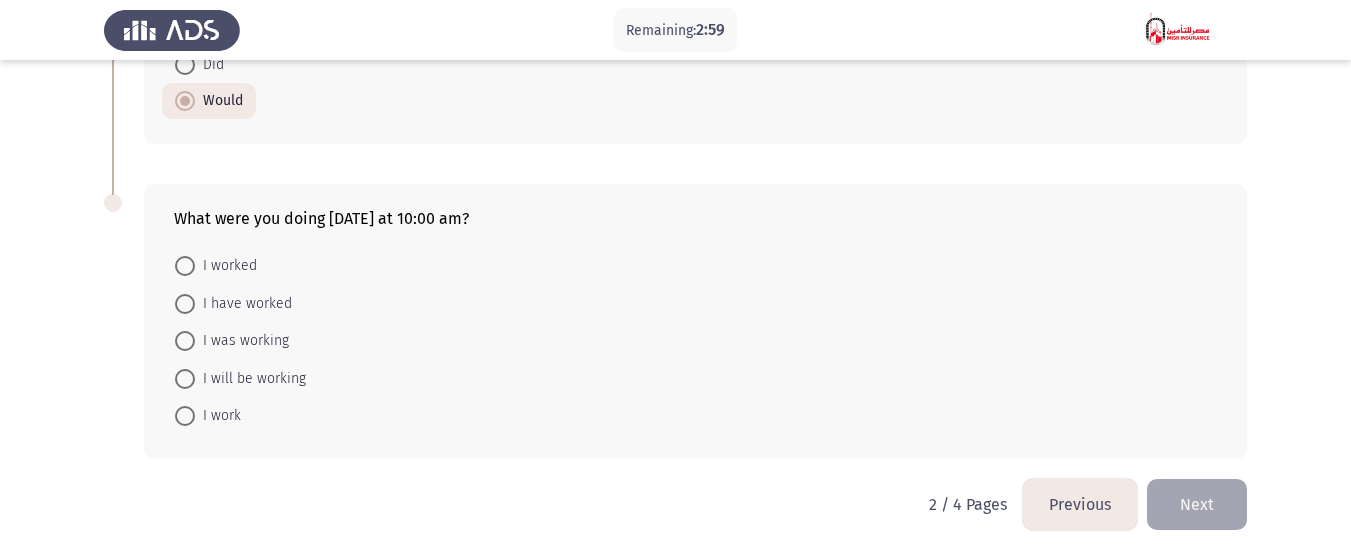 scroll, scrollTop: 936, scrollLeft: 0, axis: vertical 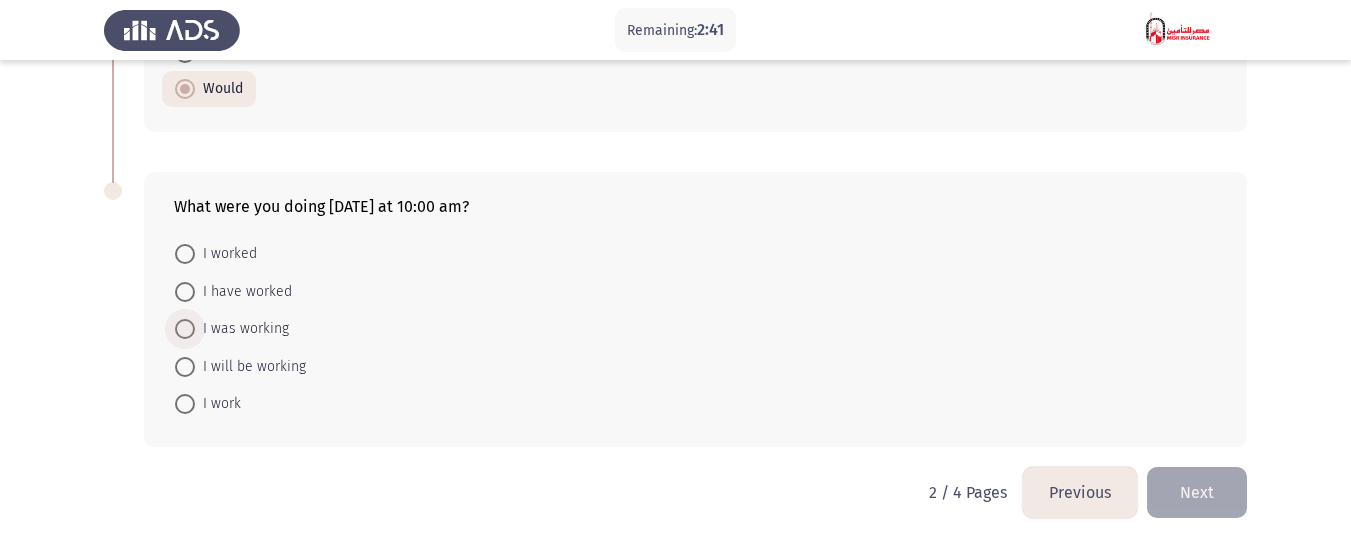 click at bounding box center (185, 329) 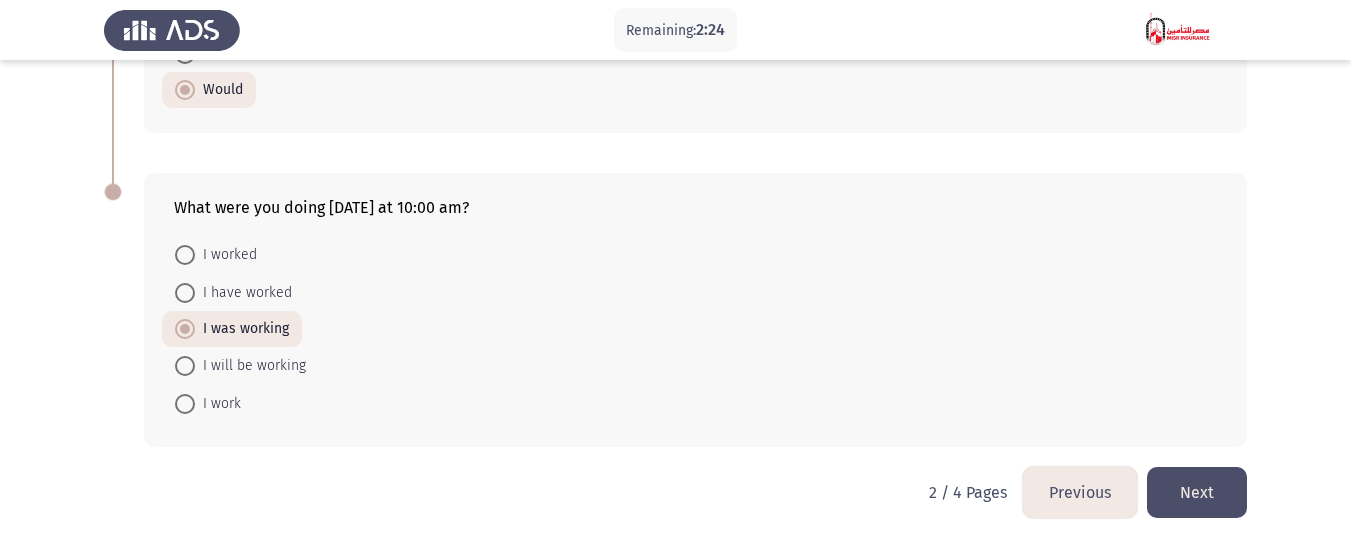 click on "Next" 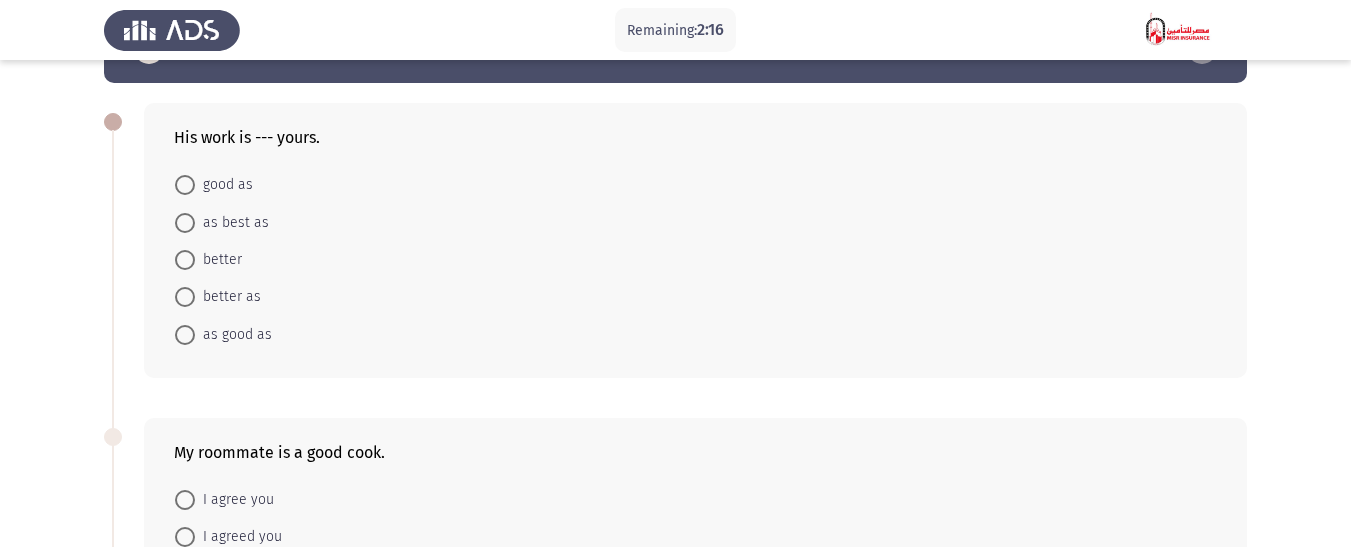 scroll, scrollTop: 100, scrollLeft: 0, axis: vertical 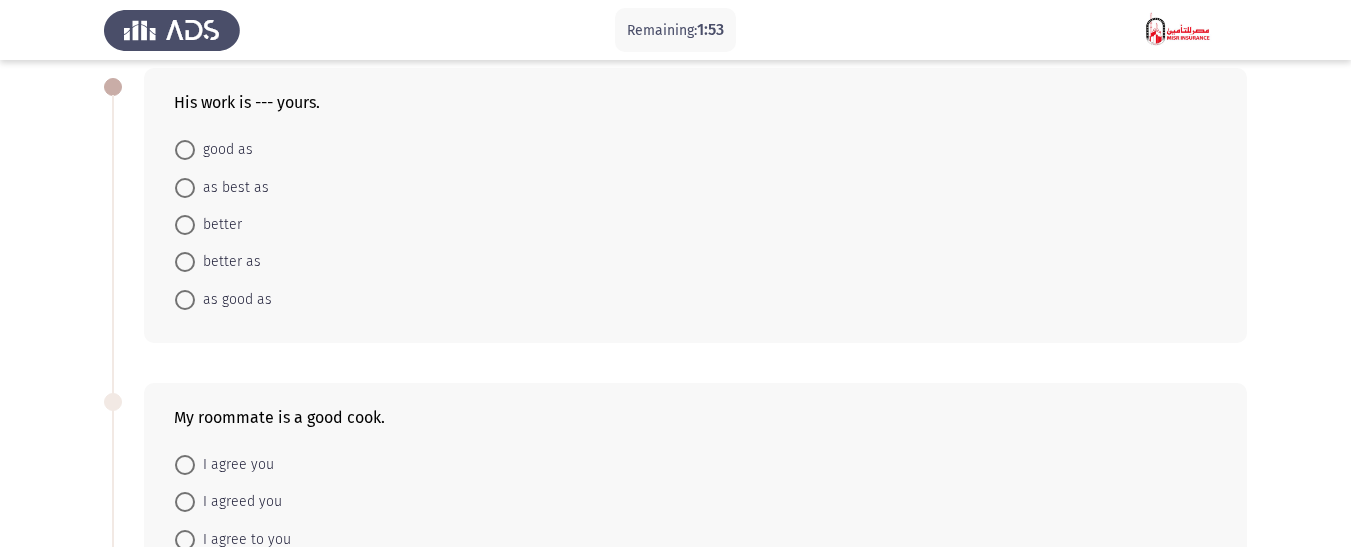click at bounding box center (185, 225) 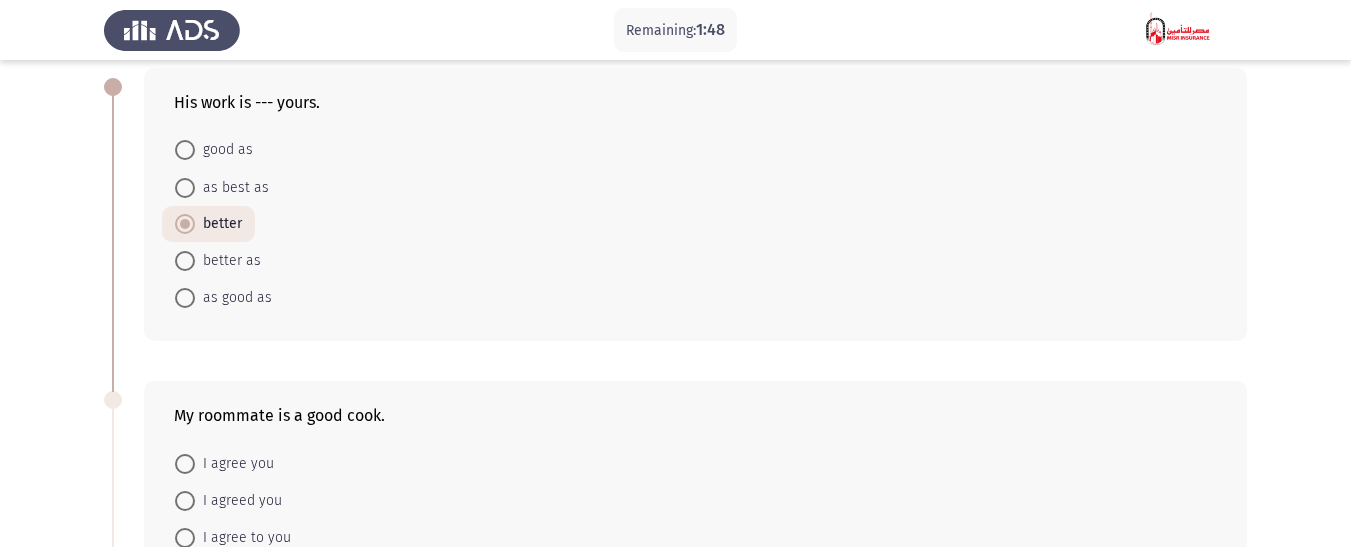 click on "better as" at bounding box center [228, 261] 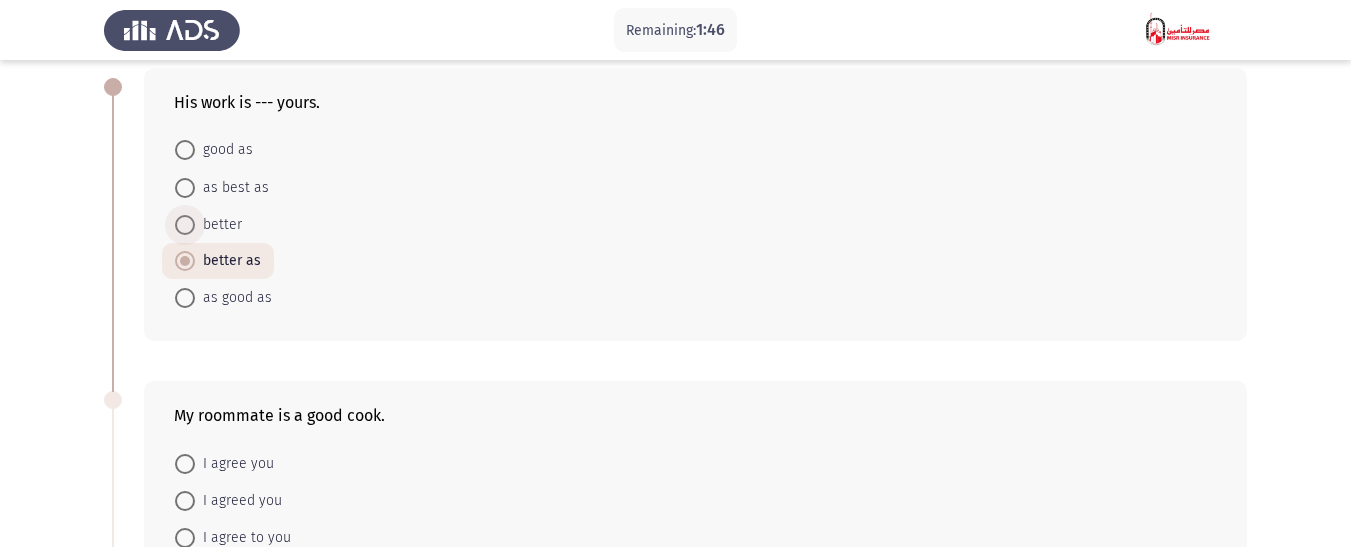 click at bounding box center (185, 225) 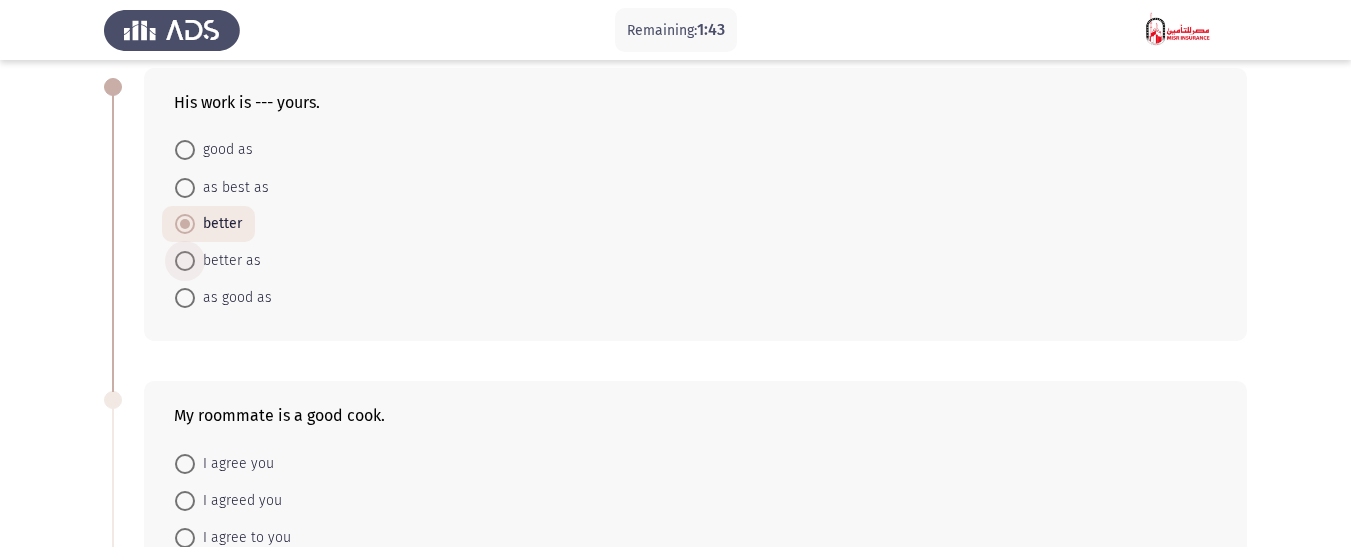 click at bounding box center [185, 261] 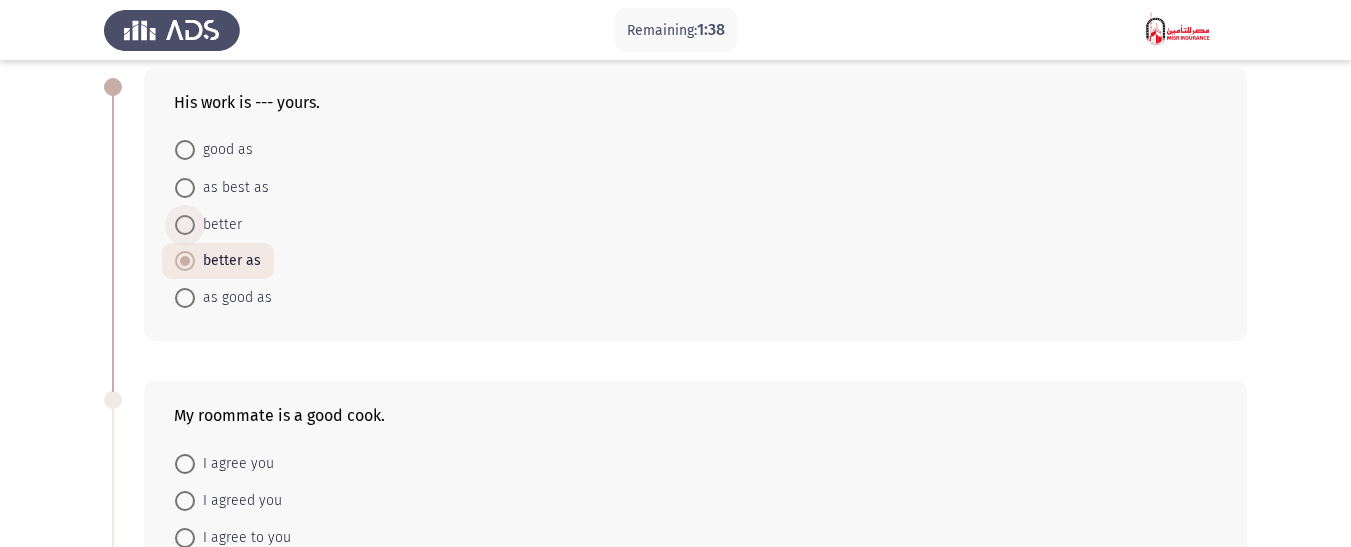 click at bounding box center [185, 225] 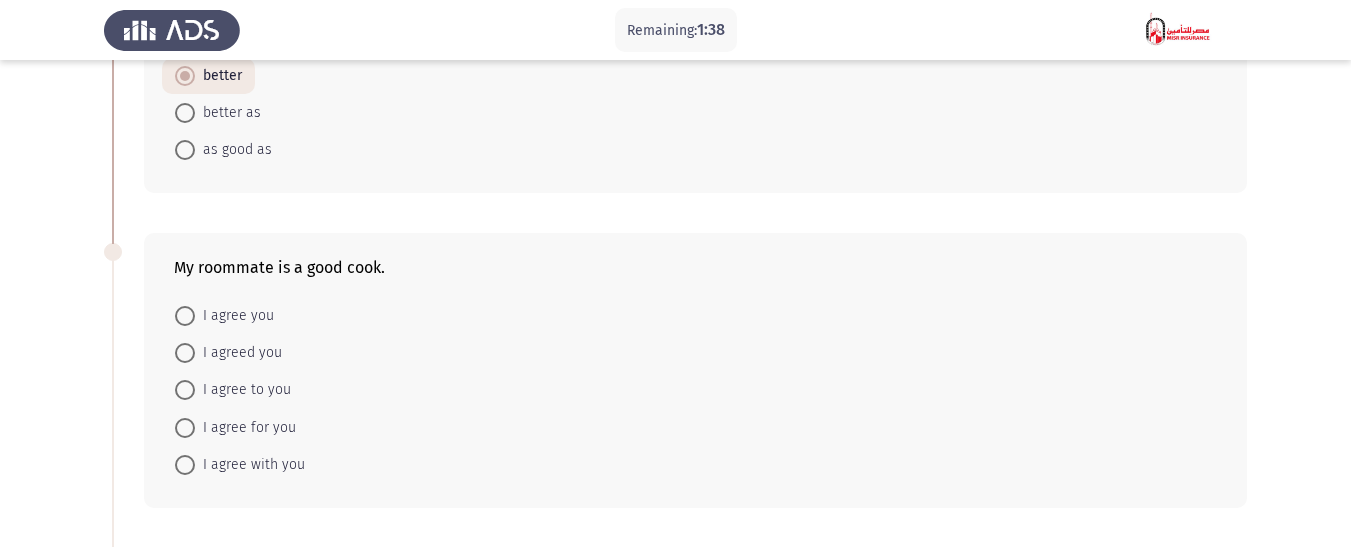 scroll, scrollTop: 300, scrollLeft: 0, axis: vertical 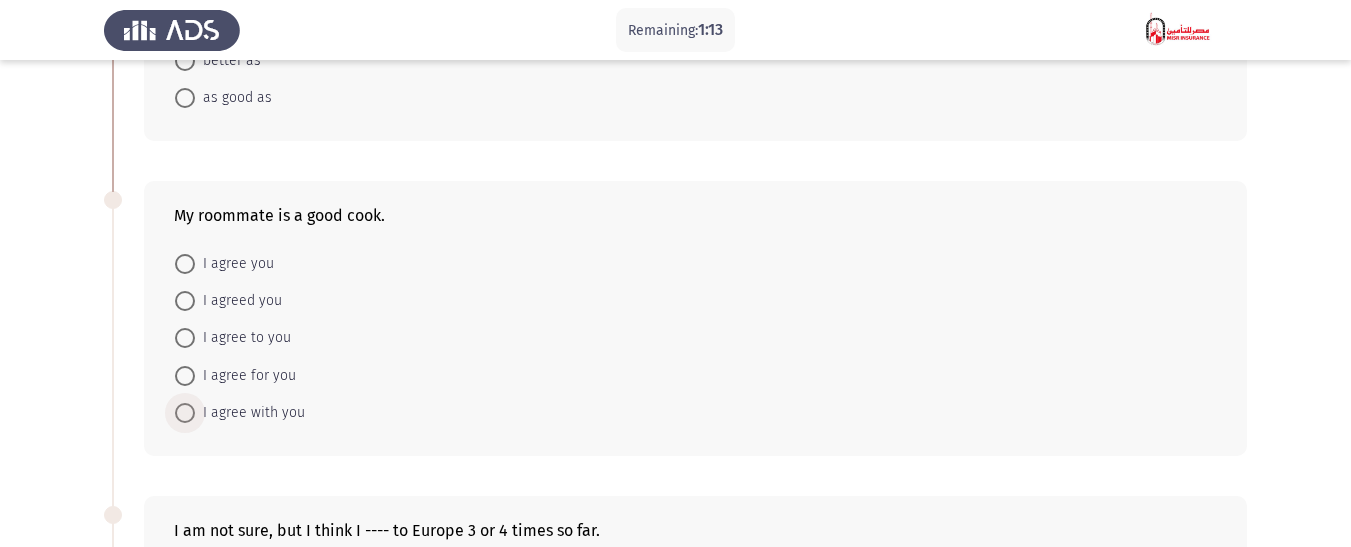 click at bounding box center [185, 413] 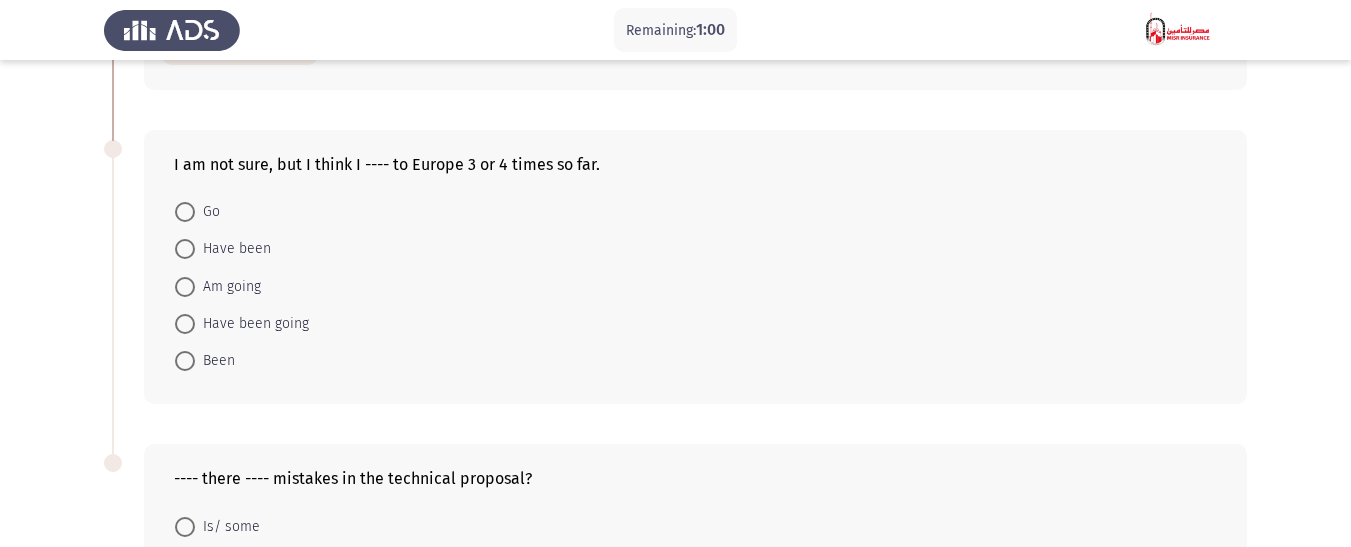 scroll, scrollTop: 700, scrollLeft: 0, axis: vertical 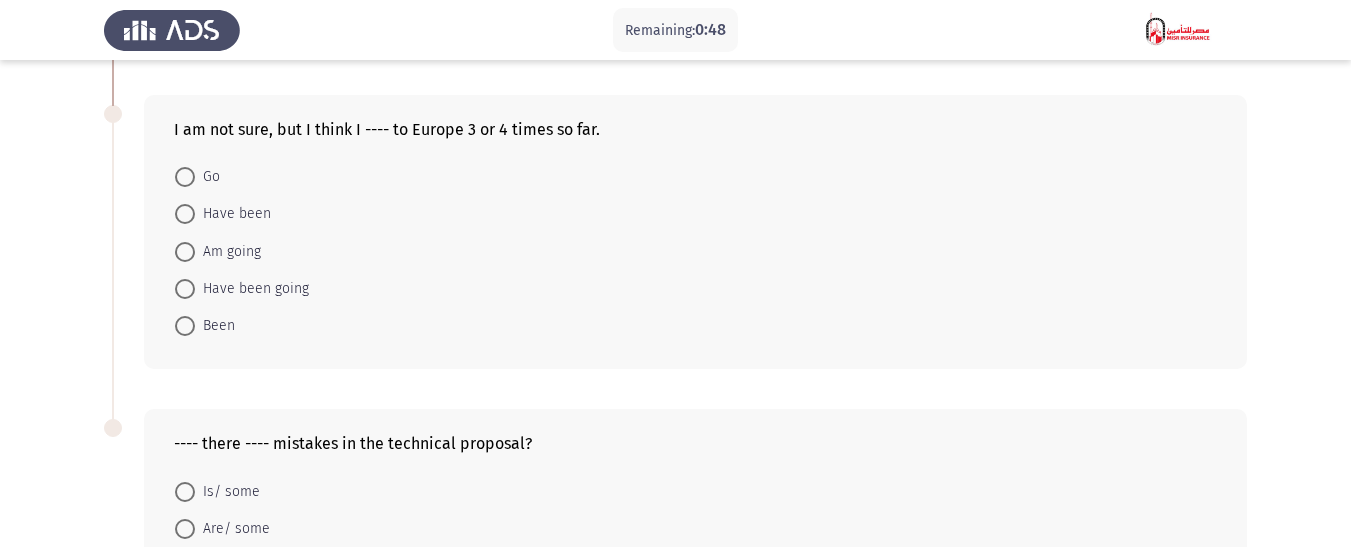 click at bounding box center [185, 252] 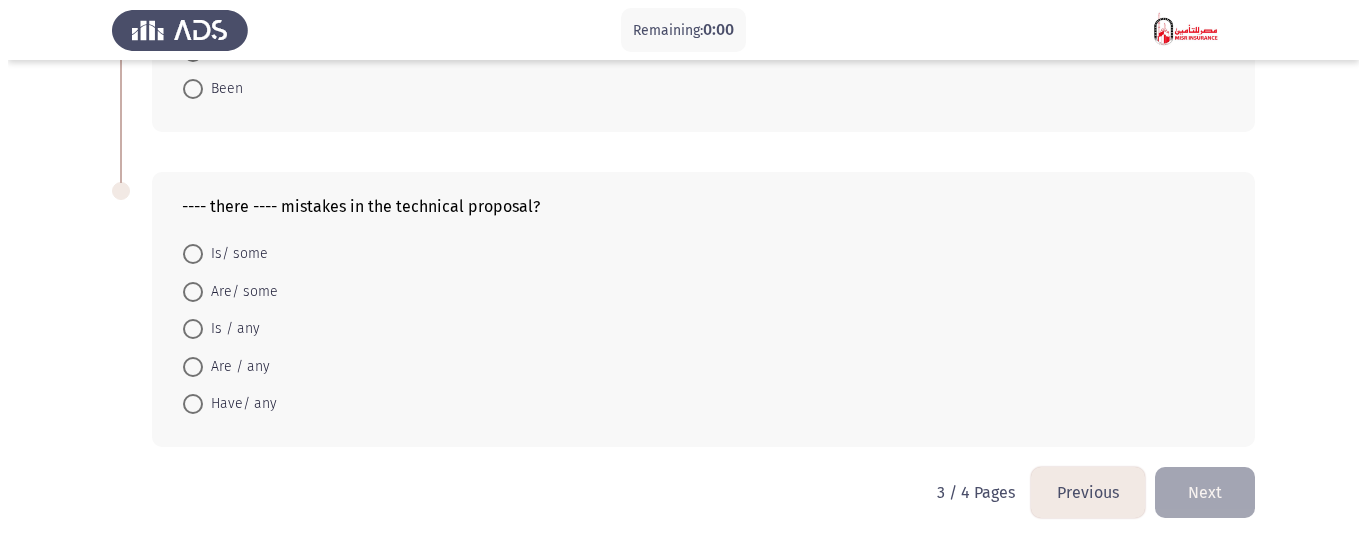 scroll, scrollTop: 0, scrollLeft: 0, axis: both 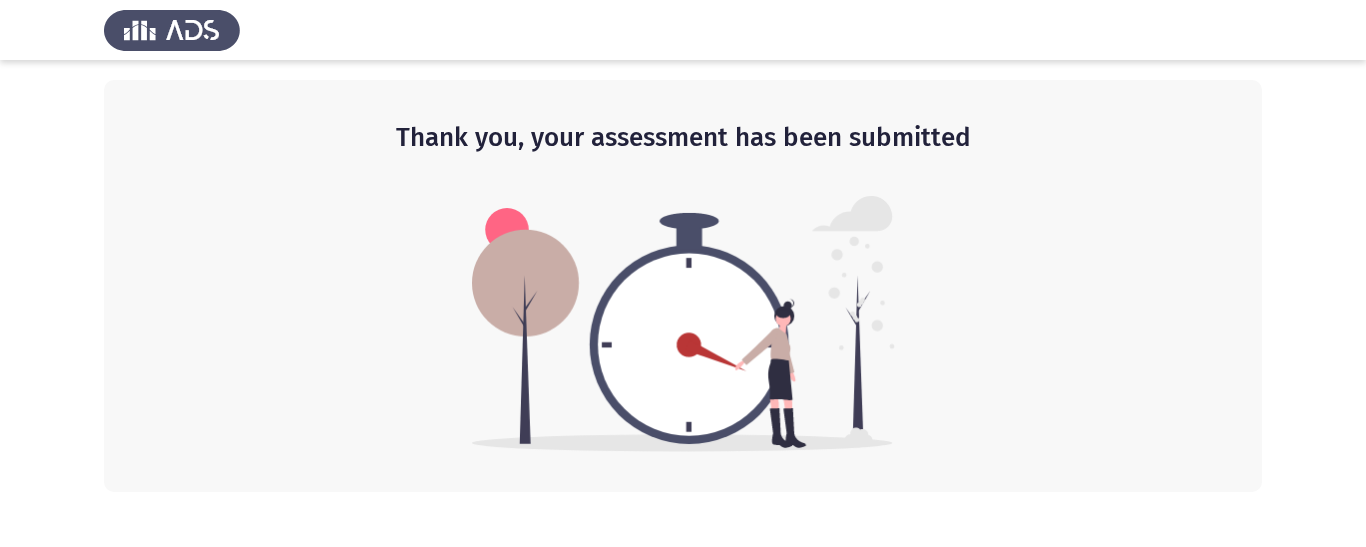 click 